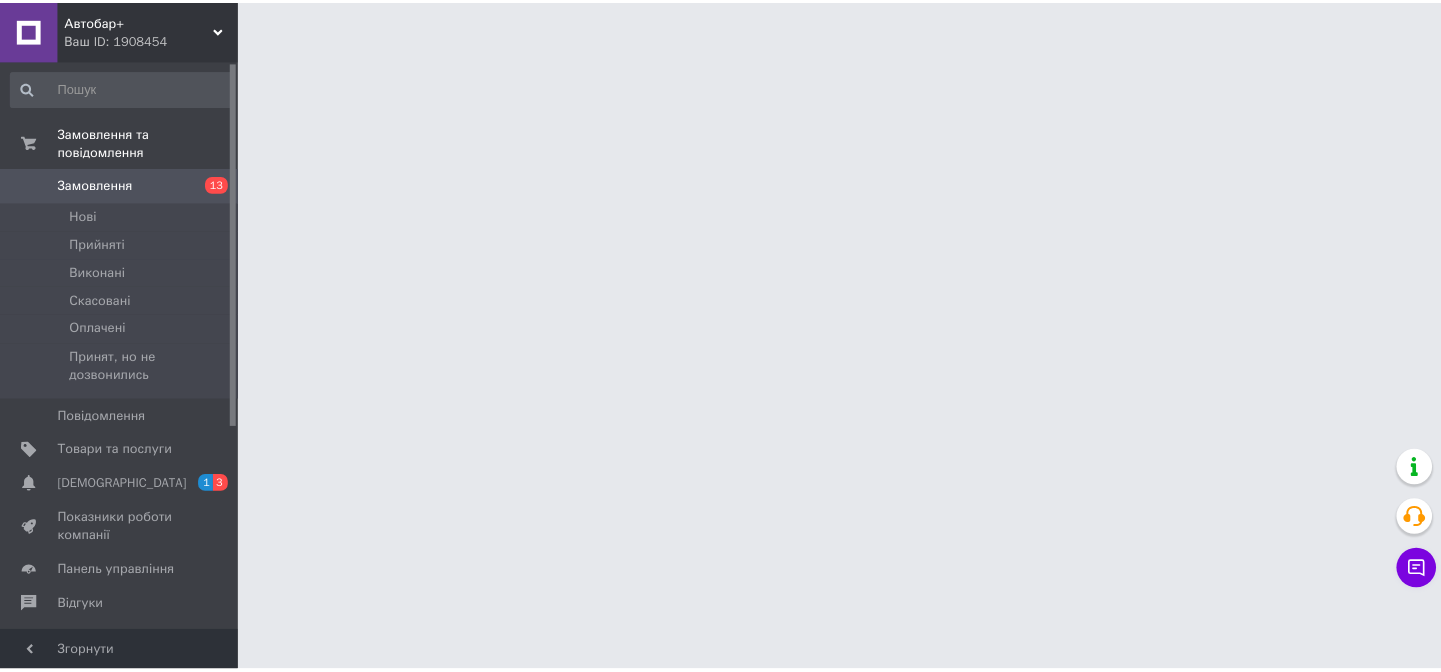 scroll, scrollTop: 0, scrollLeft: 0, axis: both 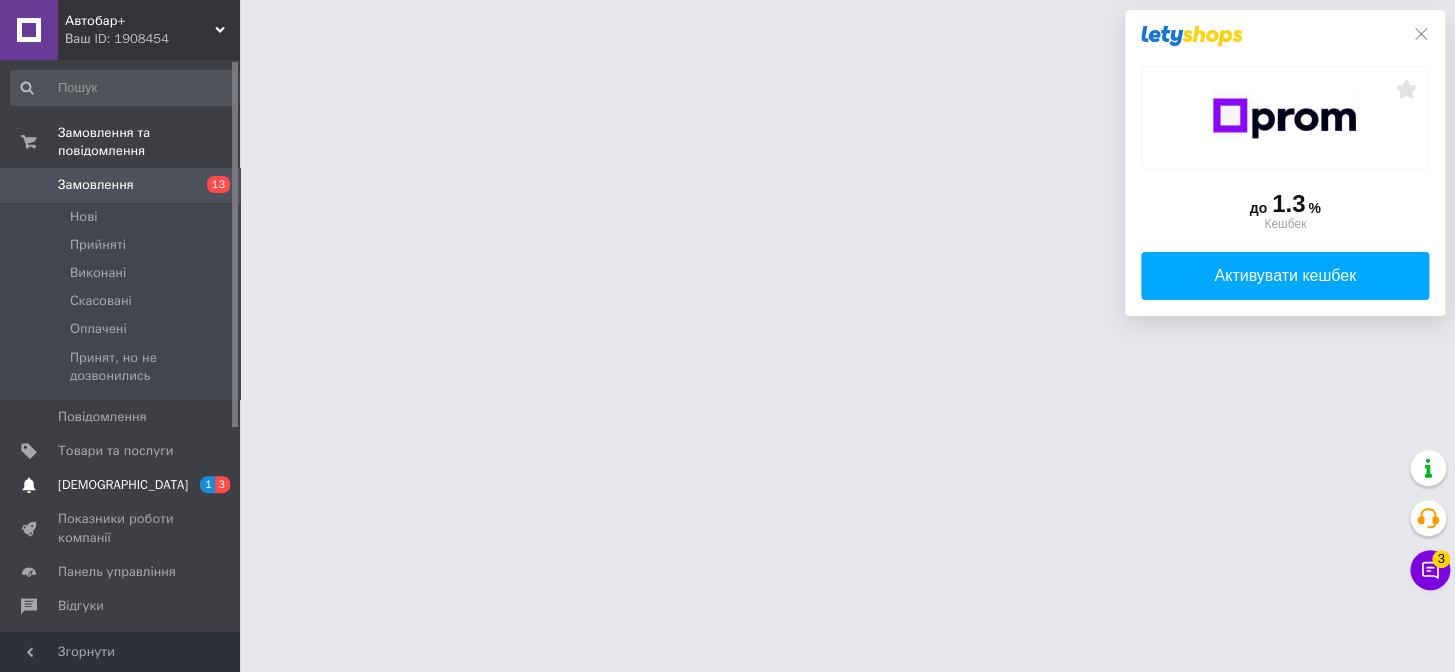 click on "[DEMOGRAPHIC_DATA]" at bounding box center (123, 485) 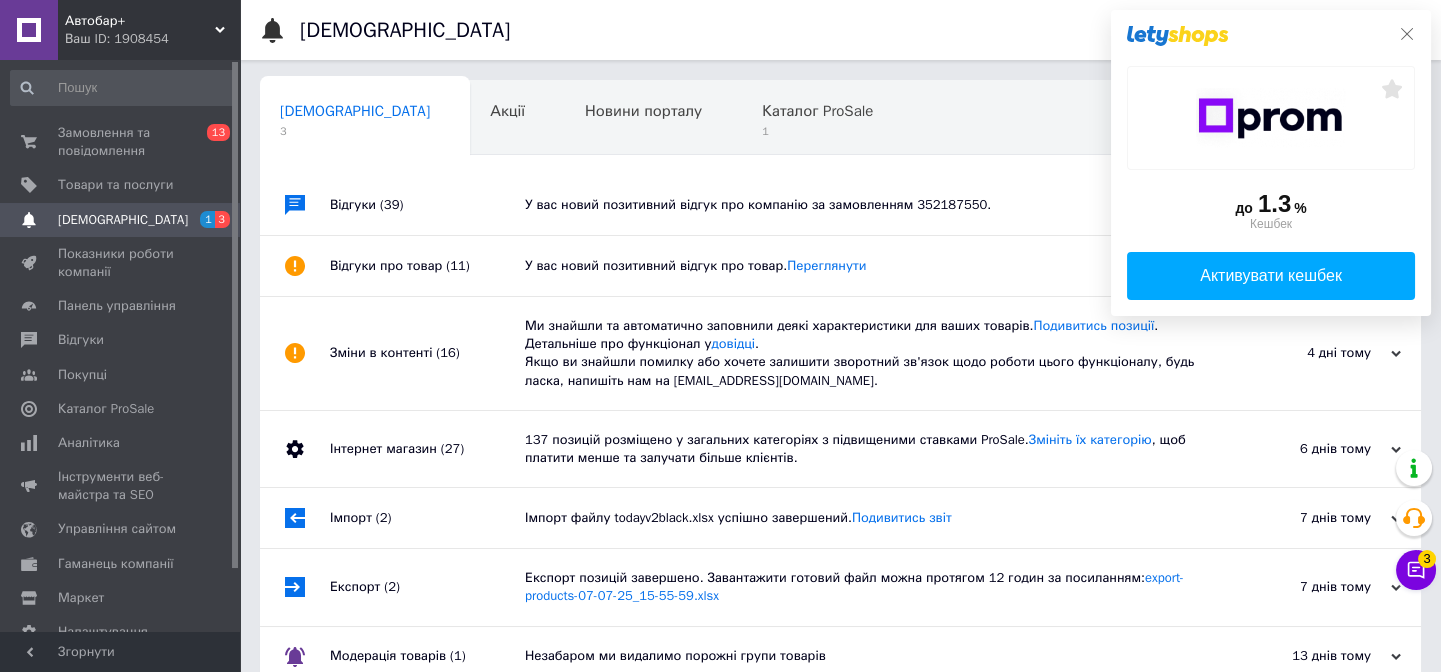 click 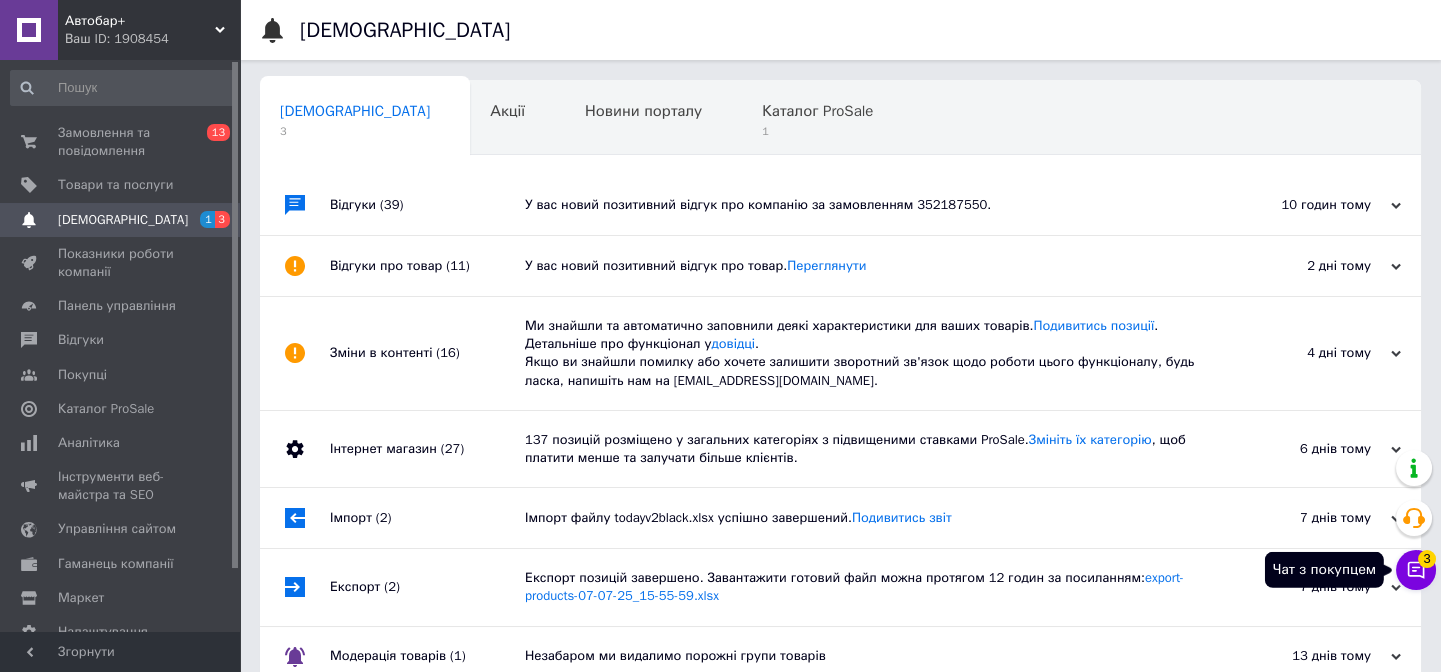 click 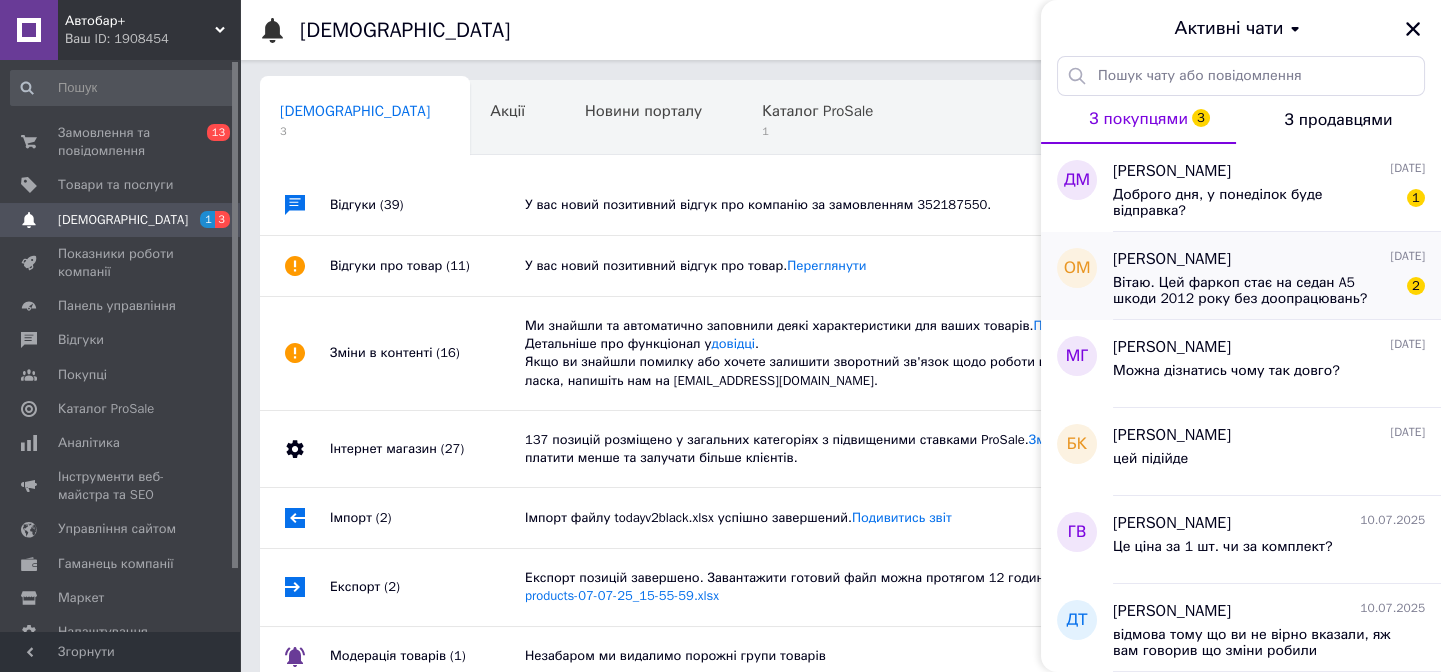 click on "Вітаю. Цей фаркоп стає на седан A5 шкоди 2012 року без доопрацювань? Ствердити-різати нічого не потрібно?" at bounding box center (1255, 291) 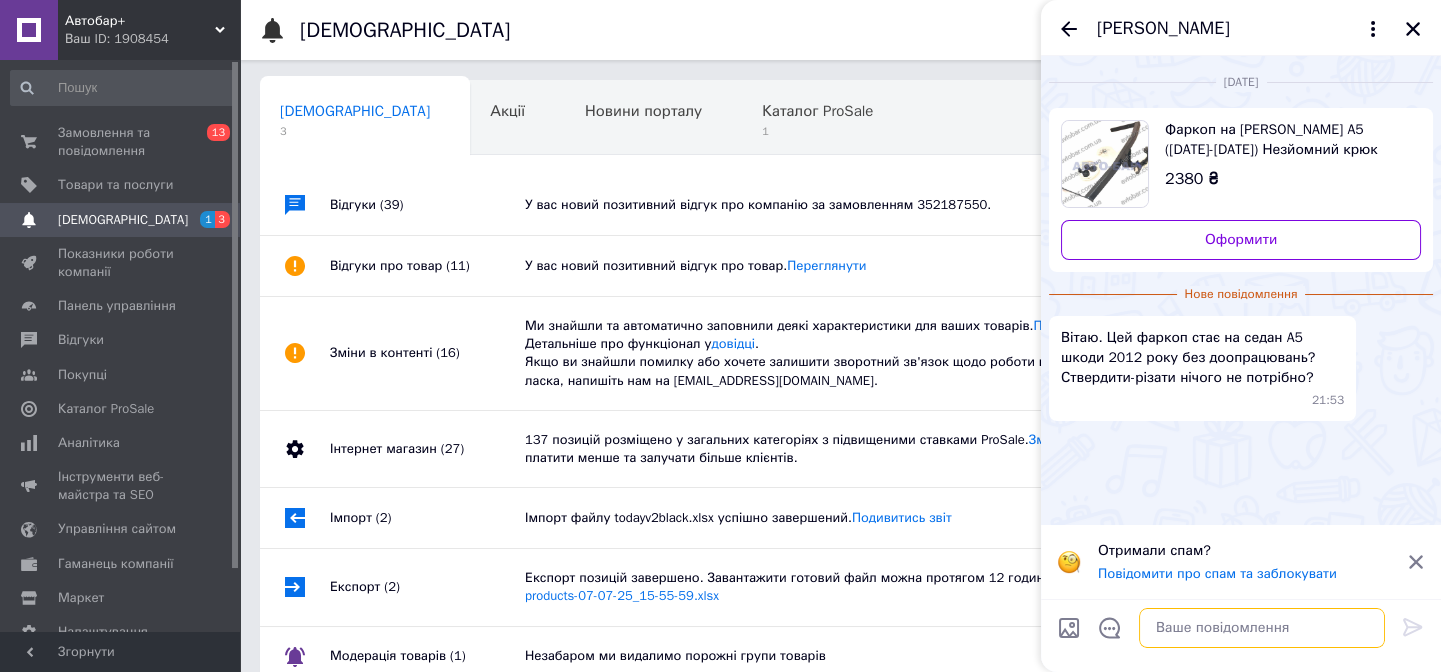 click at bounding box center [1262, 628] 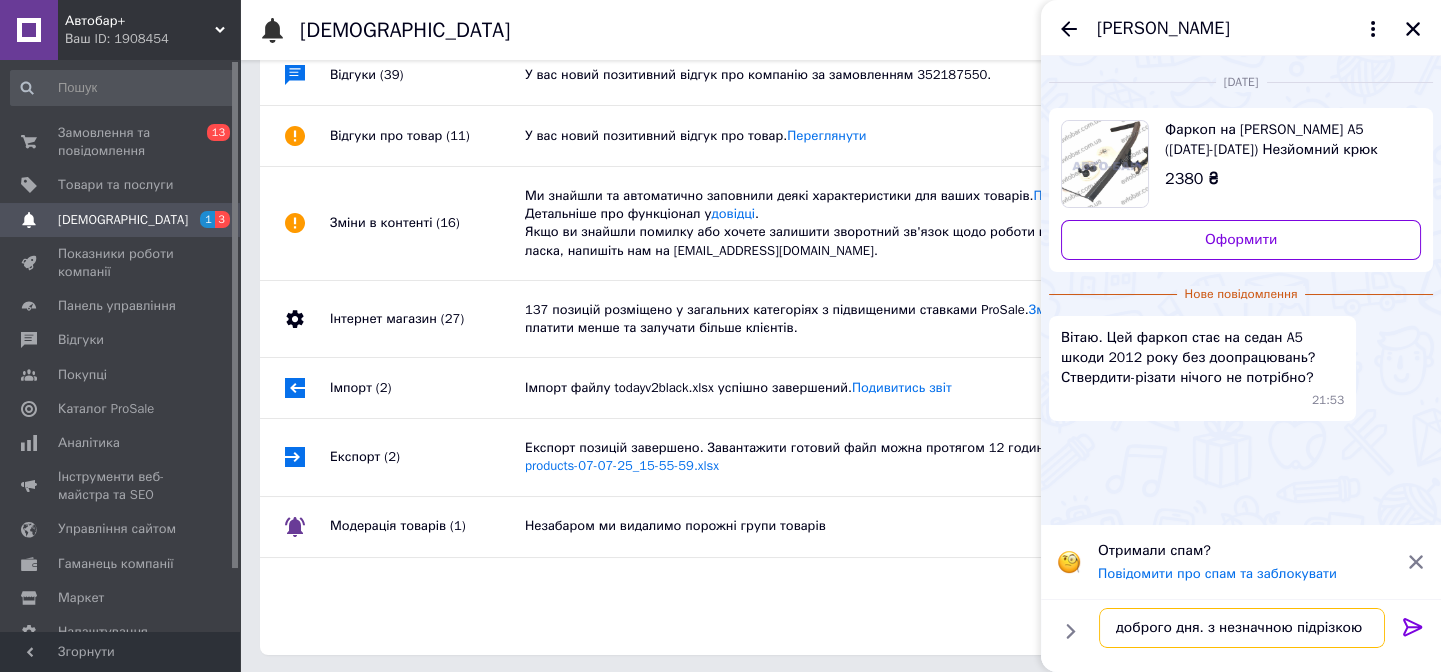 scroll, scrollTop: 132, scrollLeft: 0, axis: vertical 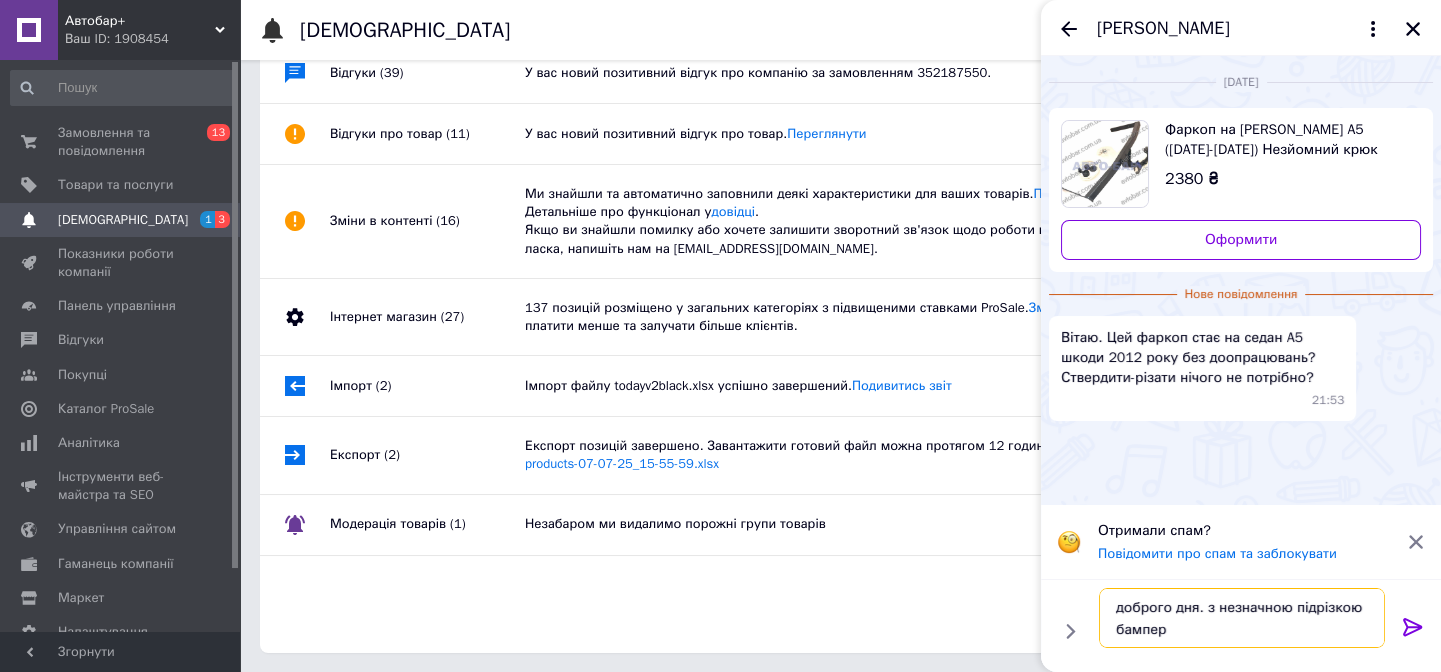 type on "доброго дня. з незначною підрізкою бампера" 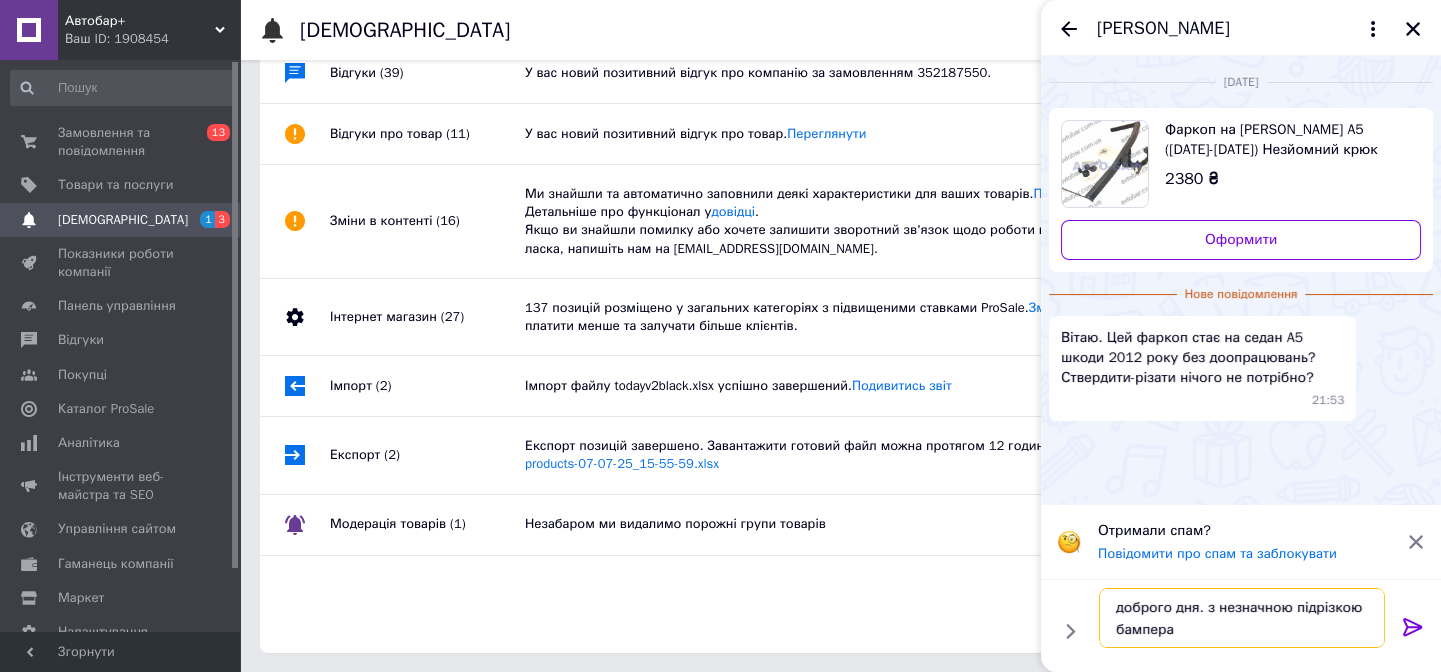 type 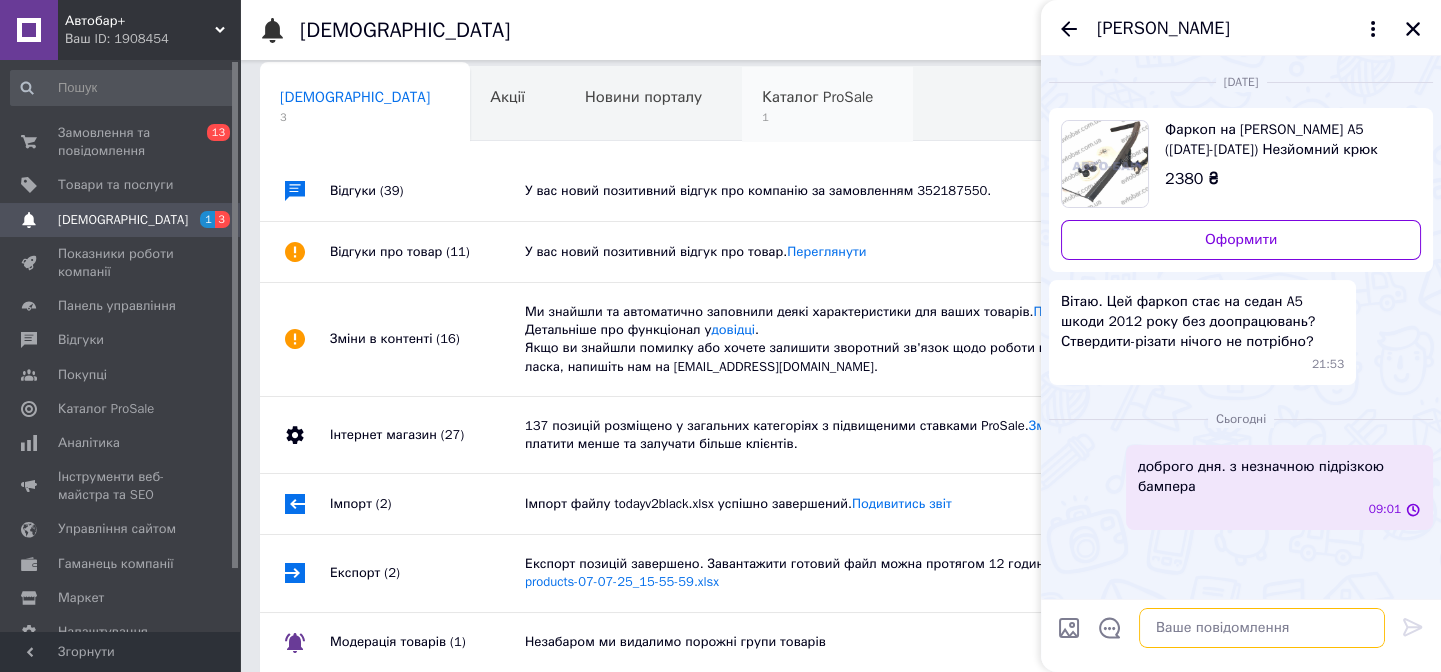 scroll, scrollTop: 0, scrollLeft: 0, axis: both 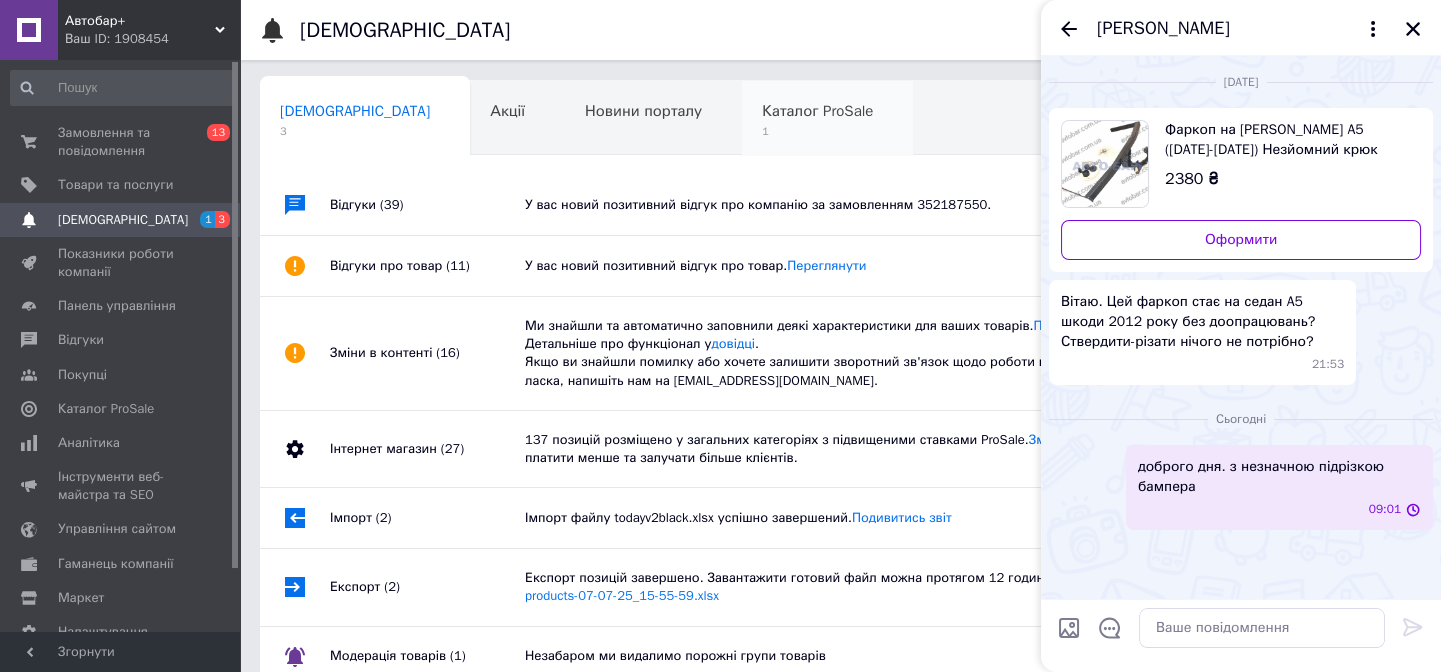 click on "1" at bounding box center [817, 131] 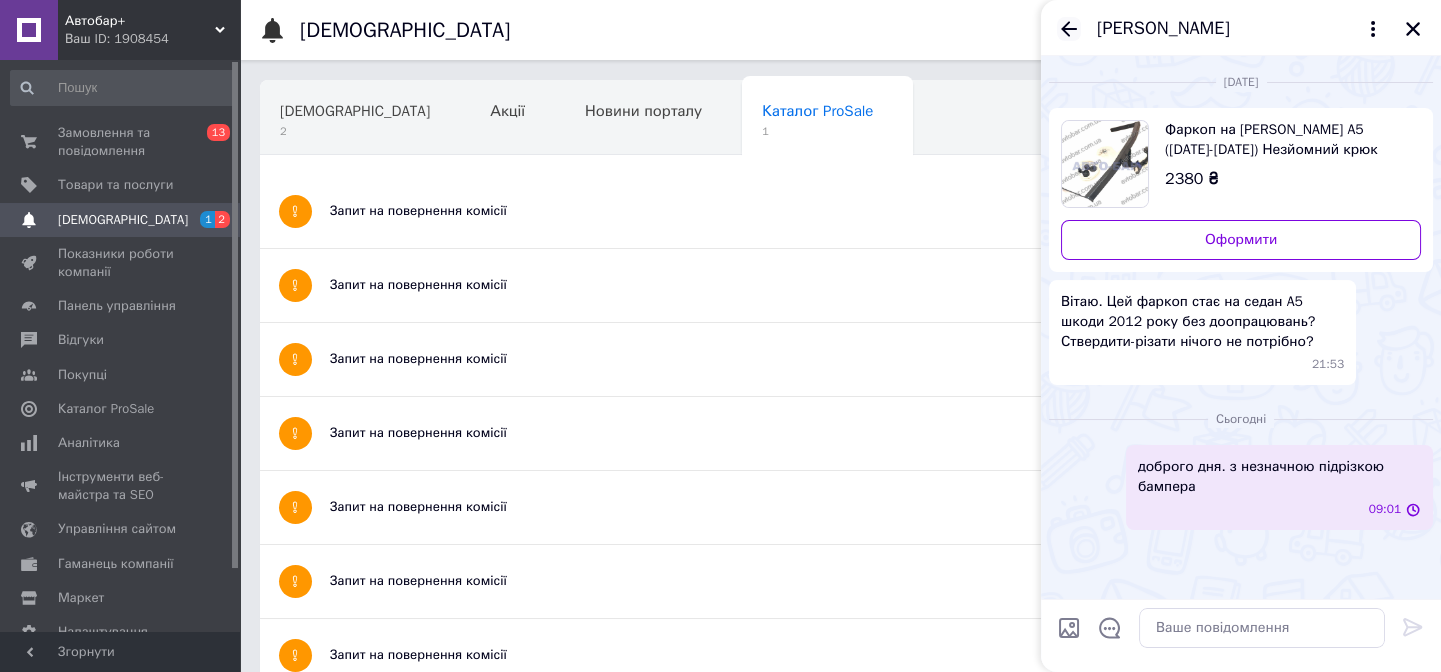 click 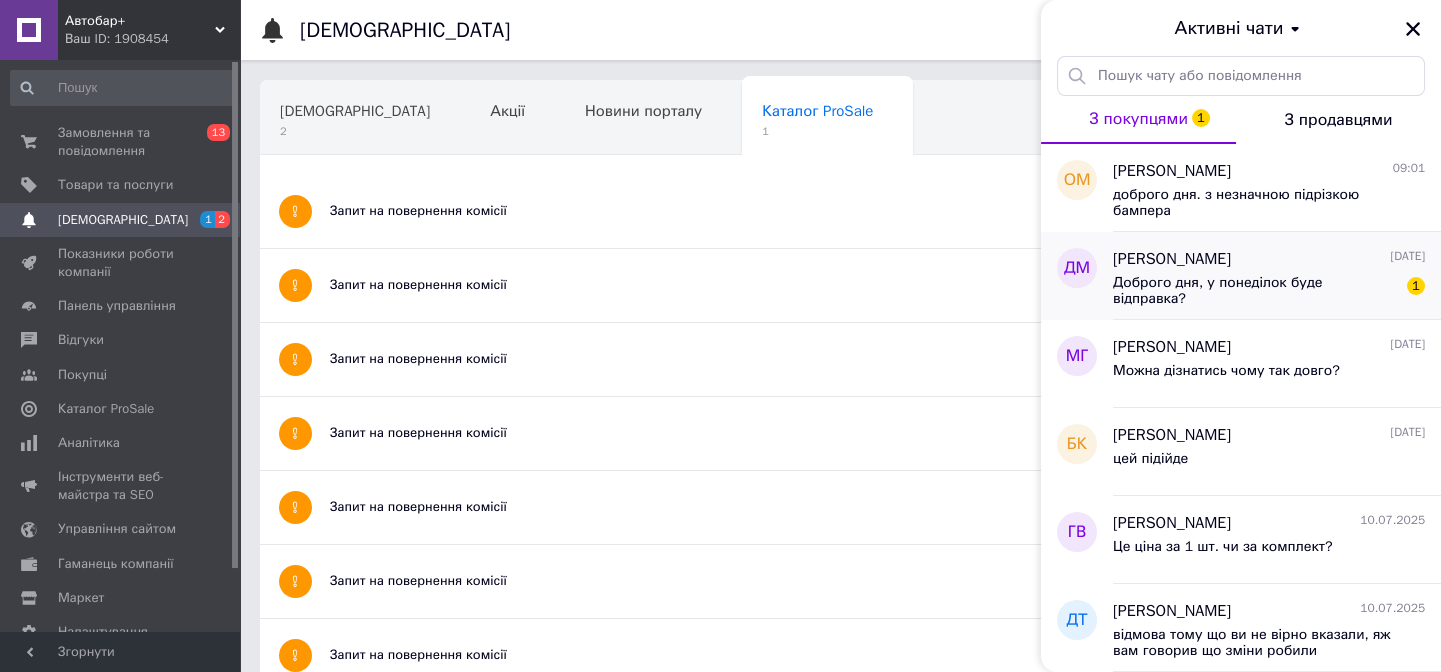 click on "Доброго дня, у понеділок буде відправка?" at bounding box center [1255, 291] 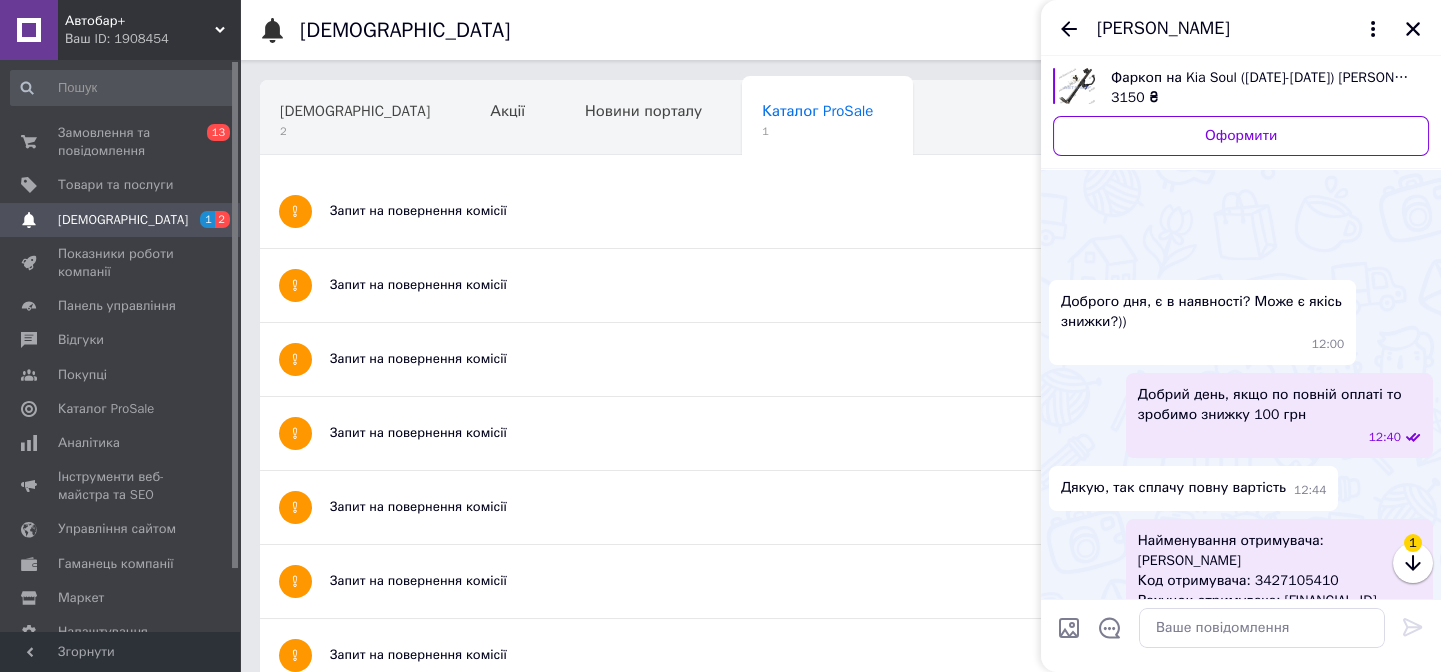 scroll, scrollTop: 1340, scrollLeft: 0, axis: vertical 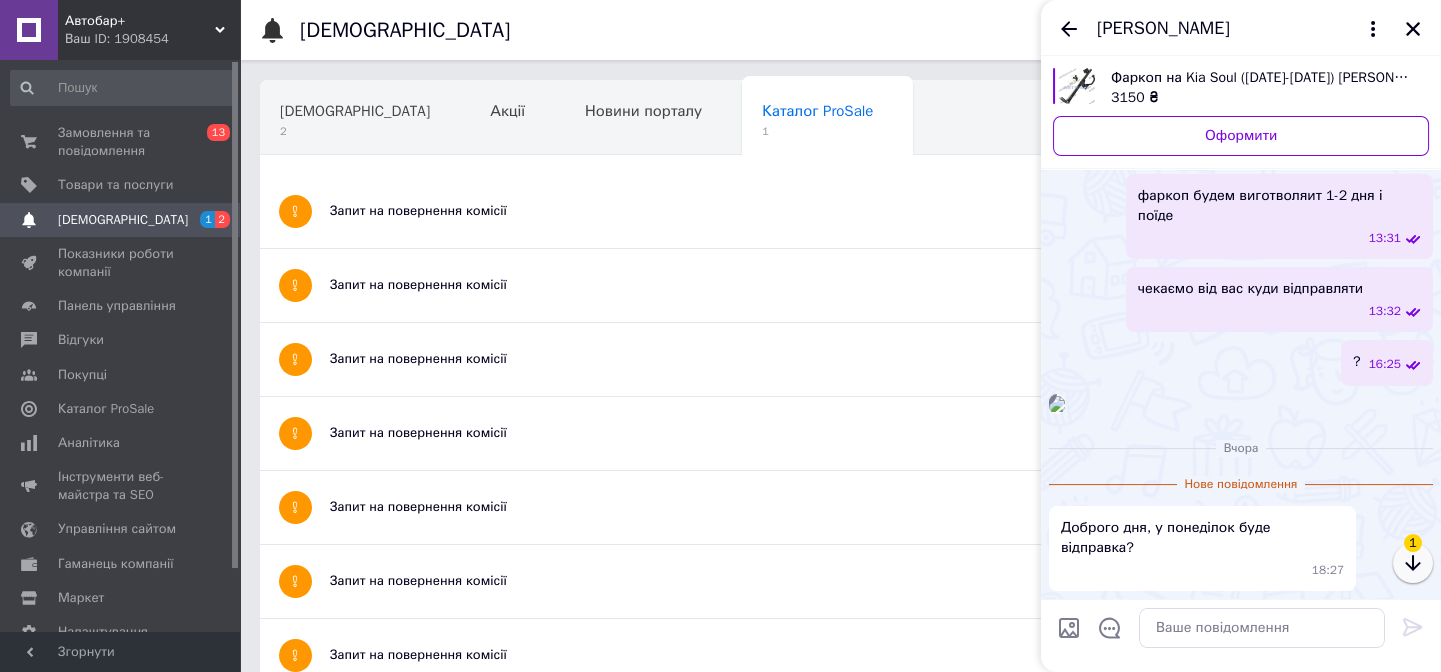 click 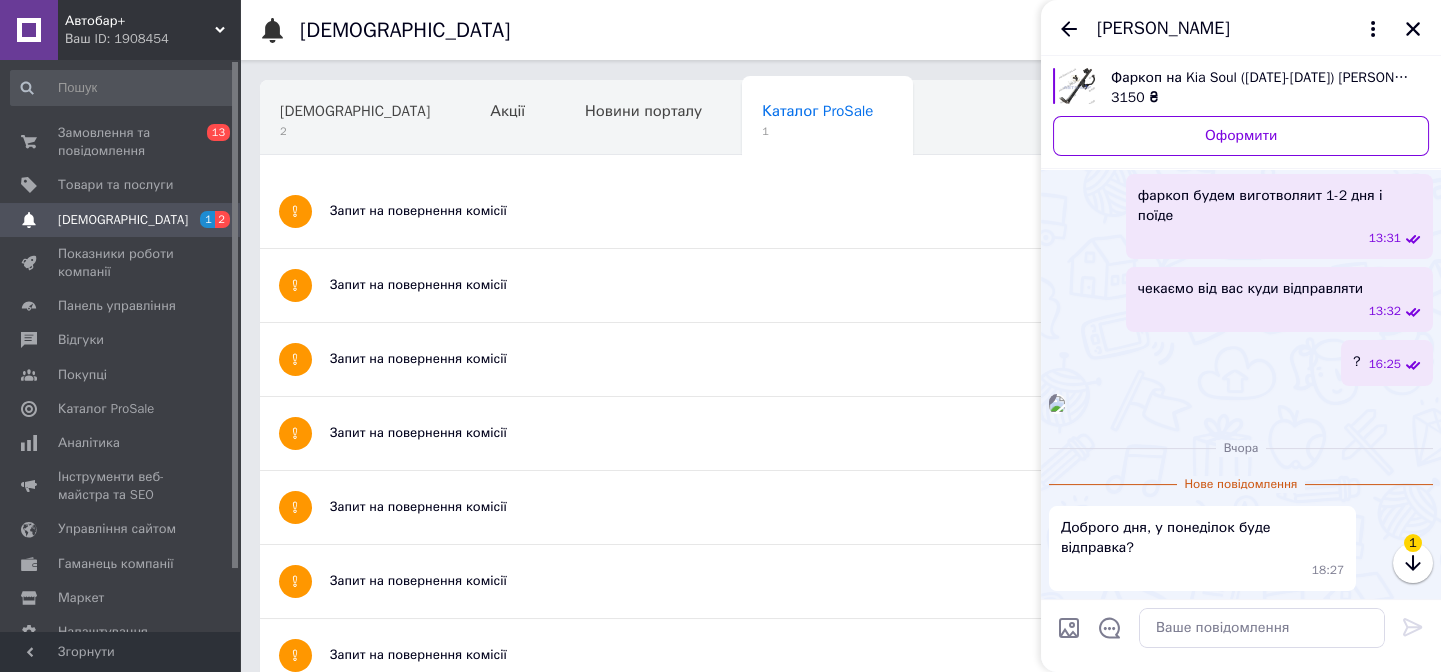 click at bounding box center [1057, 404] 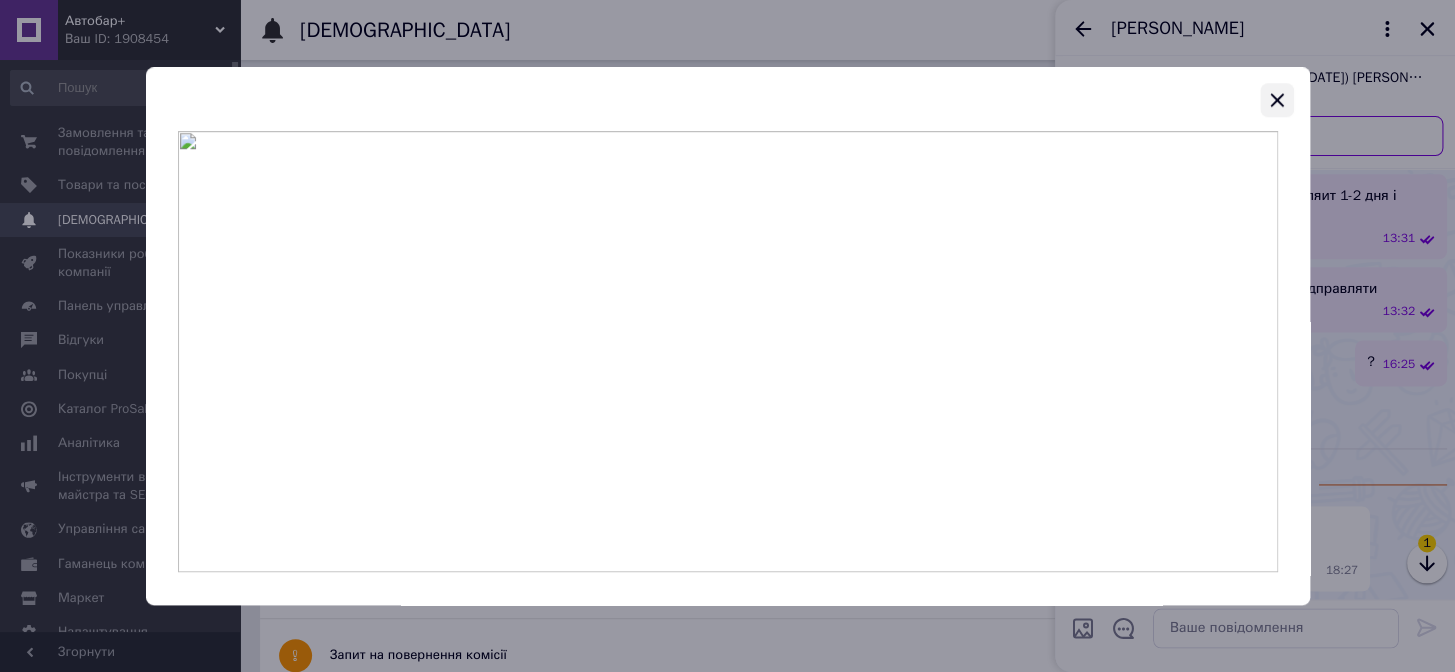 click 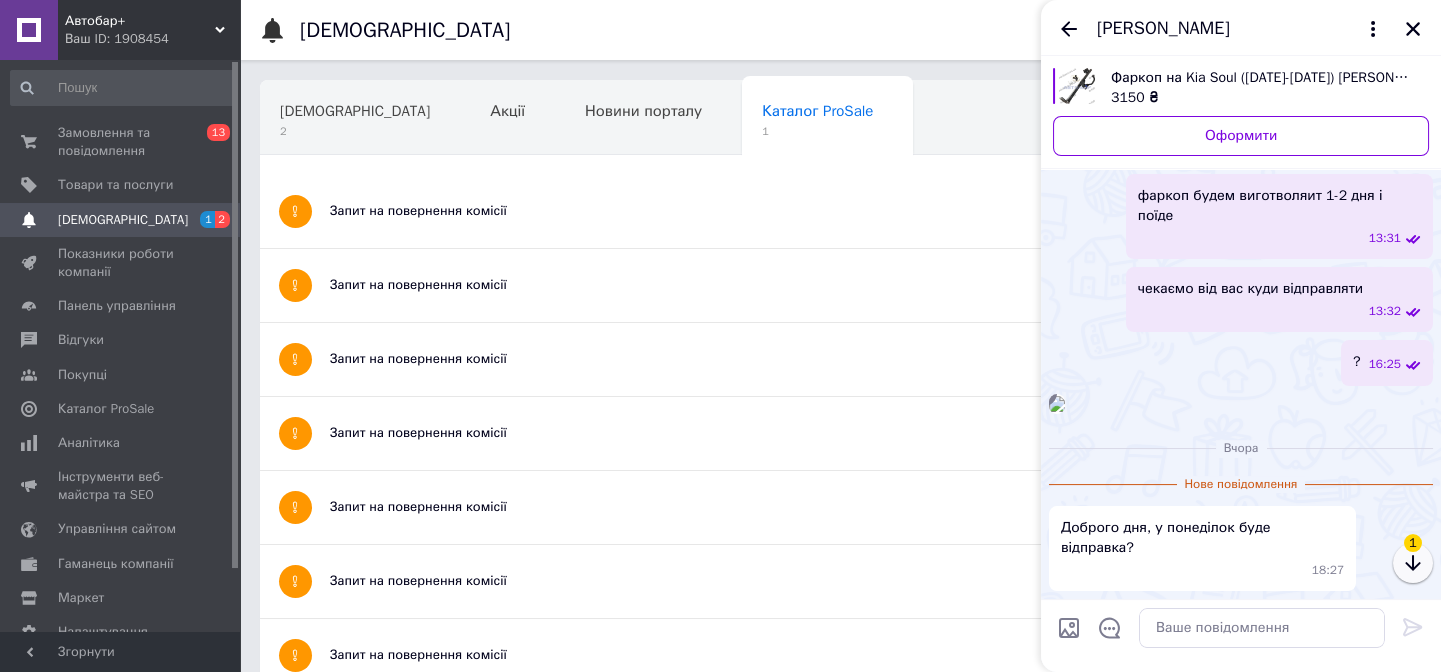 scroll, scrollTop: 1199, scrollLeft: 0, axis: vertical 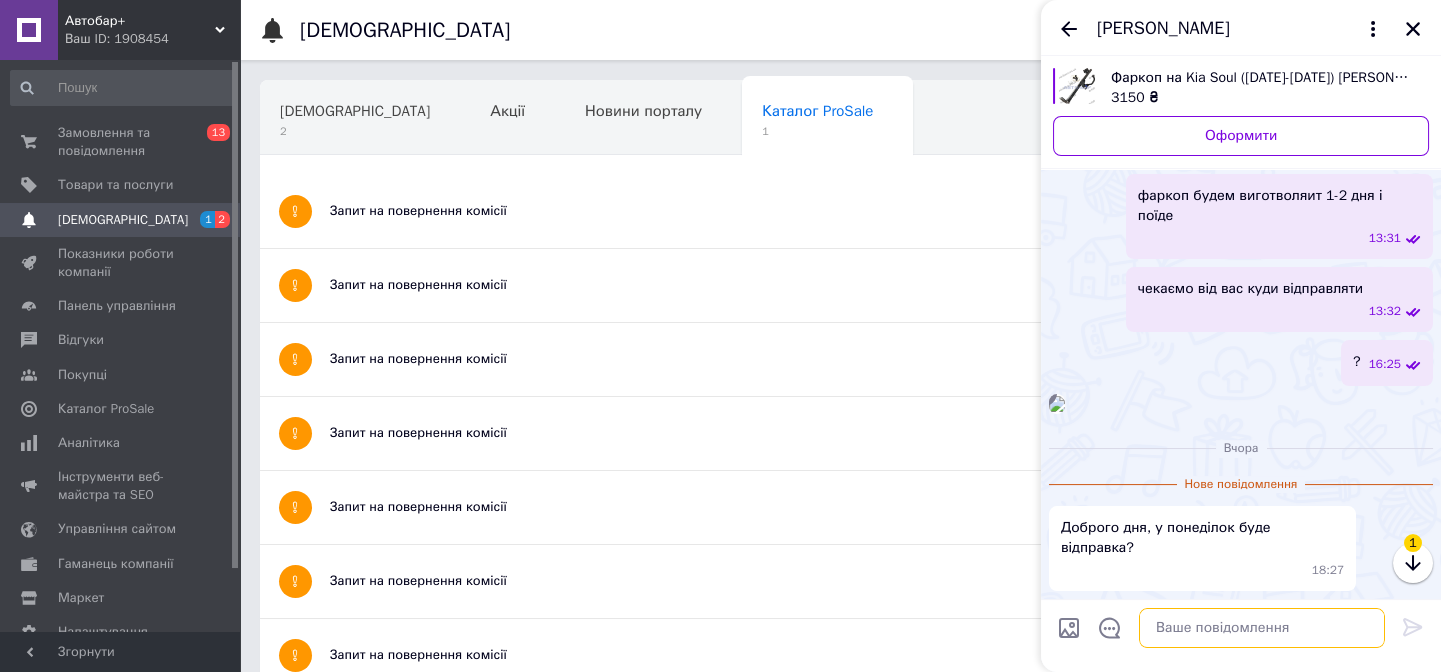 click at bounding box center [1262, 628] 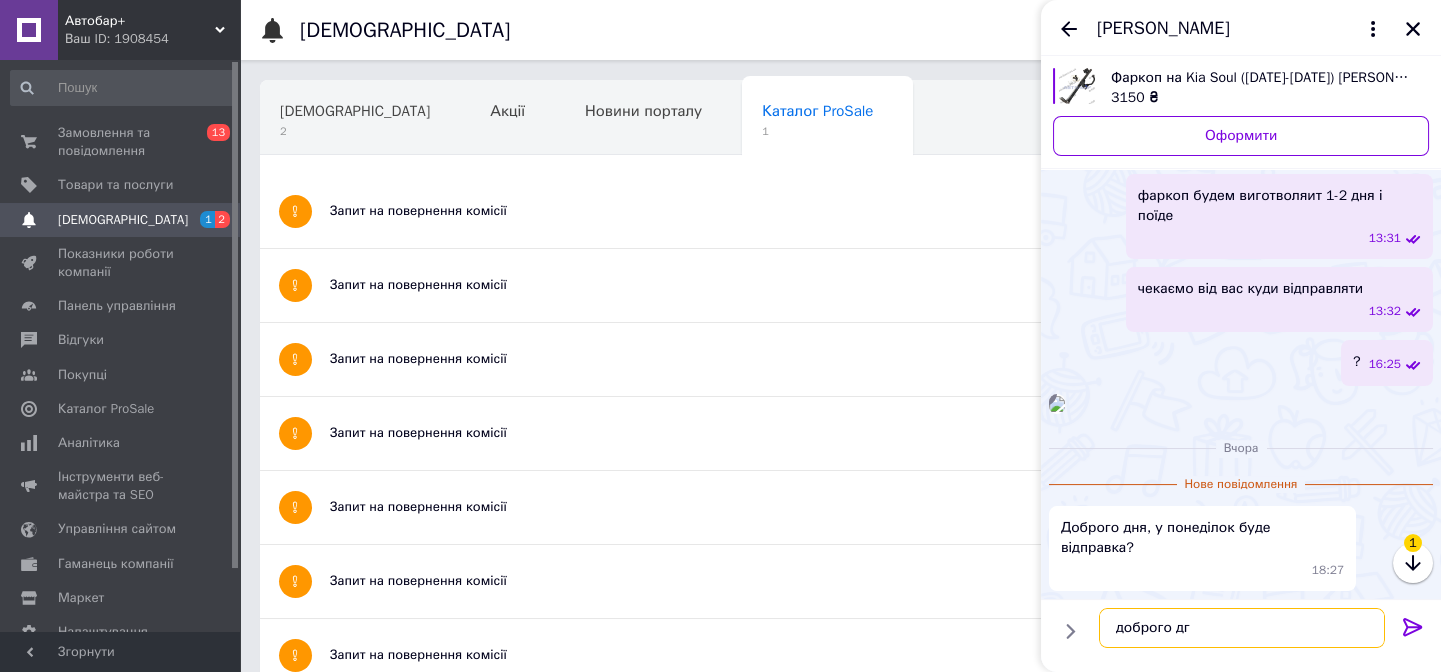 type on "доброго дгя" 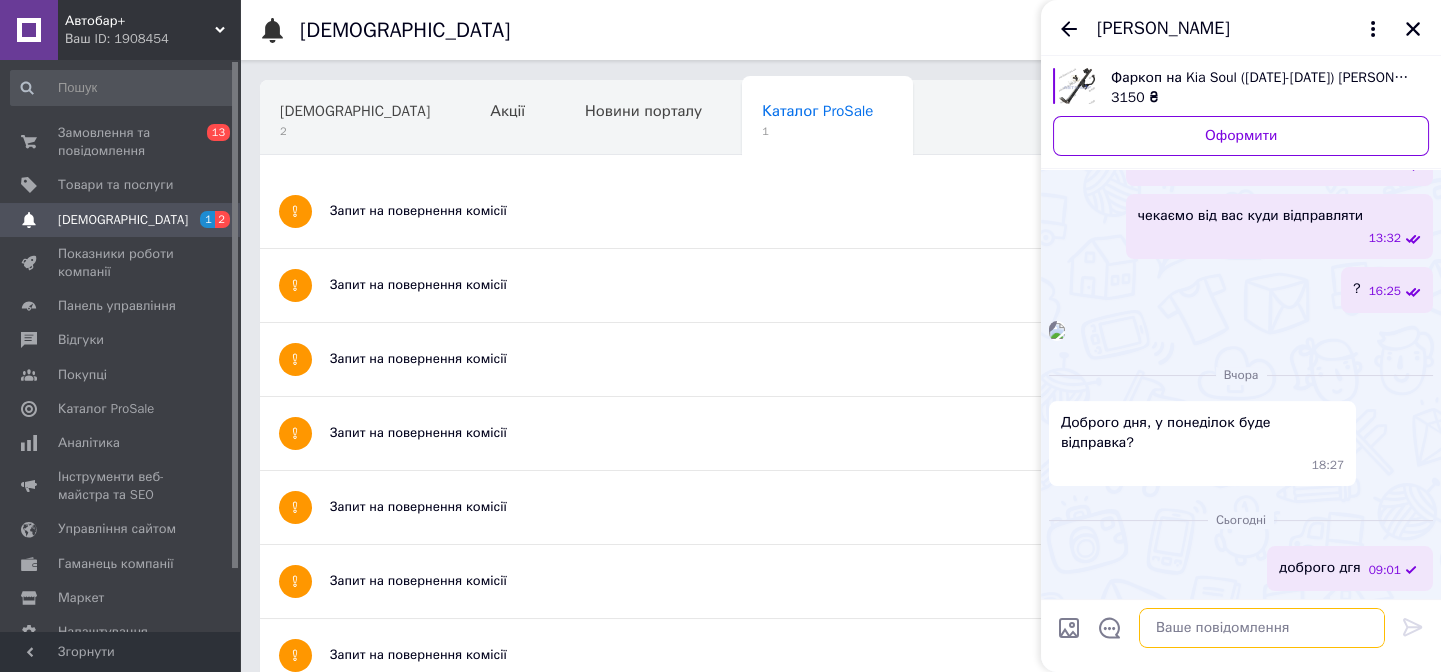 scroll, scrollTop: 1486, scrollLeft: 0, axis: vertical 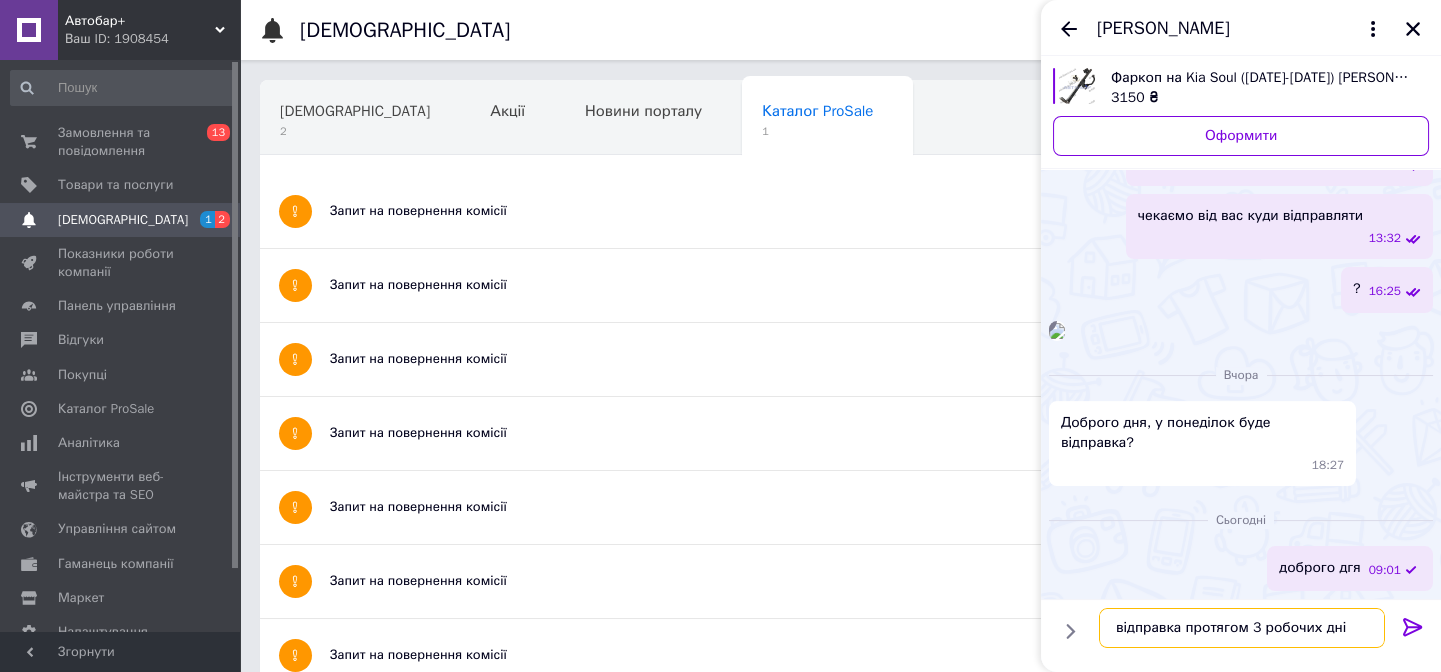 type on "відправка протягом 3 робочих днів" 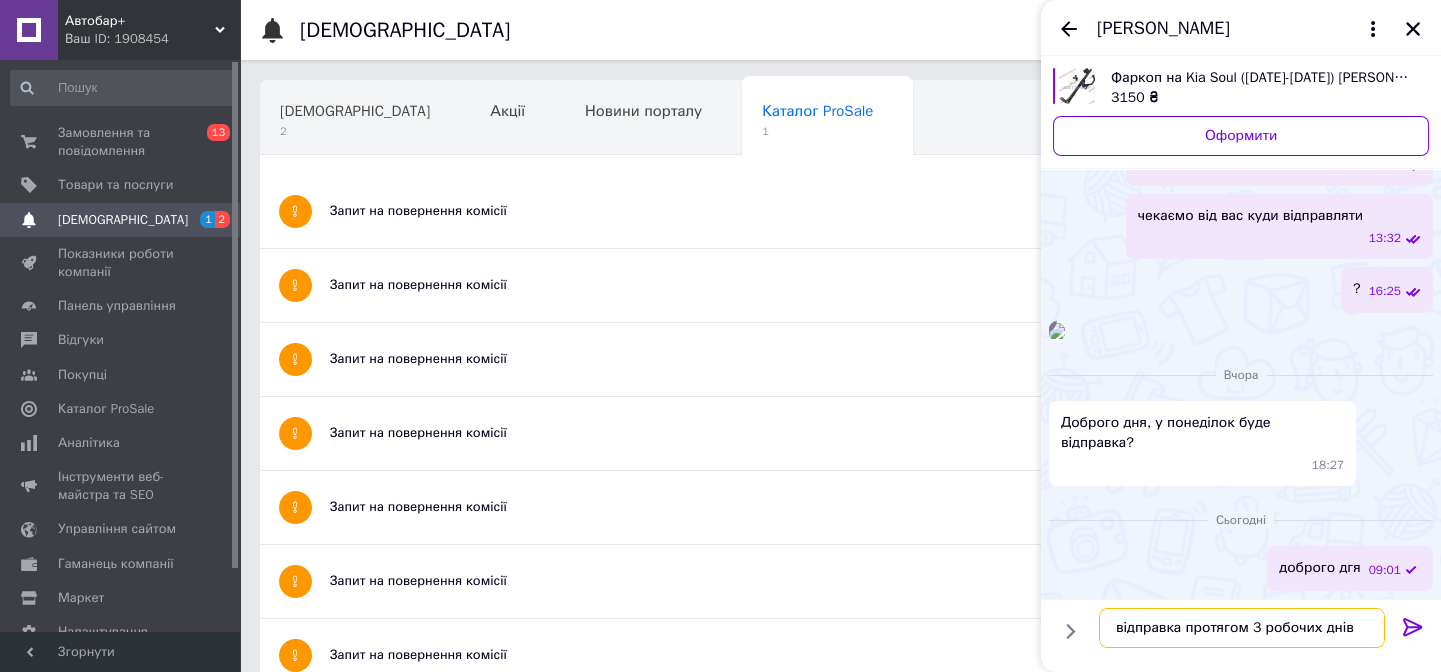 type 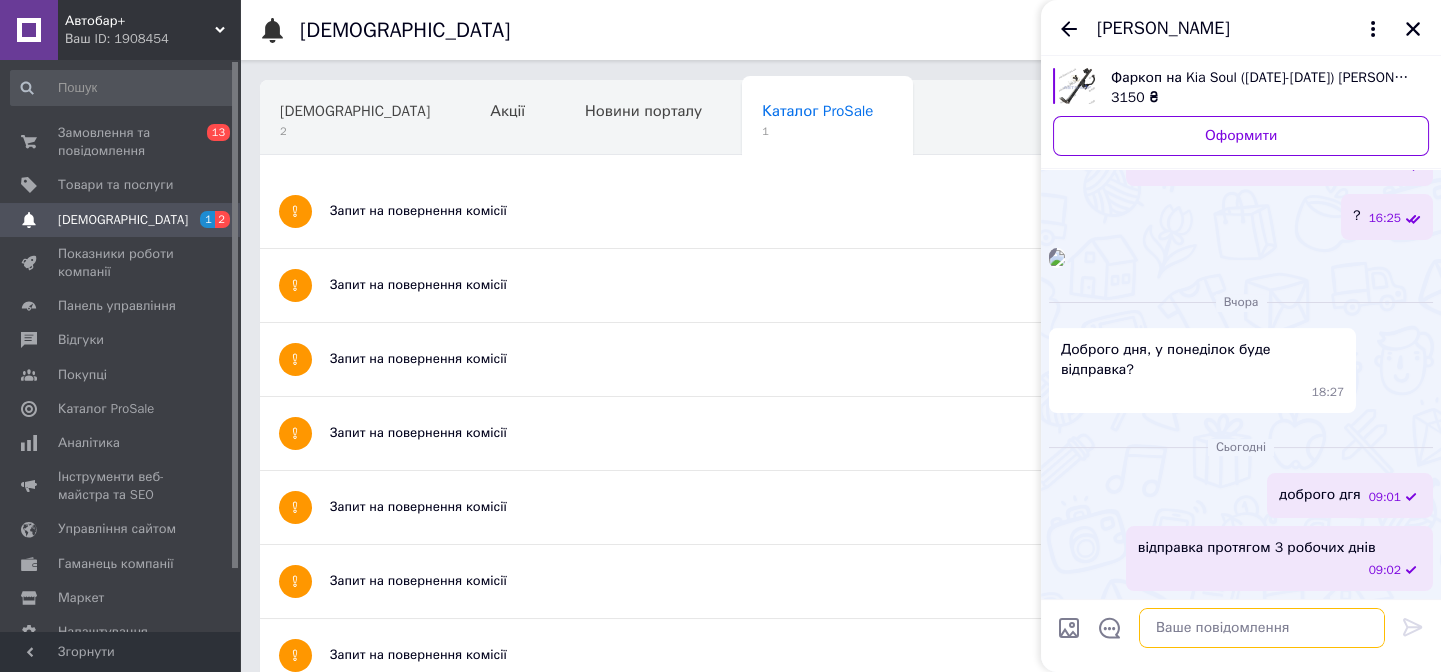 scroll, scrollTop: 1560, scrollLeft: 0, axis: vertical 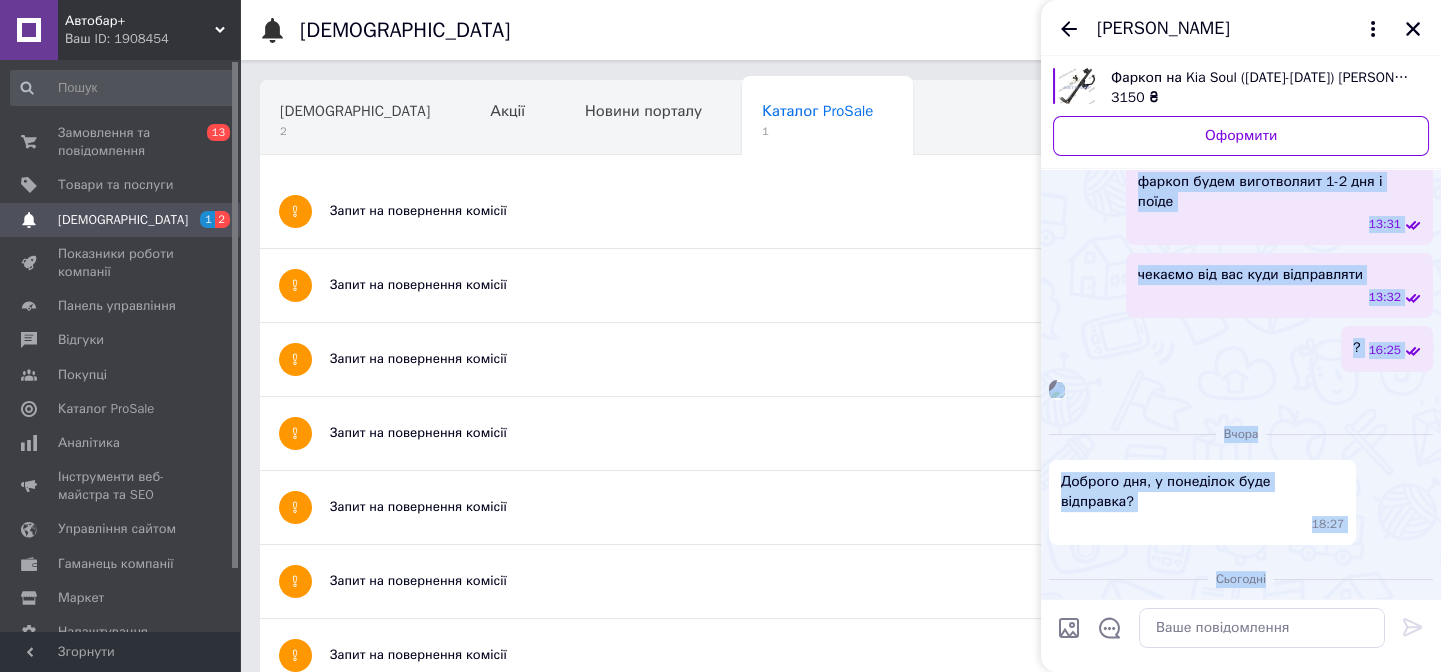 drag, startPoint x: 1373, startPoint y: 475, endPoint x: 1257, endPoint y: 220, distance: 280.1446 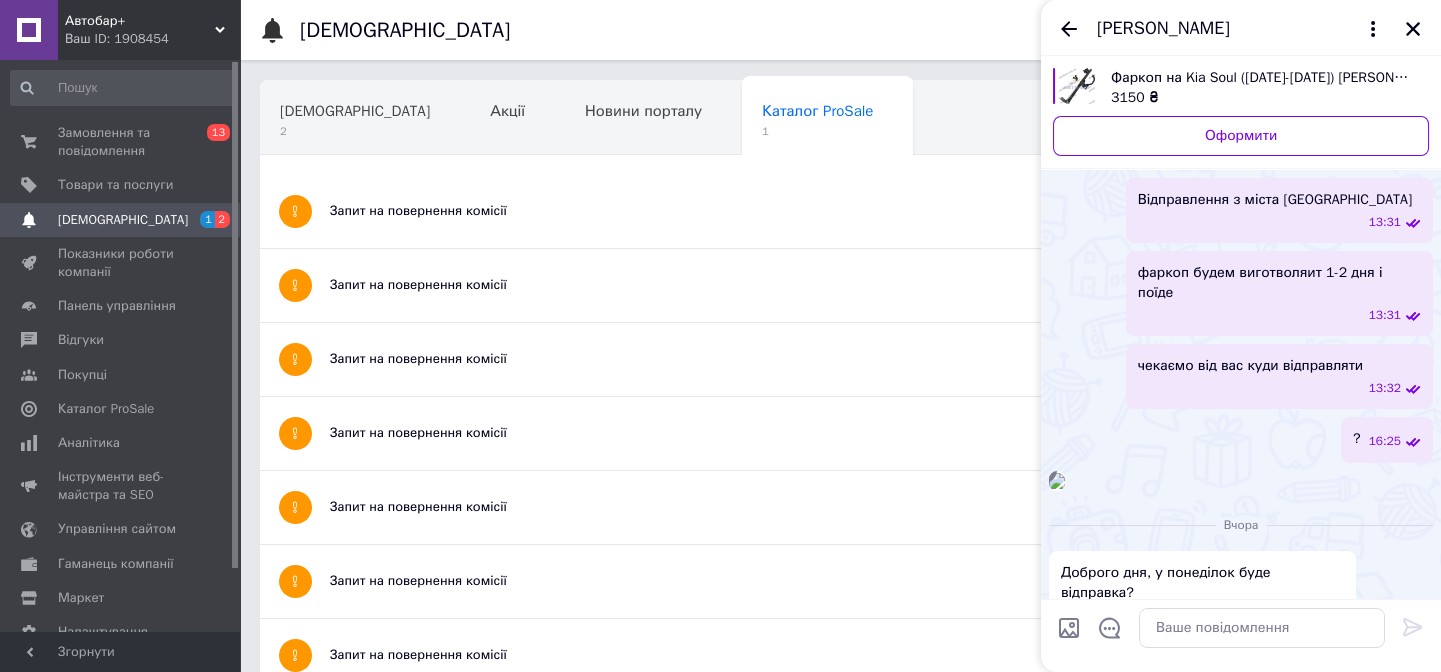 click at bounding box center (1057, 160) 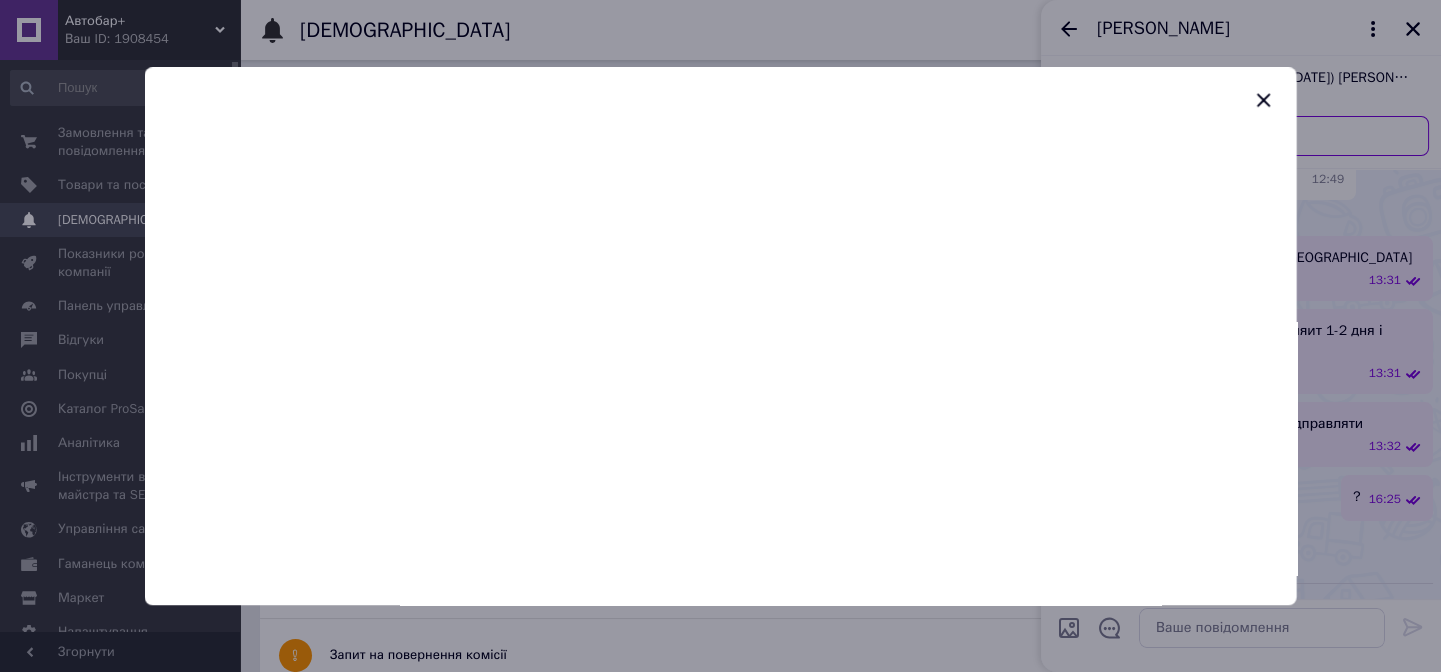 scroll, scrollTop: 766, scrollLeft: 0, axis: vertical 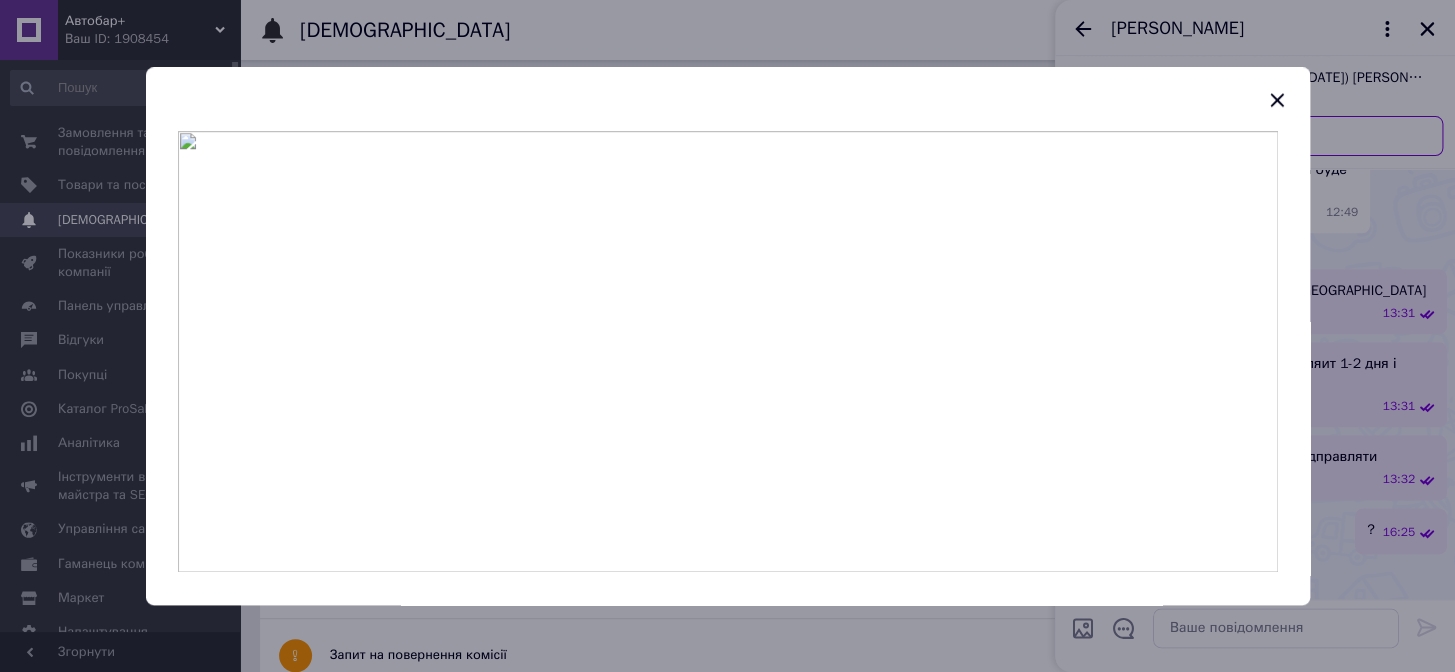 click at bounding box center (728, 351) 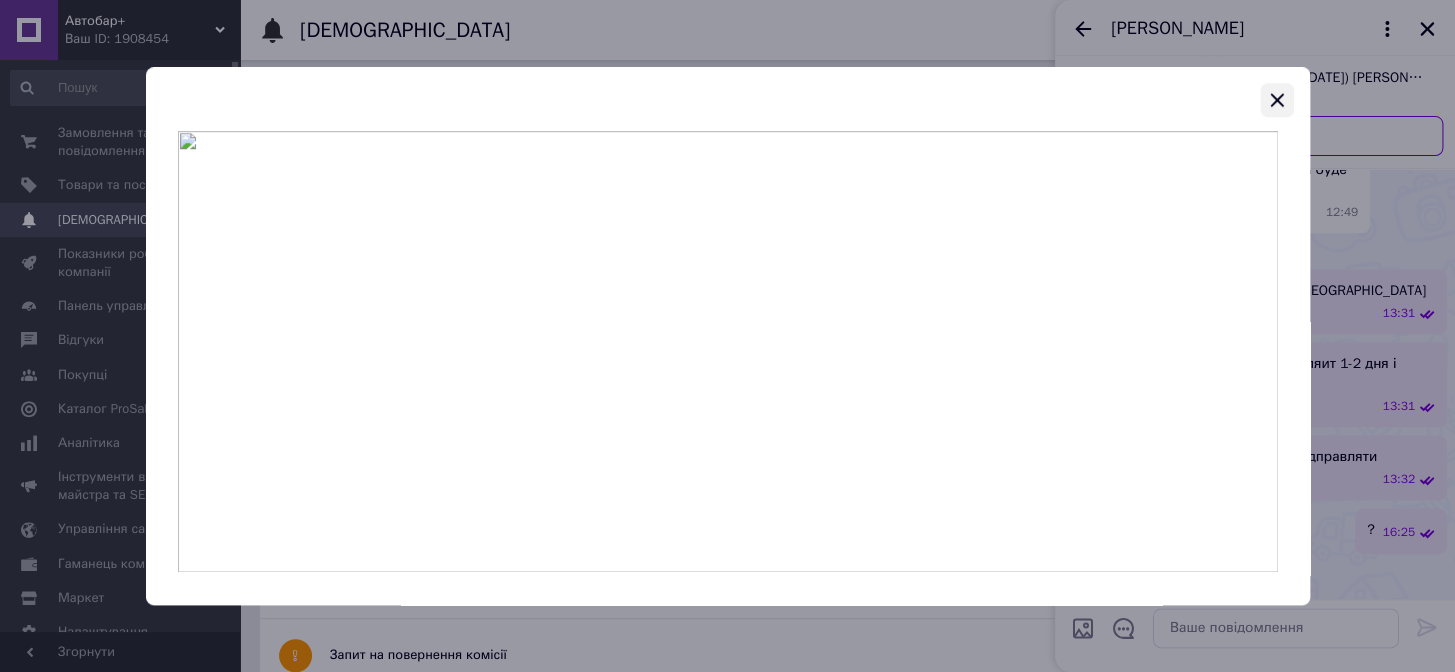 click 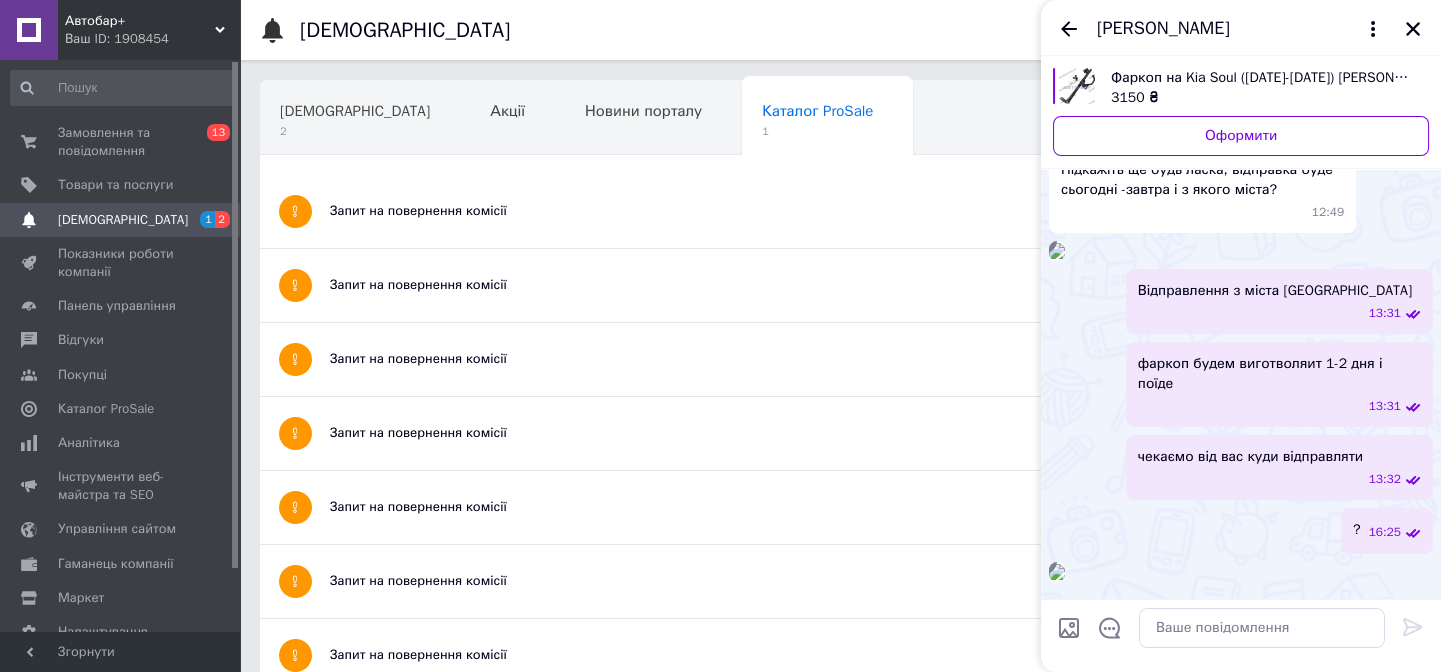 click at bounding box center (1057, 251) 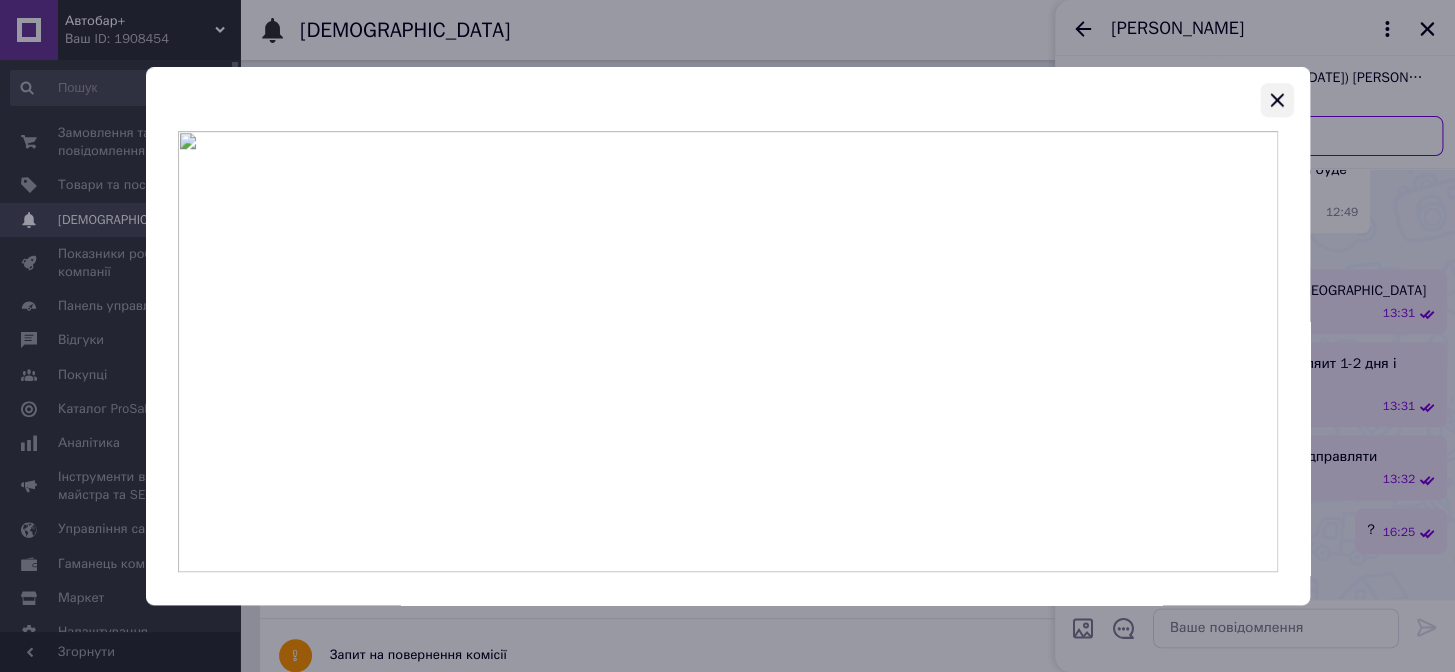 click 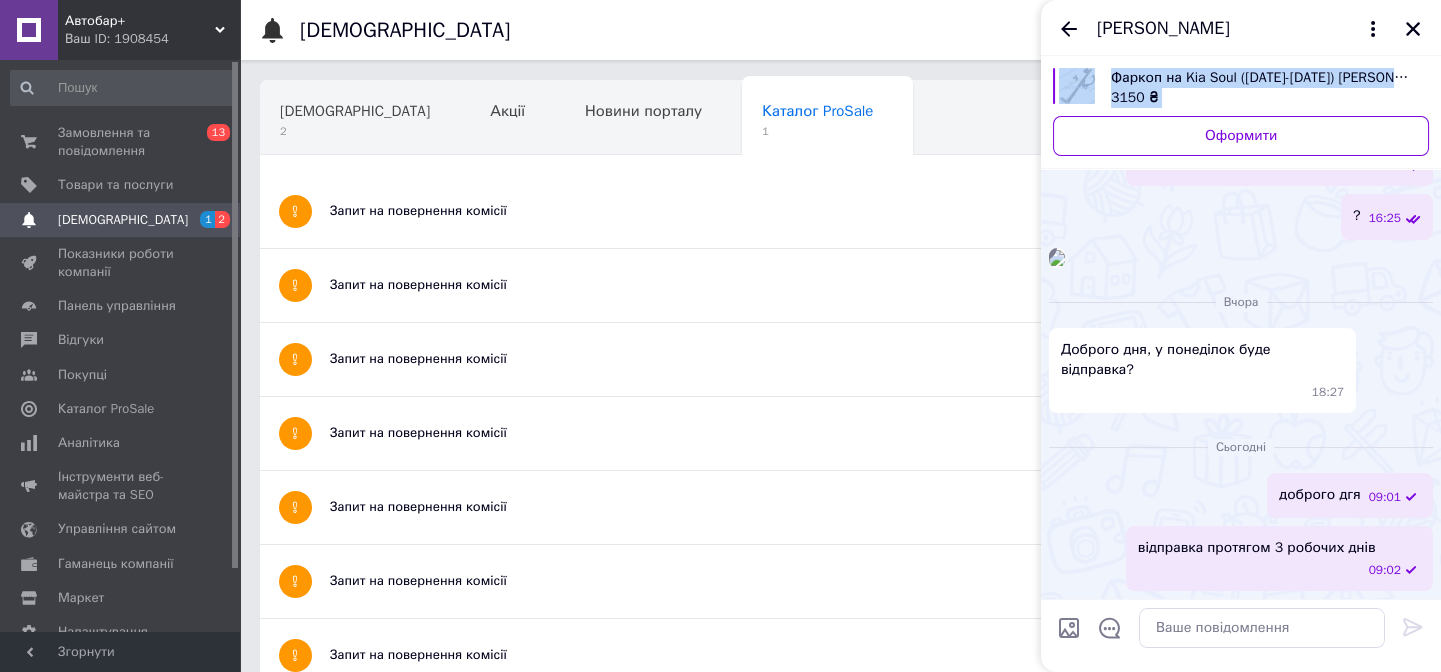 scroll, scrollTop: 1560, scrollLeft: 0, axis: vertical 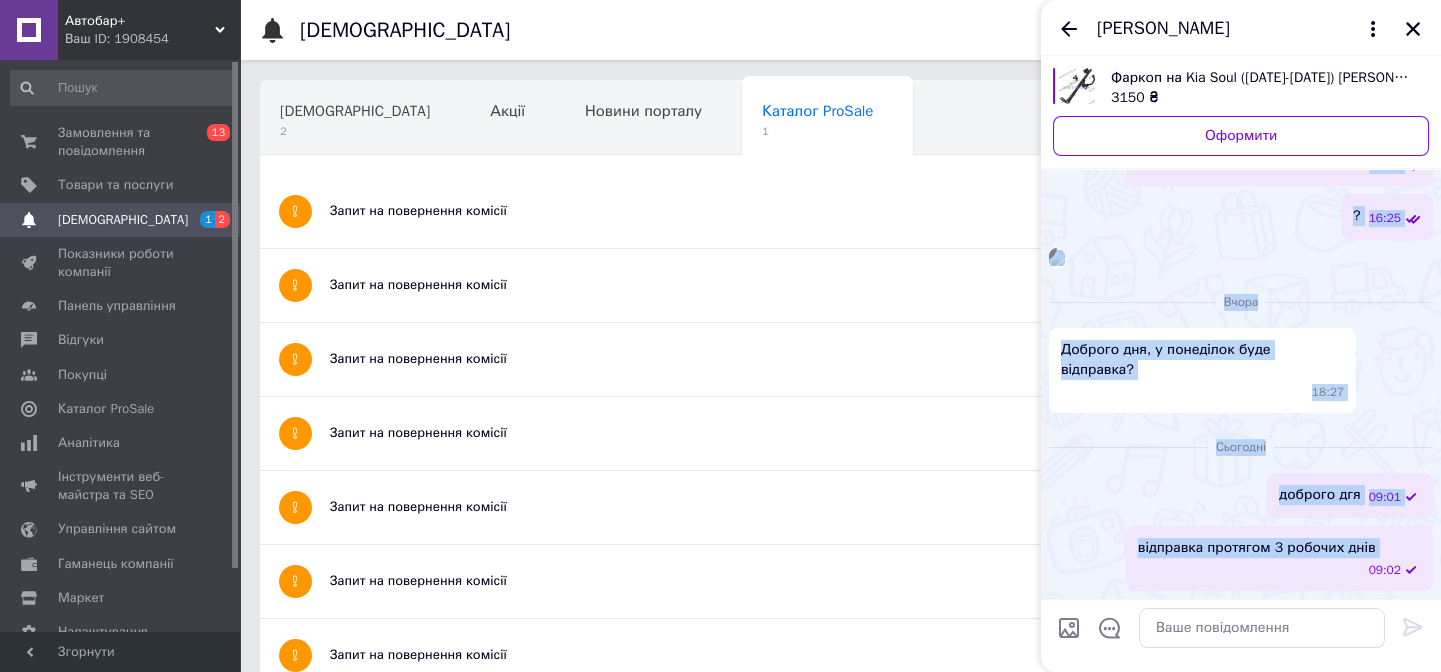 drag, startPoint x: 1315, startPoint y: 511, endPoint x: 1294, endPoint y: 539, distance: 35 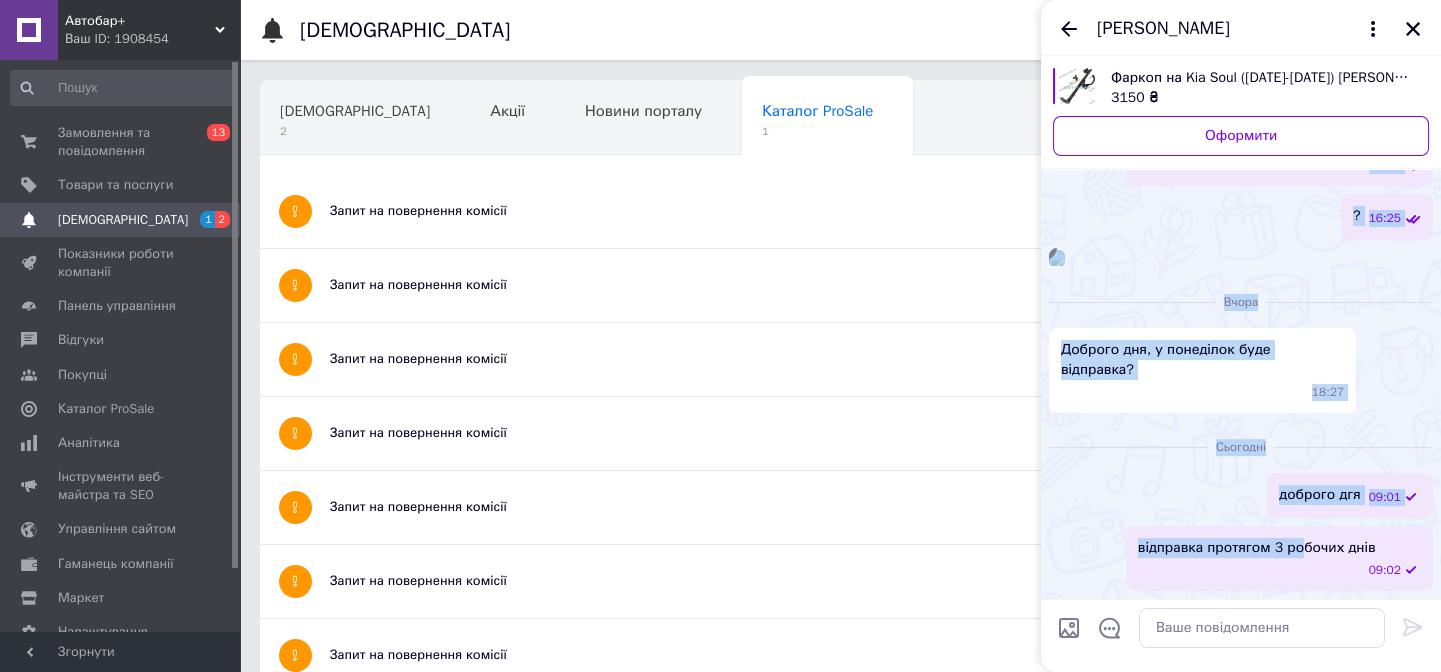 click at bounding box center (1057, 258) 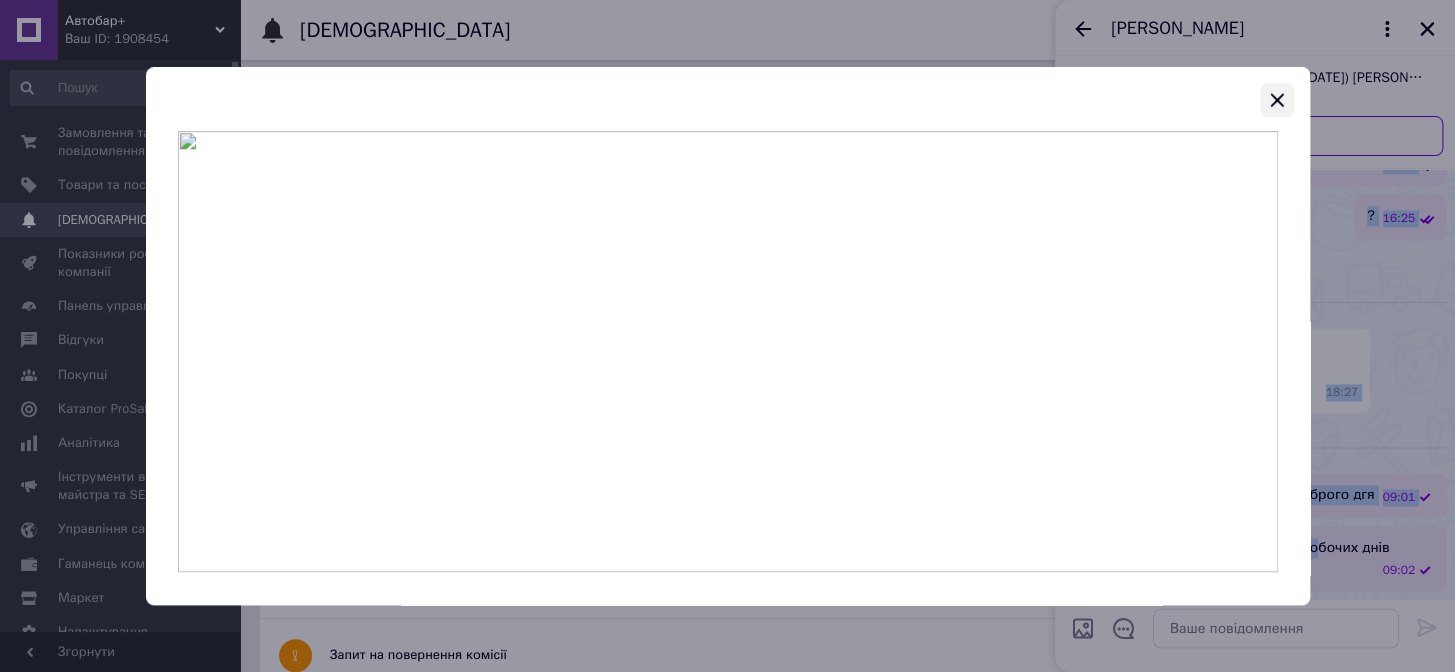 click 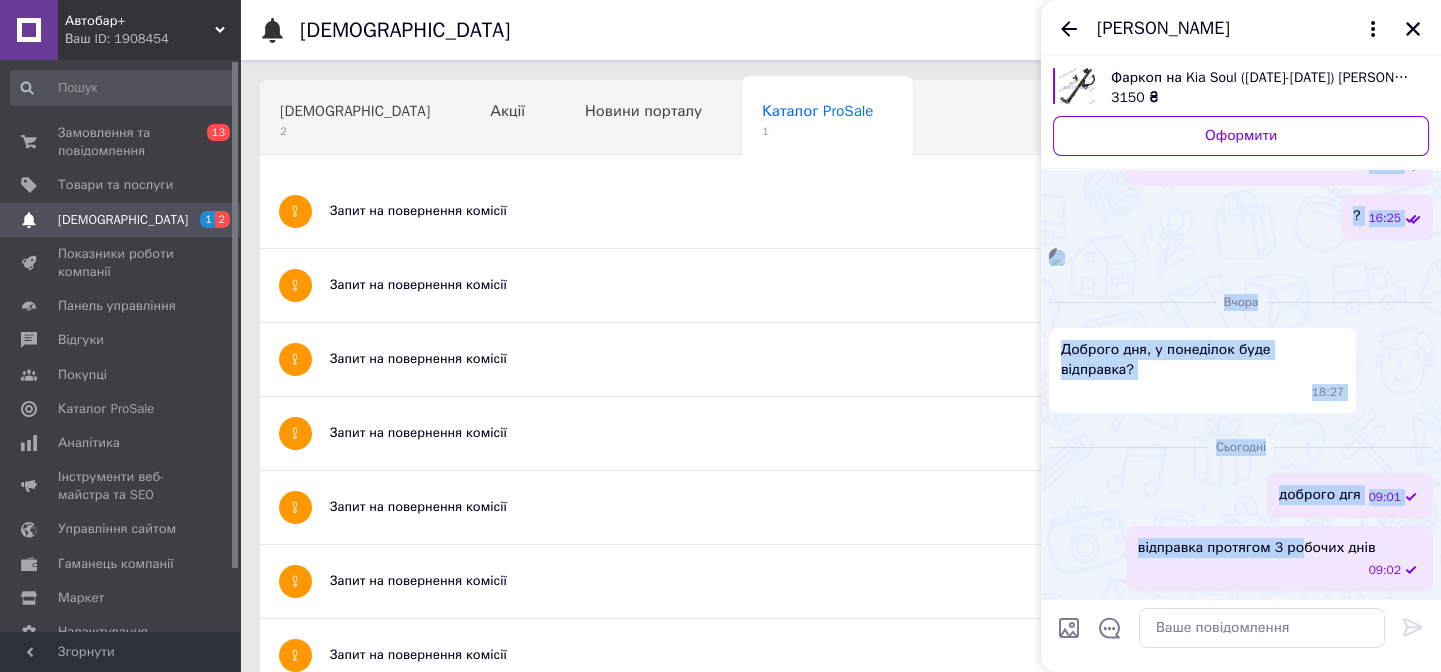 click on "Фаркоп на Kia Soul ([DATE]-[DATE]) [PERSON_NAME]" at bounding box center (1262, 78) 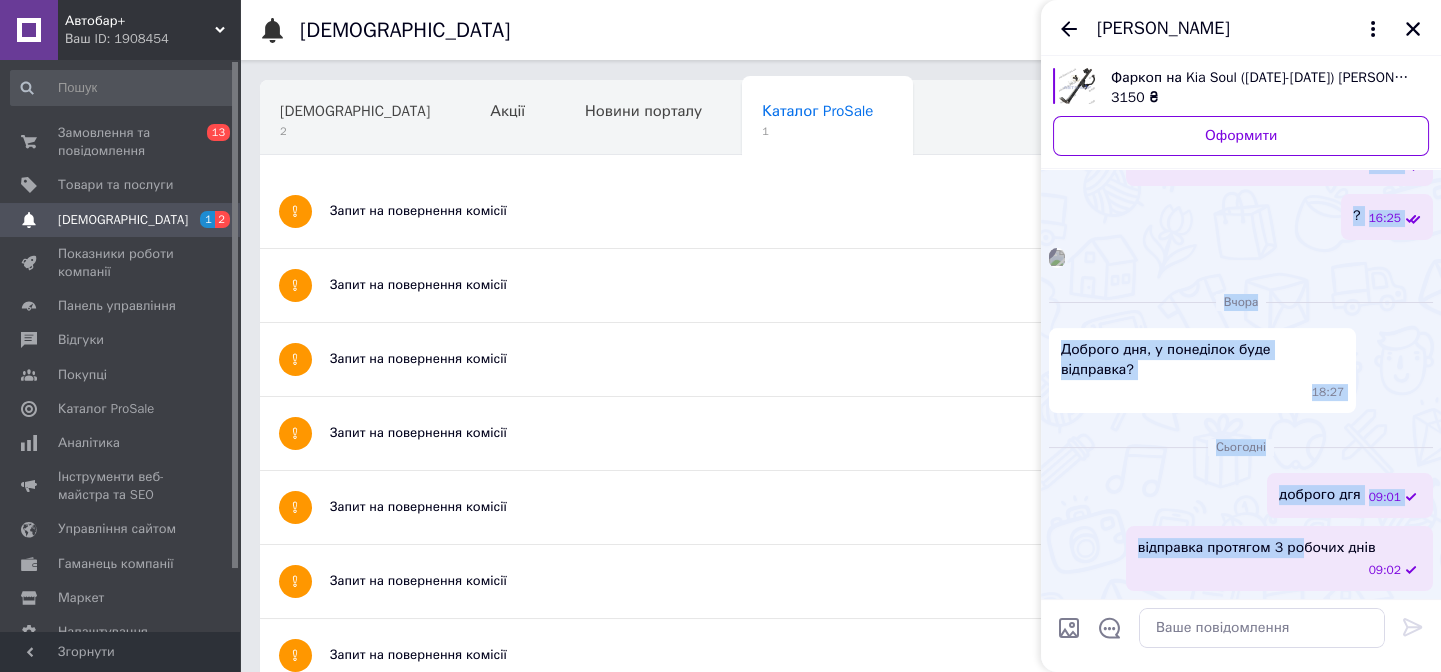 click on "17:40" at bounding box center [1241, 258] 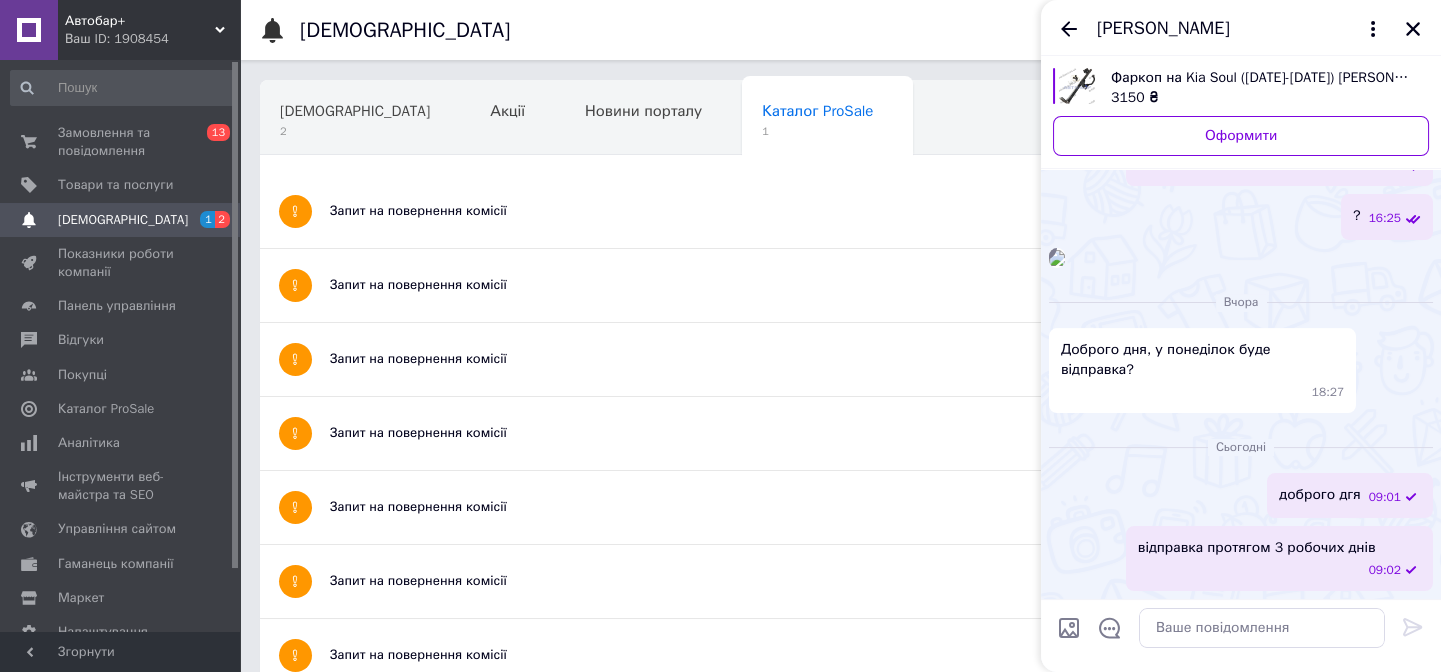 click on "[PERSON_NAME]" at bounding box center (1163, 29) 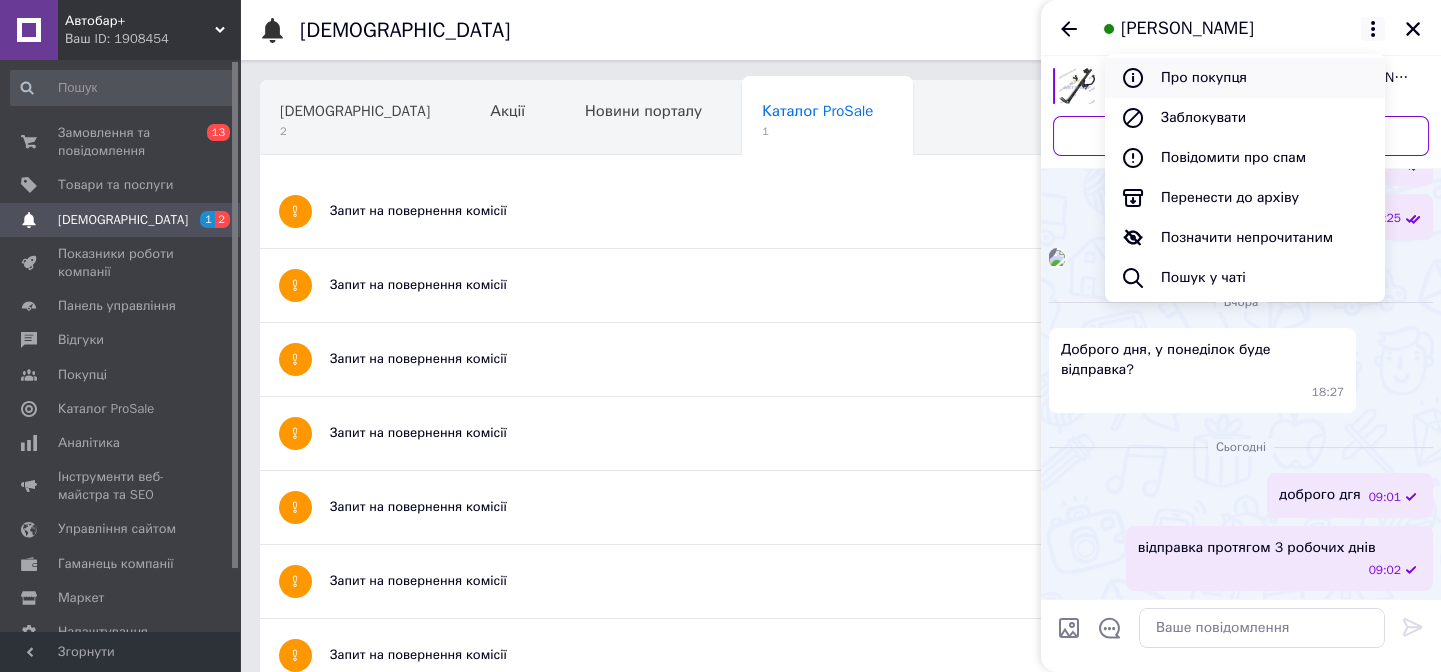 click on "Про покупця" at bounding box center [1245, 78] 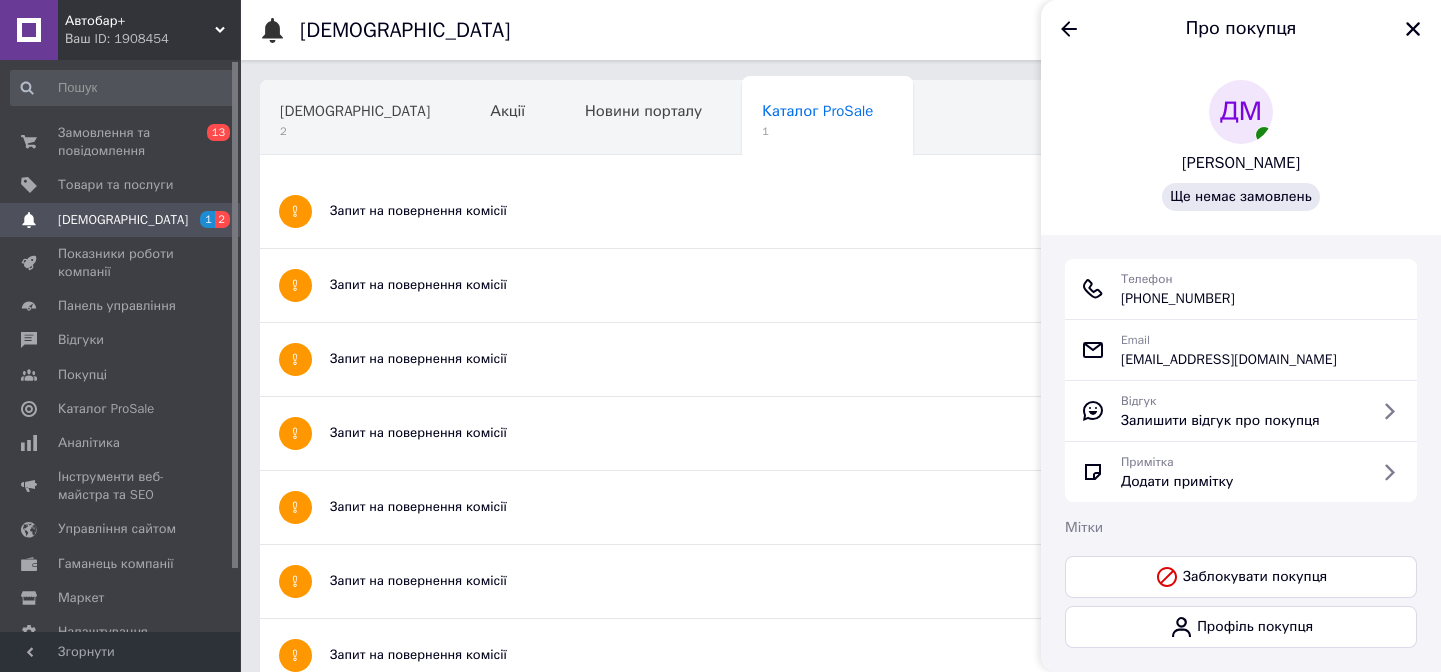 drag, startPoint x: 1190, startPoint y: 294, endPoint x: 1120, endPoint y: 293, distance: 70.00714 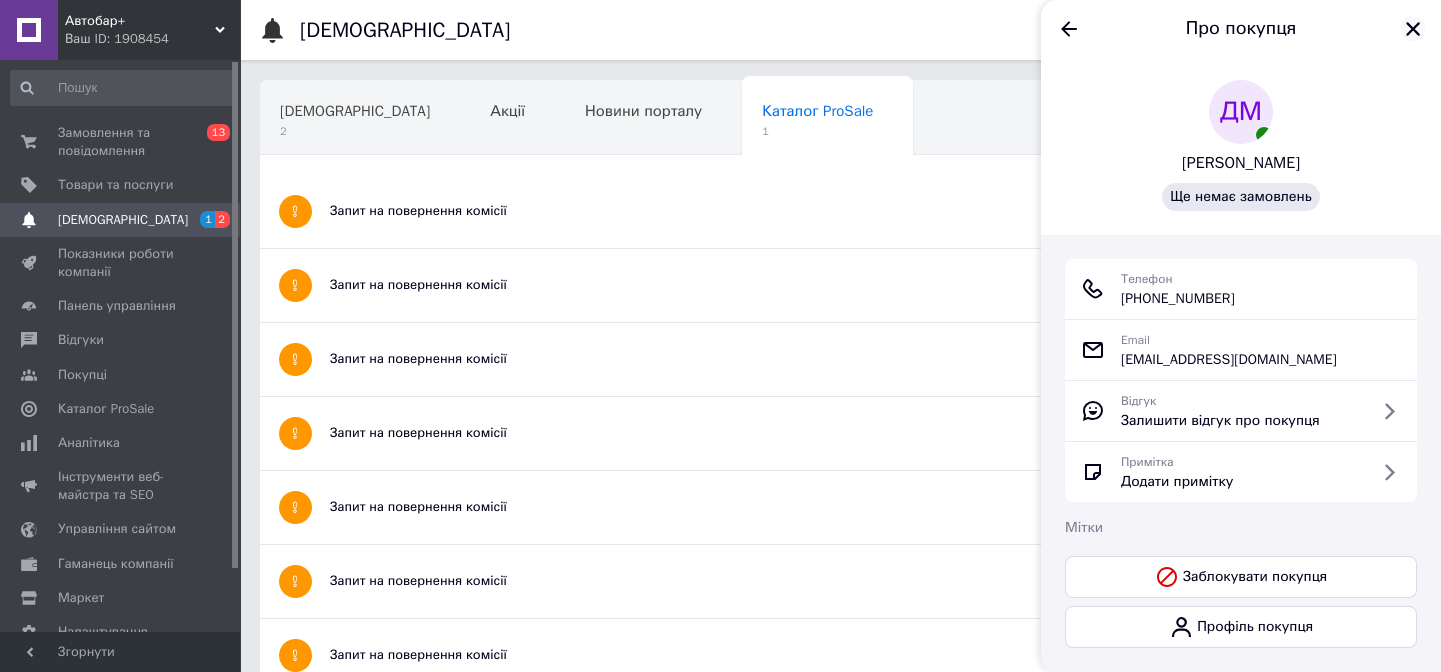 click 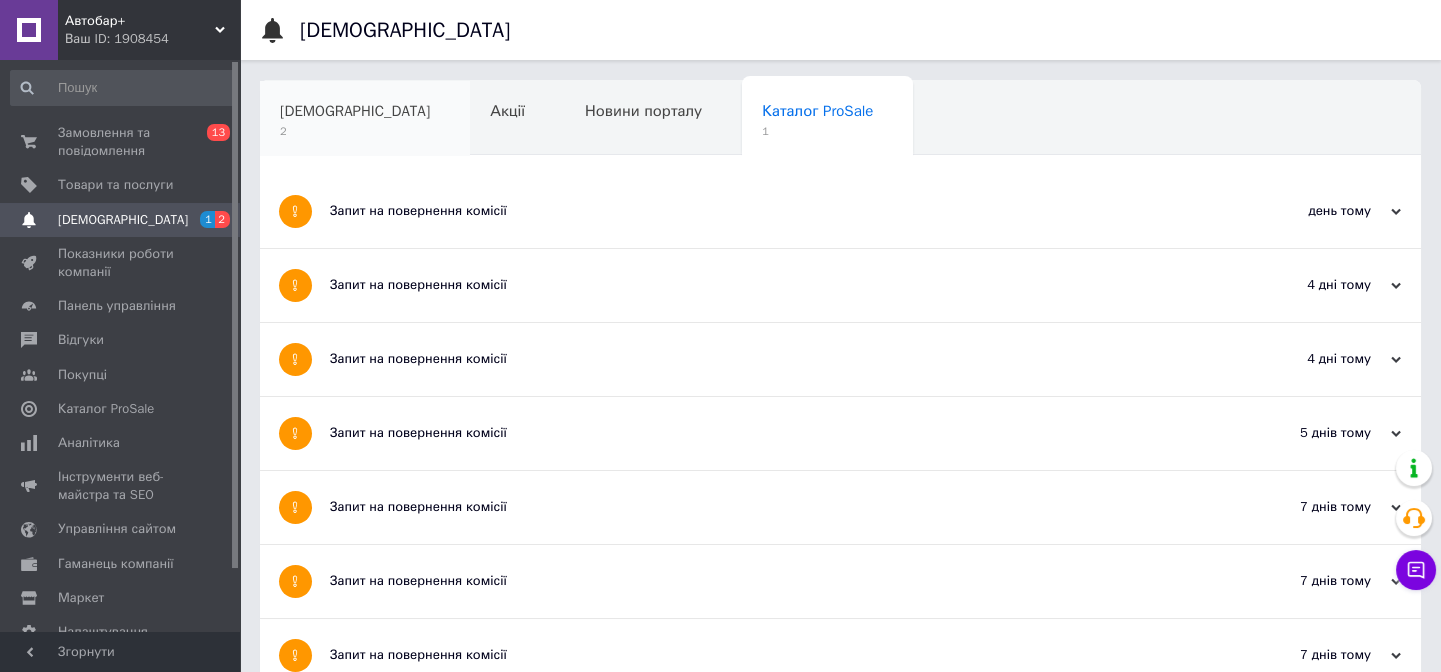 click on "2" at bounding box center [355, 131] 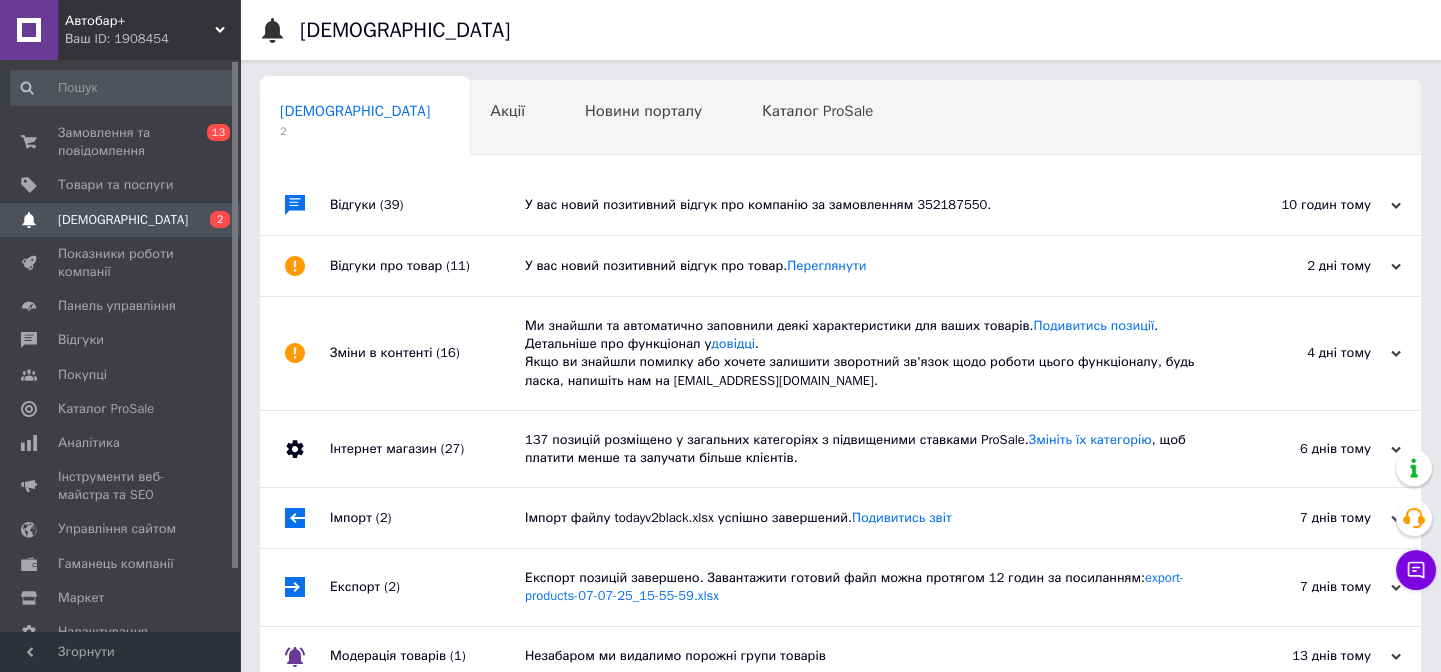 click on "У вас новий позитивний відгук про компанію за замовленням 352187550." at bounding box center (863, 205) 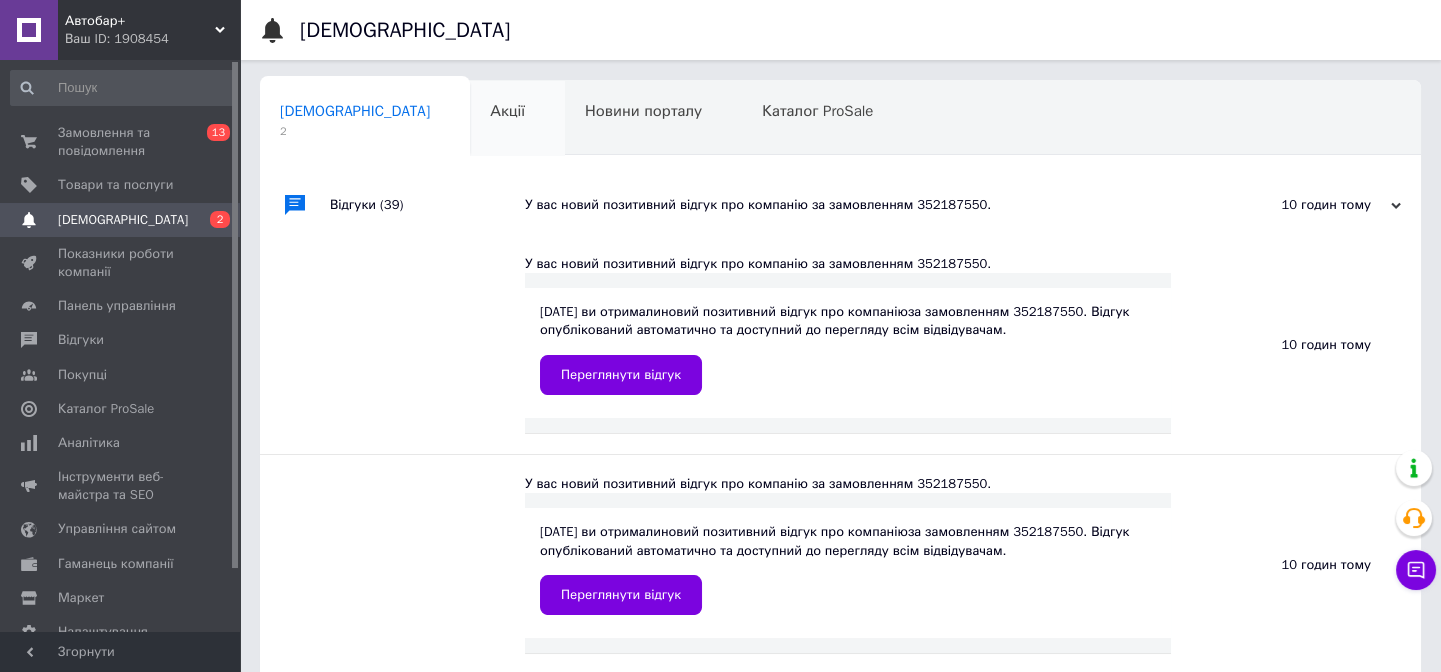 click on "Акції" at bounding box center [507, 111] 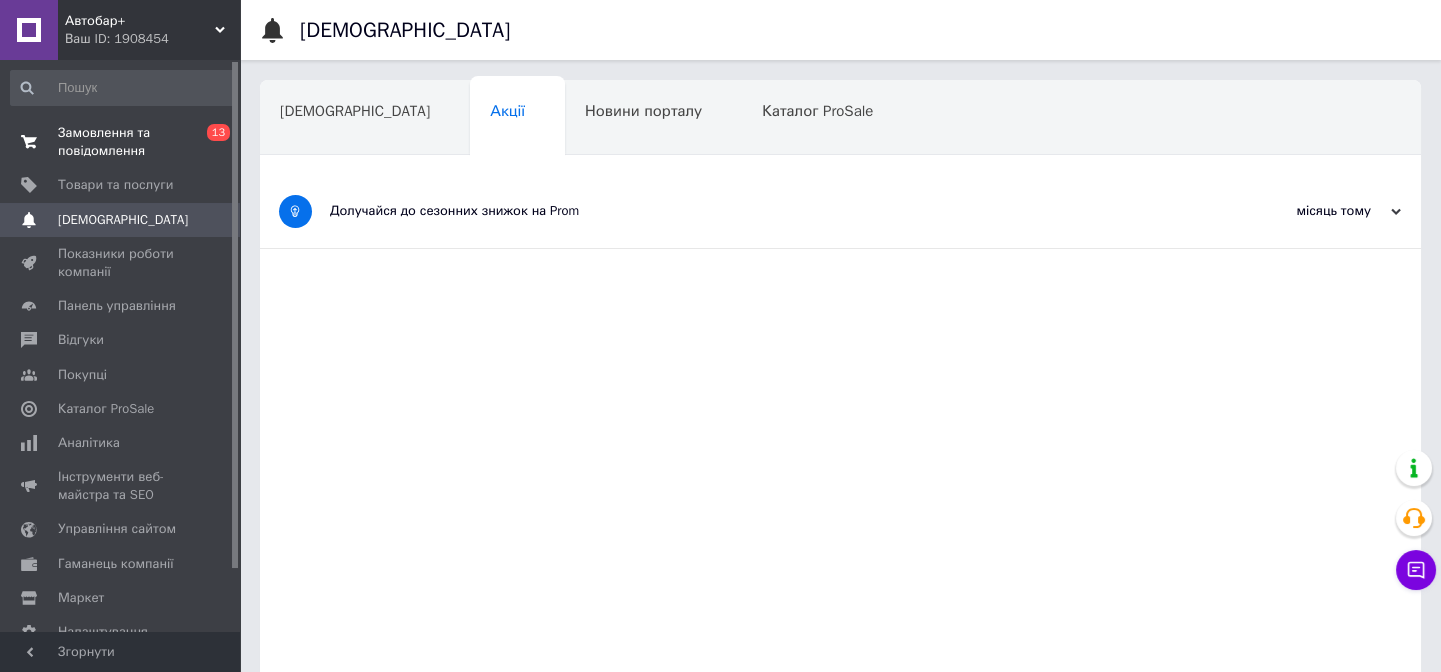 click on "Замовлення та повідомлення" at bounding box center (121, 142) 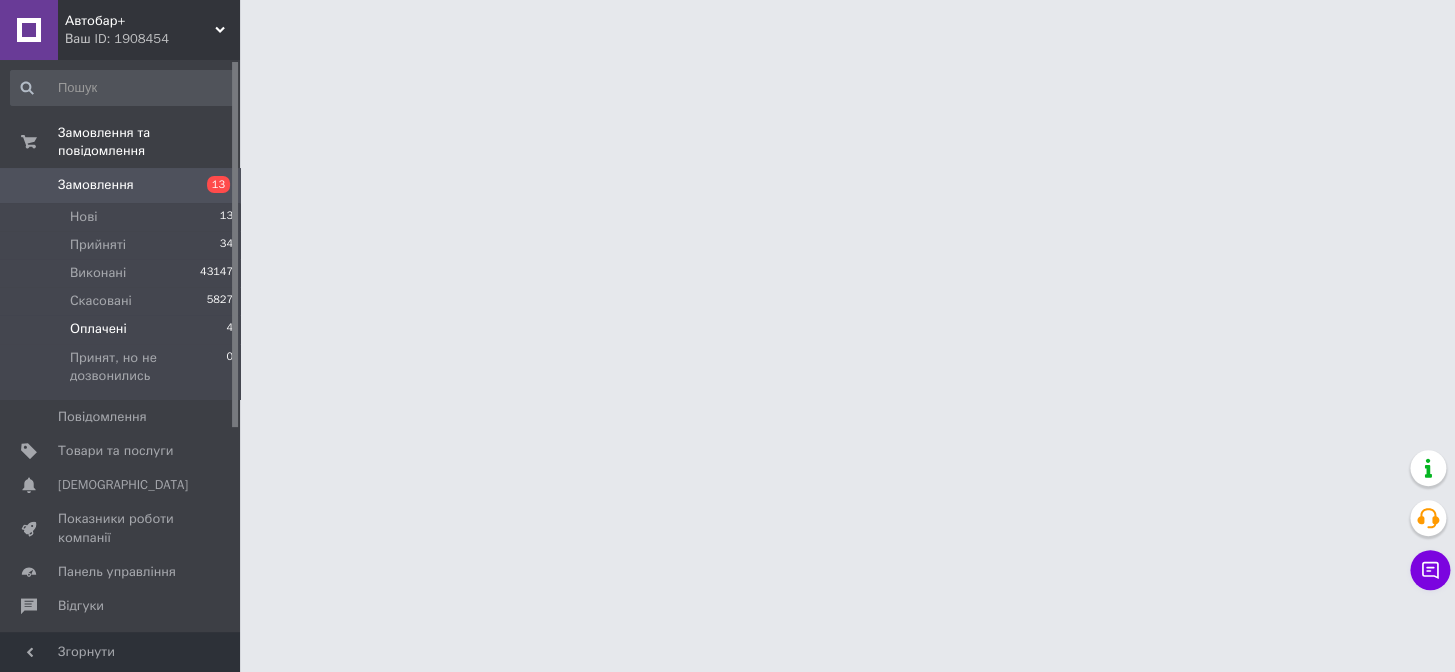 click on "Оплачені" at bounding box center (98, 329) 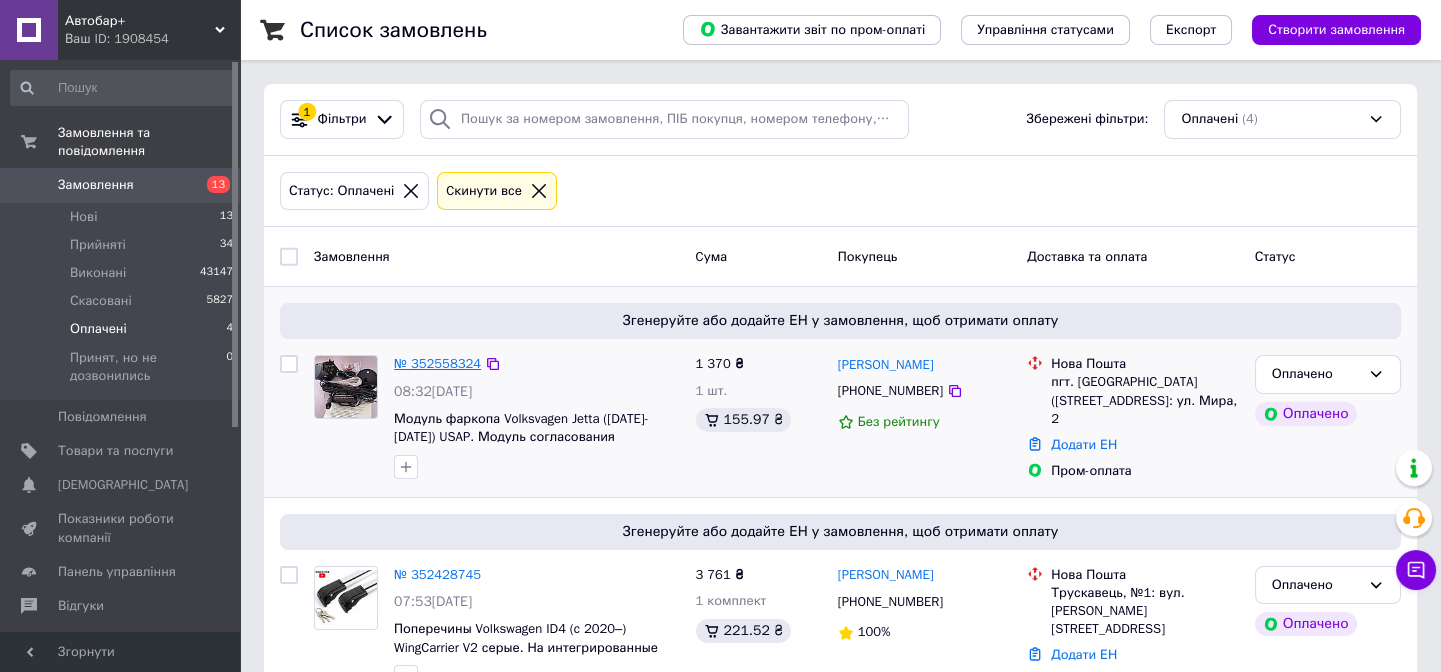 click on "№ 352558324" at bounding box center (437, 363) 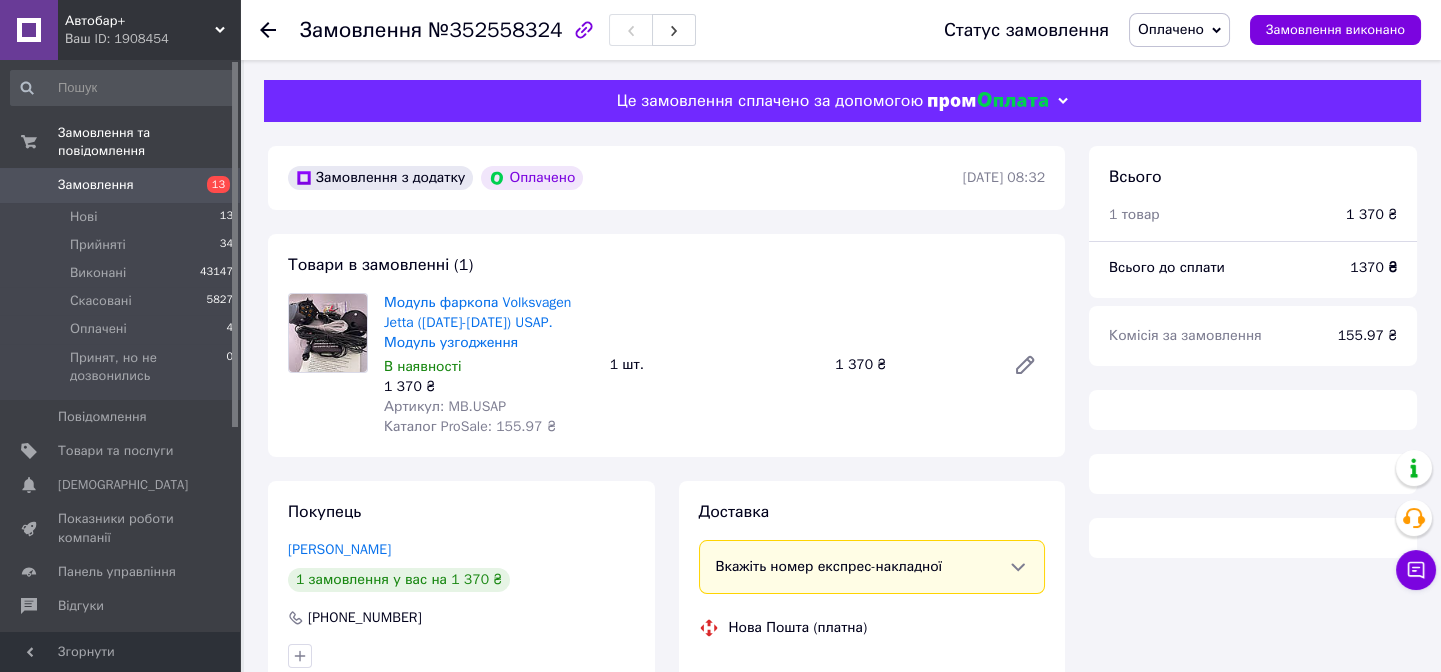 click on "Оплачено" at bounding box center [1171, 29] 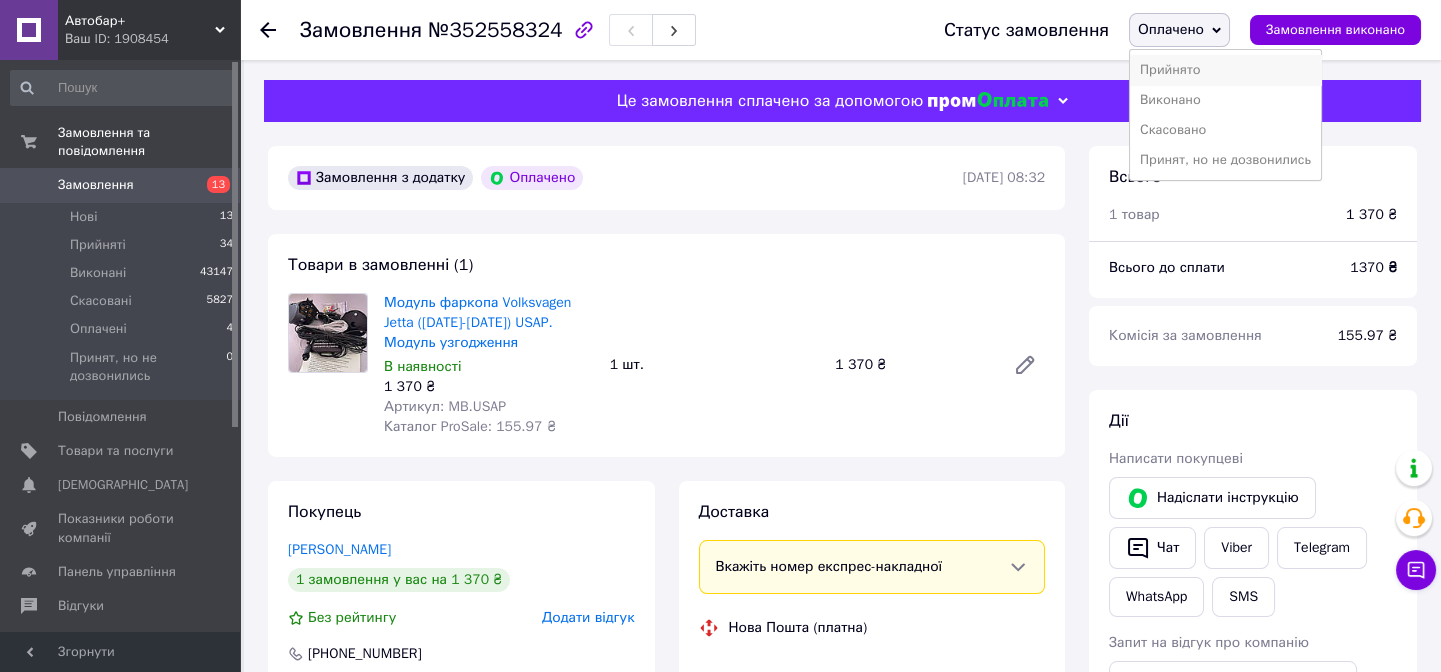 click on "Прийнято" at bounding box center (1225, 70) 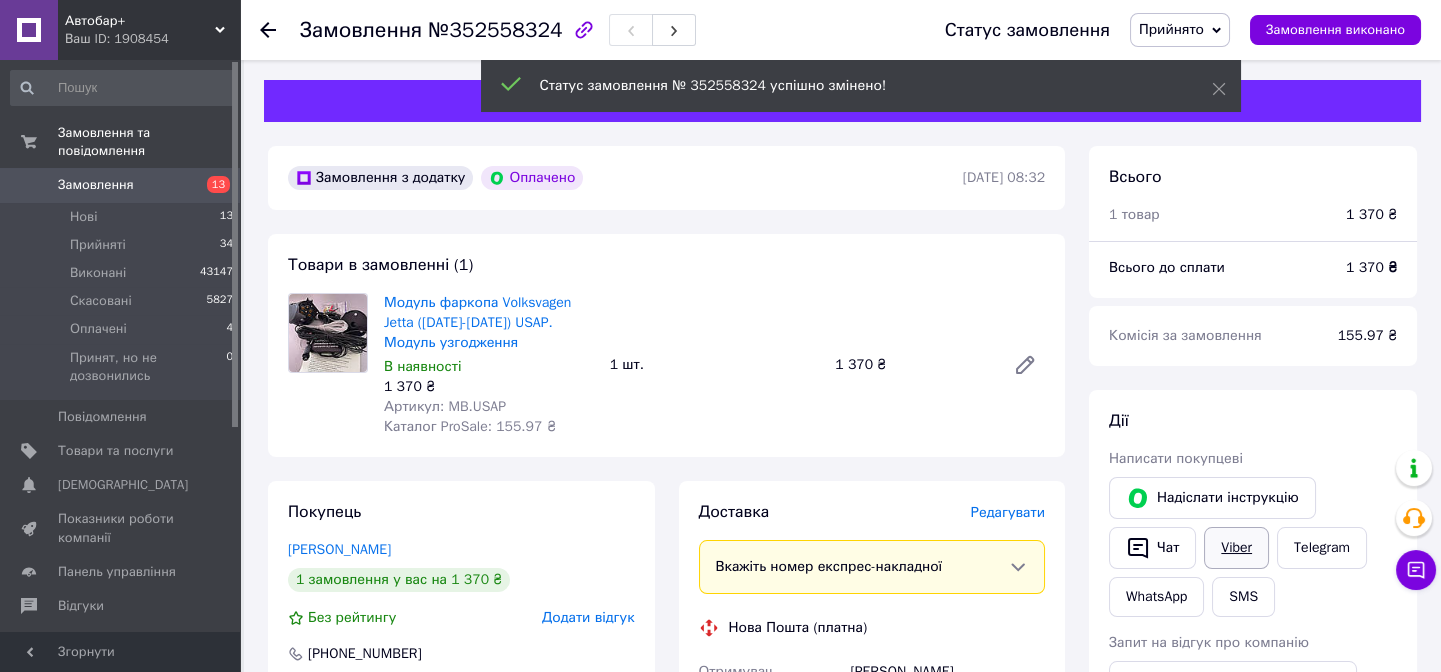 click on "Viber" at bounding box center (1236, 548) 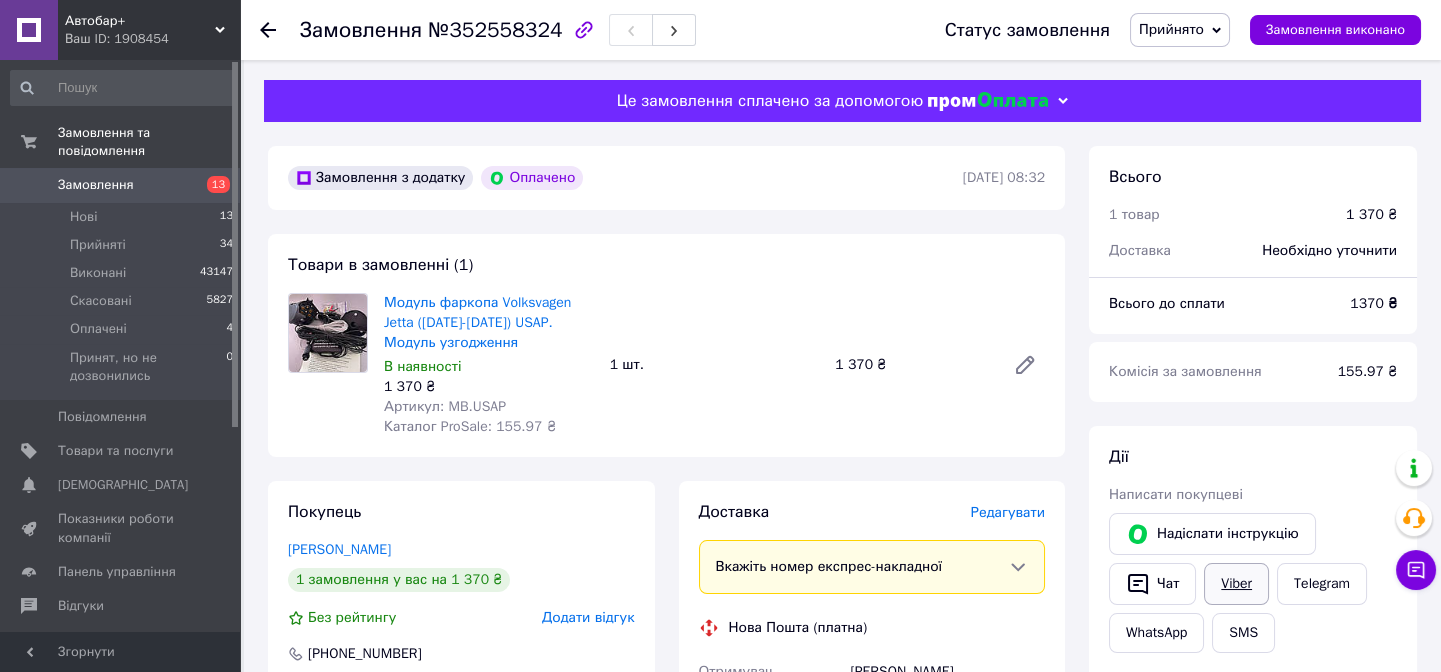 click on "Viber" at bounding box center [1236, 584] 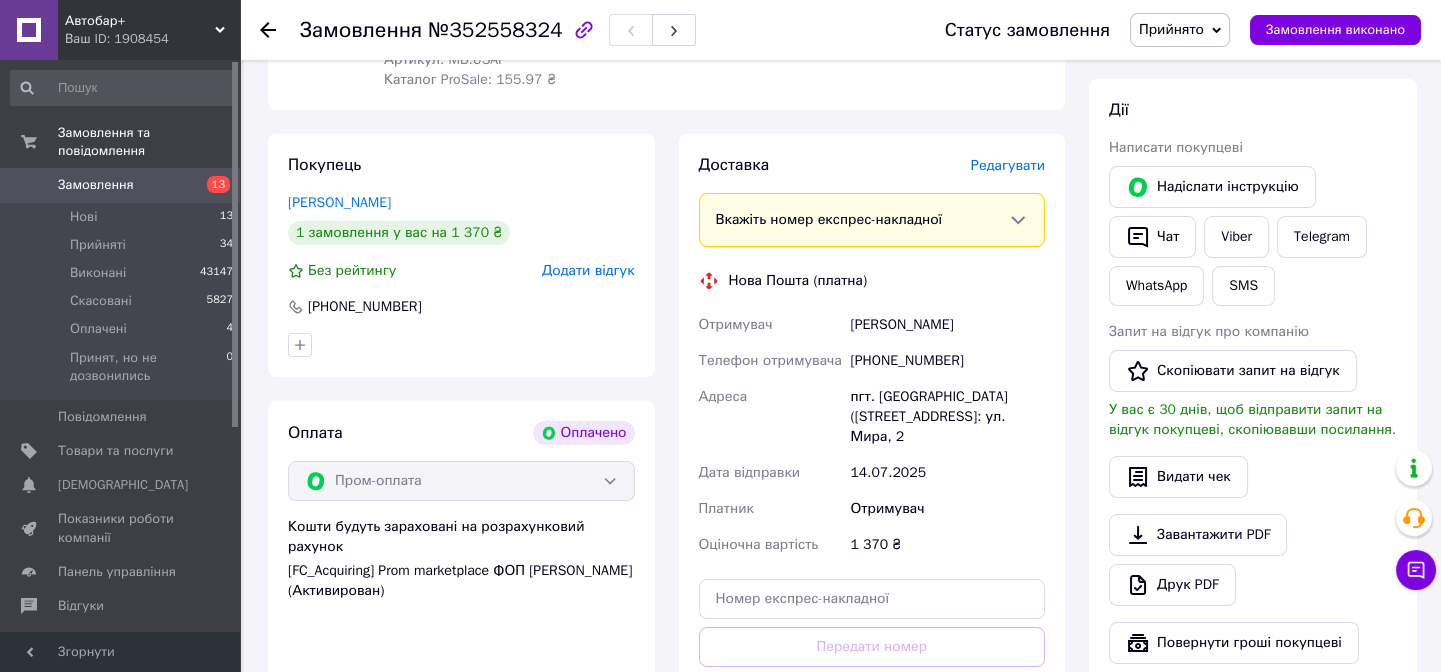 scroll, scrollTop: 360, scrollLeft: 0, axis: vertical 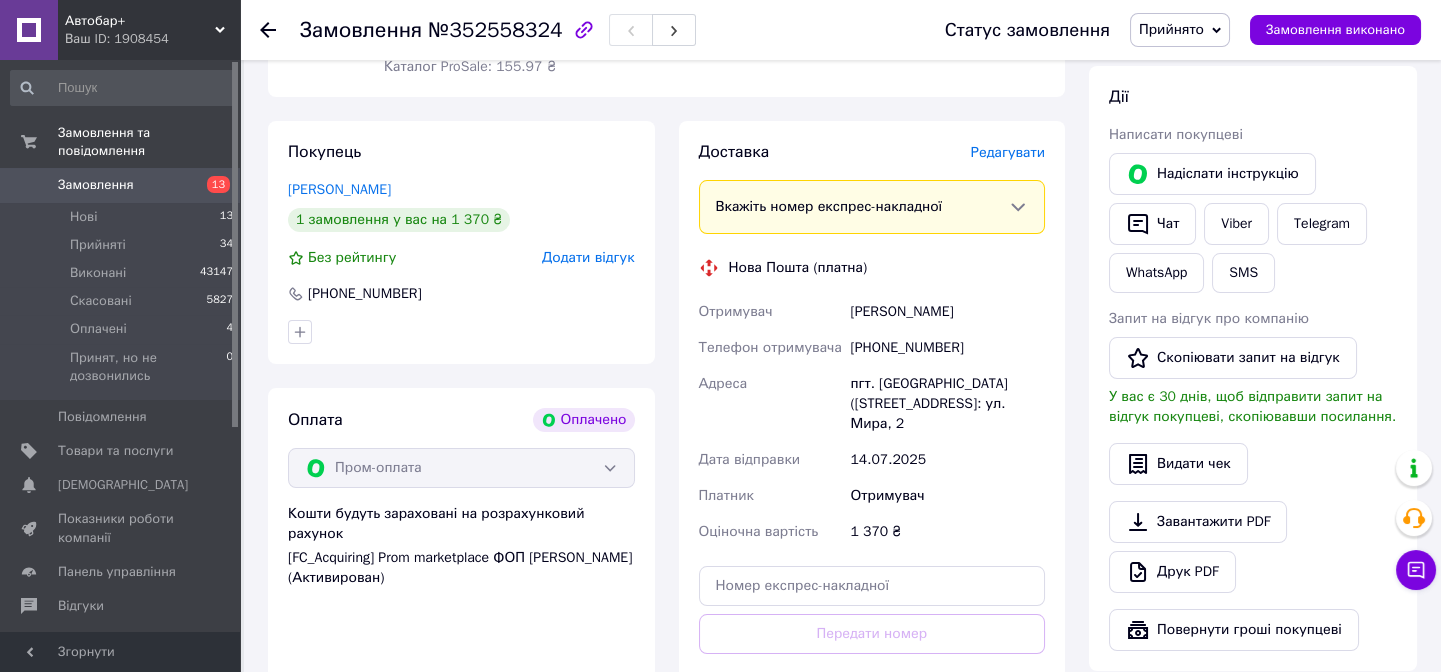 click on "пгт. [GEOGRAPHIC_DATA] ([STREET_ADDRESS]: ул. Мира, 2" at bounding box center (947, 404) 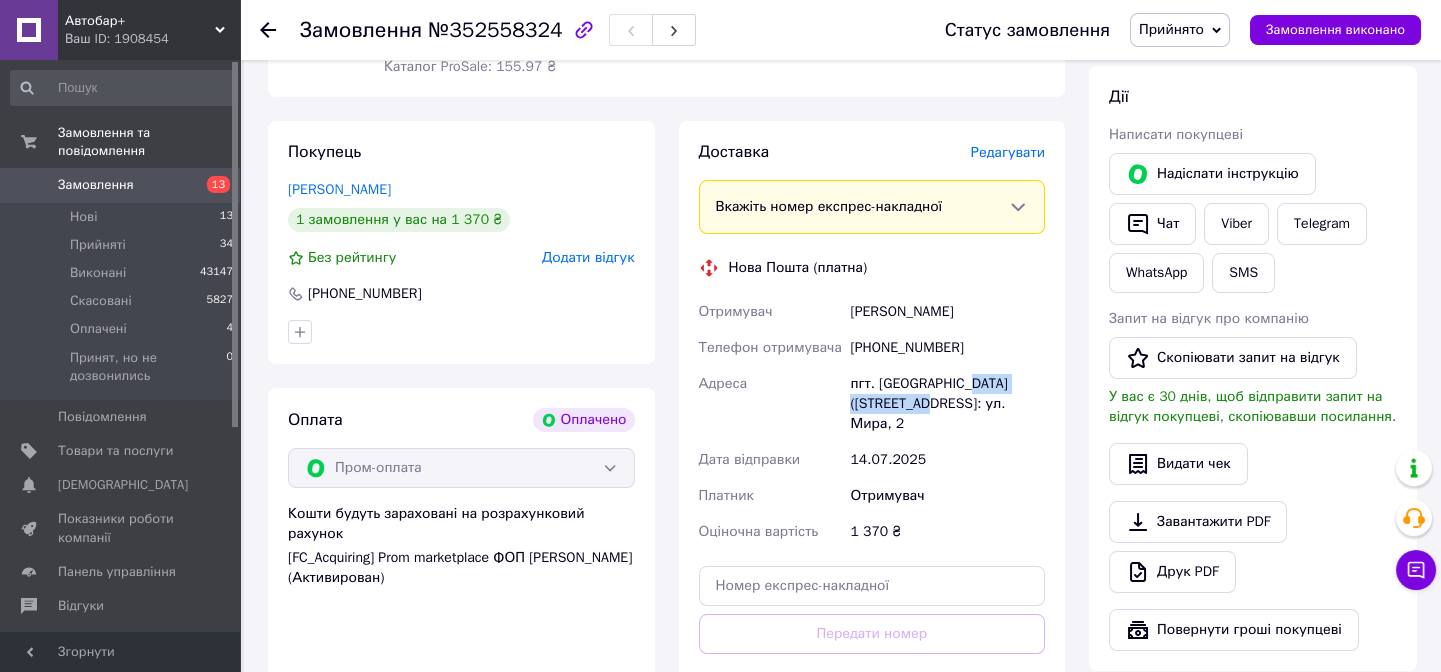 click on "пгт. [GEOGRAPHIC_DATA] ([STREET_ADDRESS]: ул. Мира, 2" at bounding box center [947, 404] 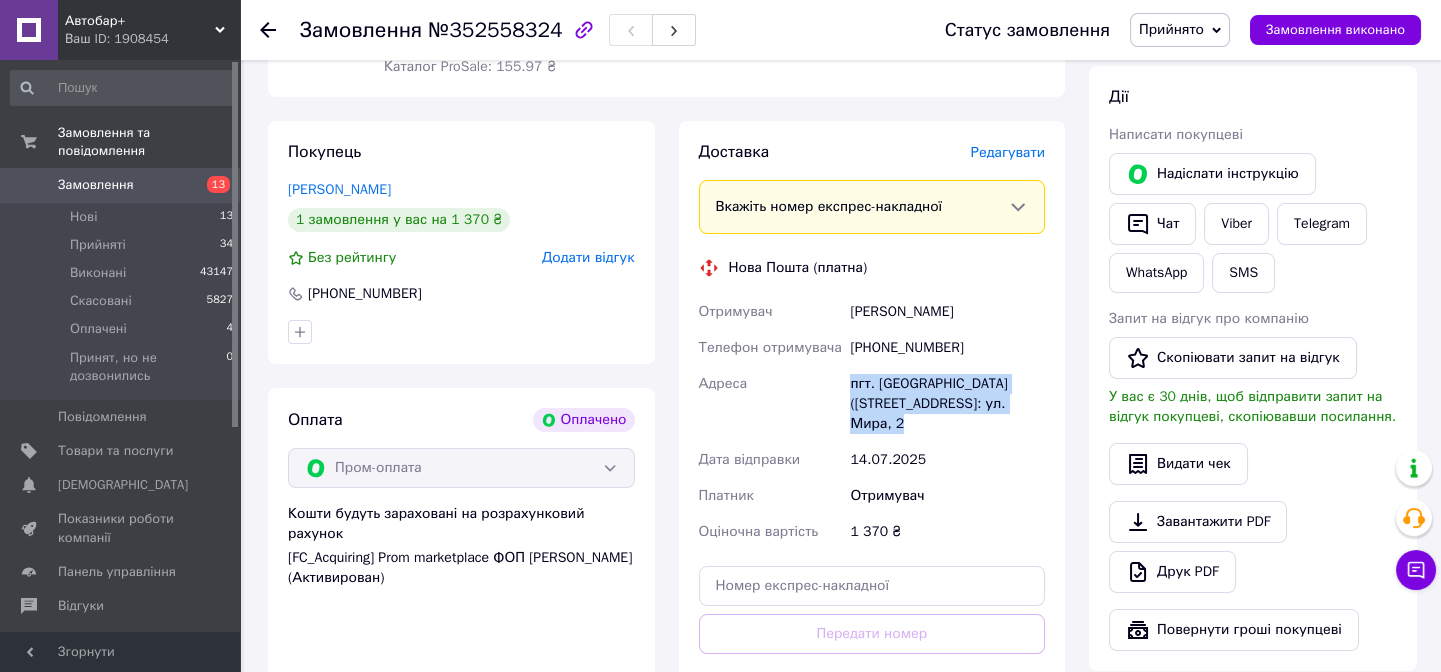 click on "пгт. [GEOGRAPHIC_DATA] ([STREET_ADDRESS]: ул. Мира, 2" at bounding box center (947, 404) 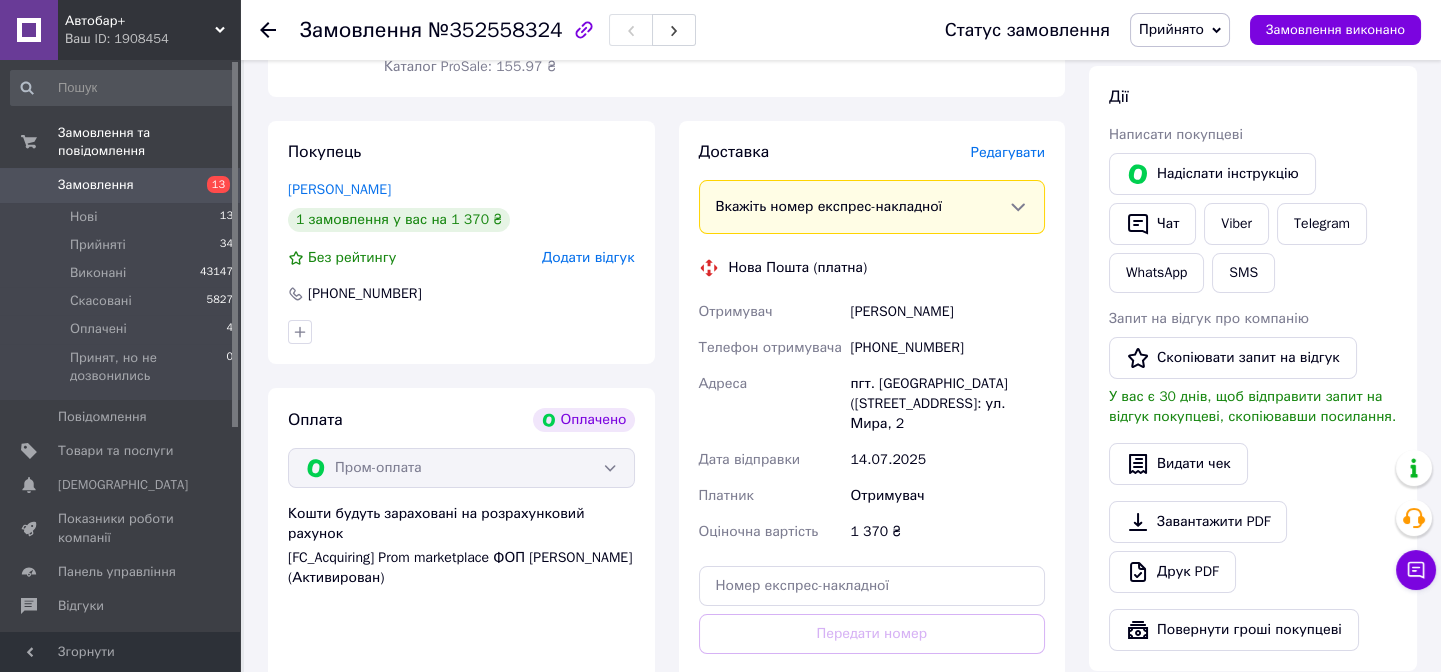 click on "[PERSON_NAME]" at bounding box center (947, 312) 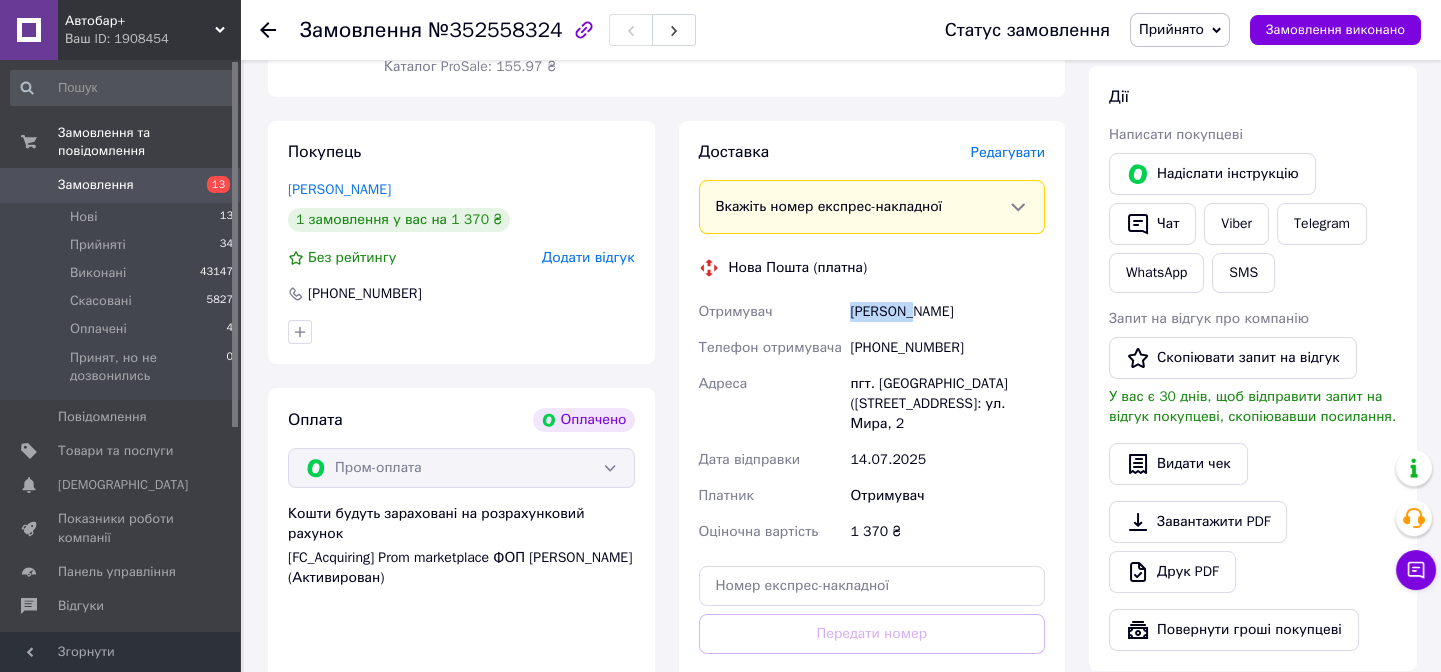 click on "[PERSON_NAME]" at bounding box center [947, 312] 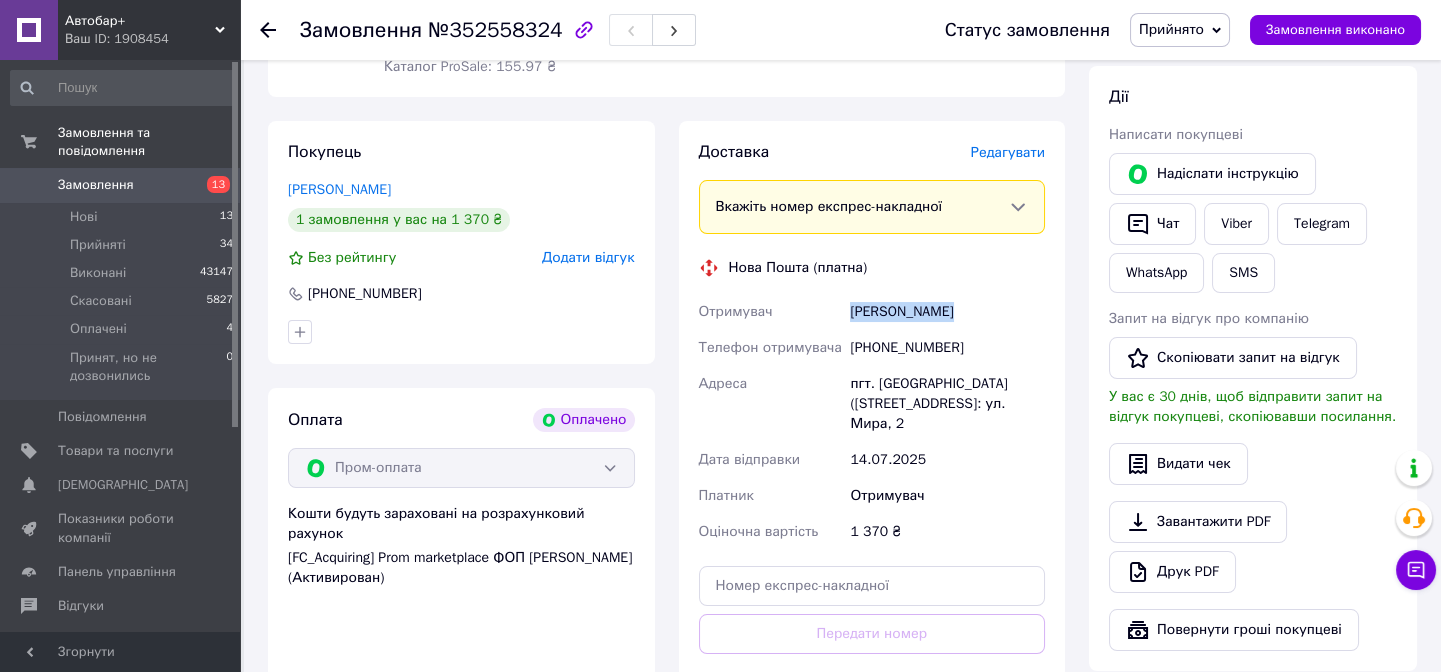 click on "[PERSON_NAME]" at bounding box center (947, 312) 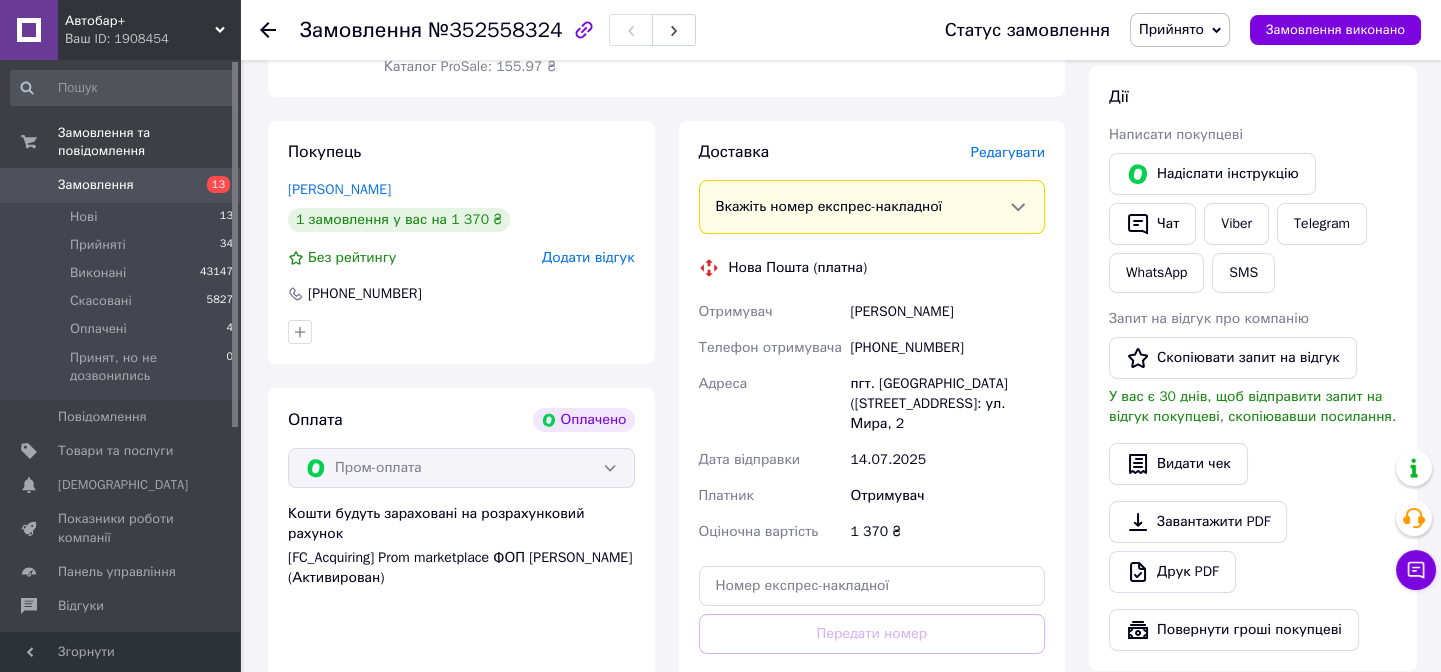 click on "[PHONE_NUMBER]" at bounding box center (947, 348) 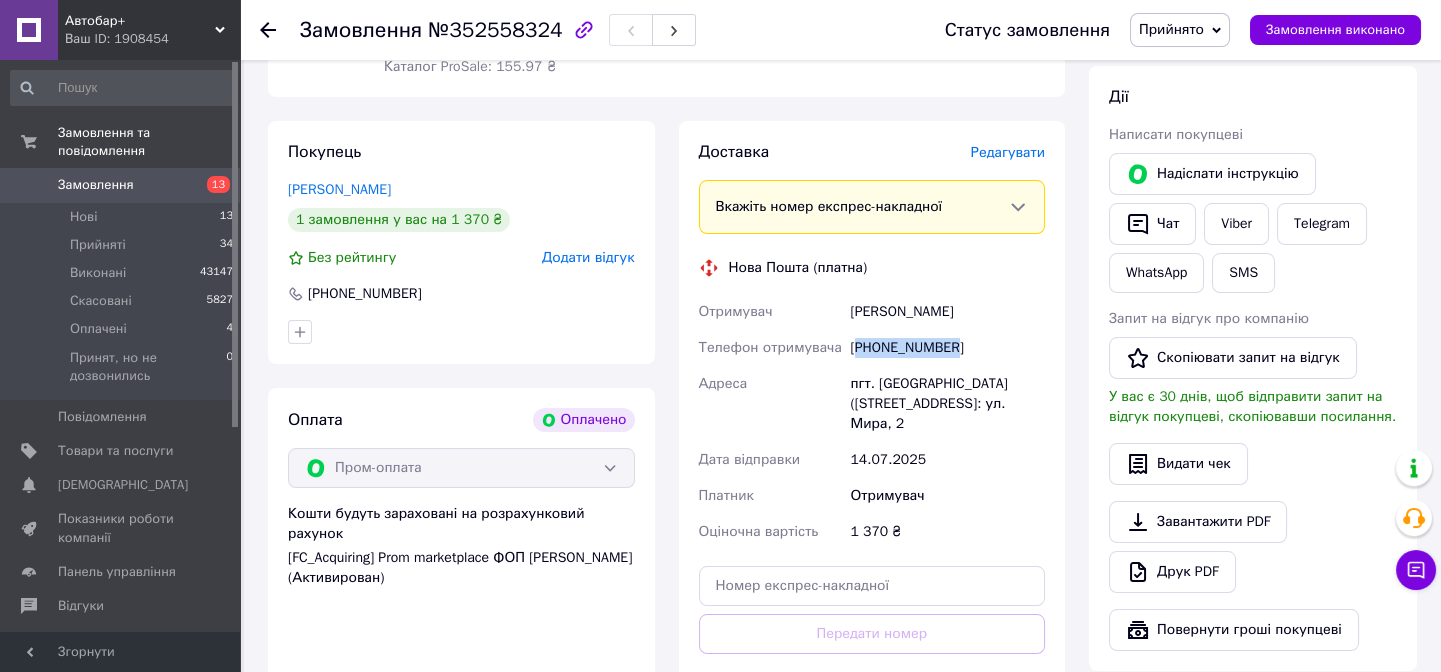 click on "[PHONE_NUMBER]" at bounding box center [947, 348] 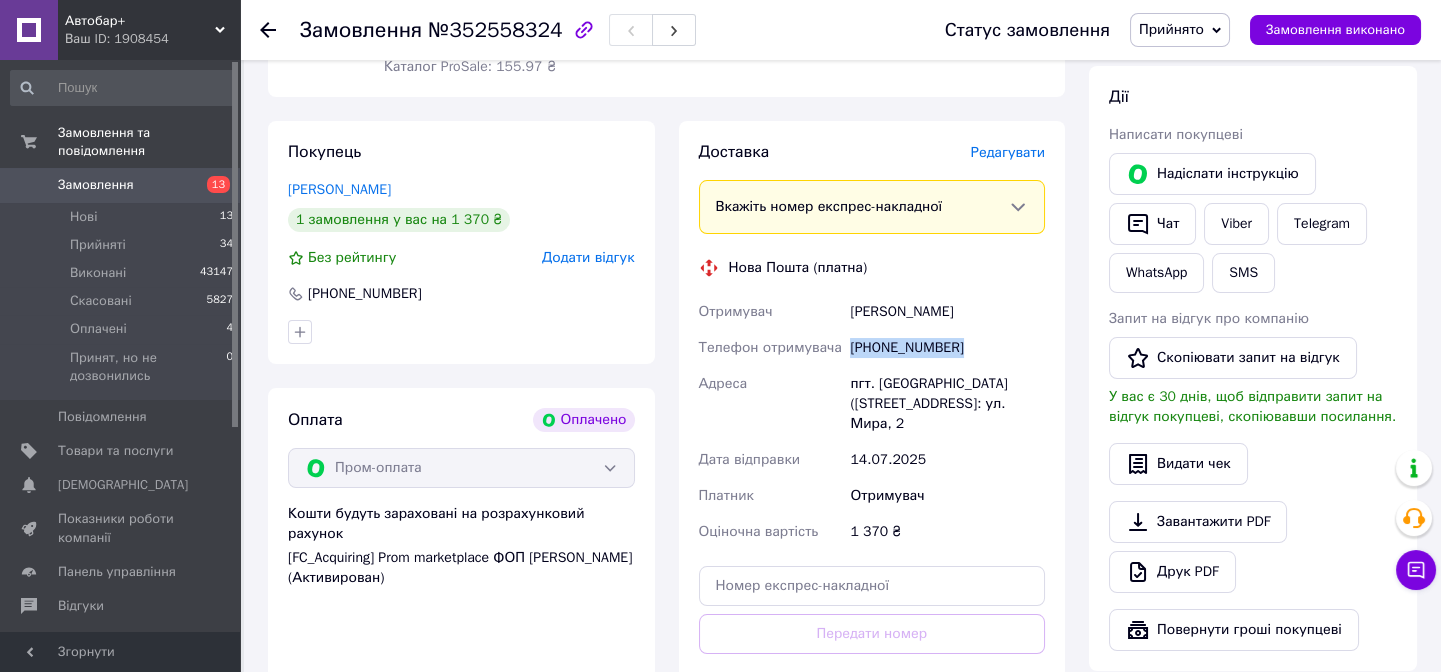 click on "[PHONE_NUMBER]" at bounding box center [947, 348] 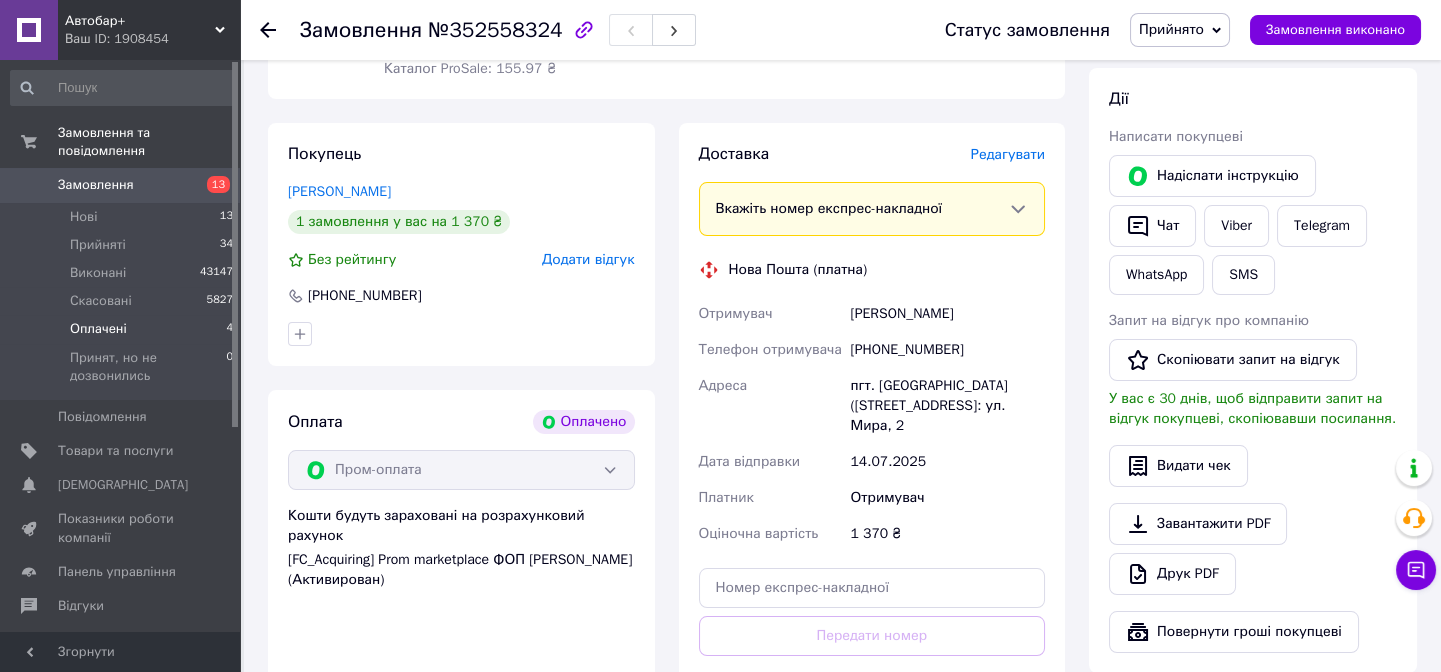 click on "Оплачені" at bounding box center [98, 329] 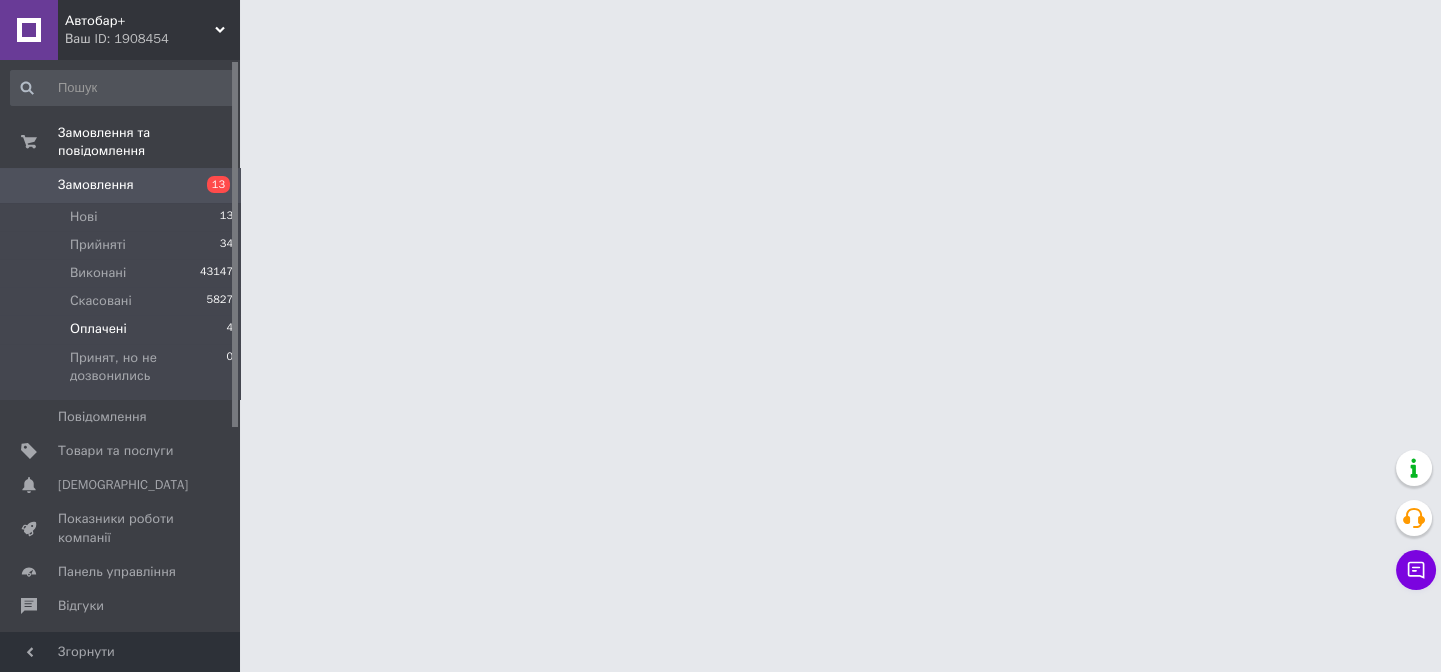 scroll, scrollTop: 0, scrollLeft: 0, axis: both 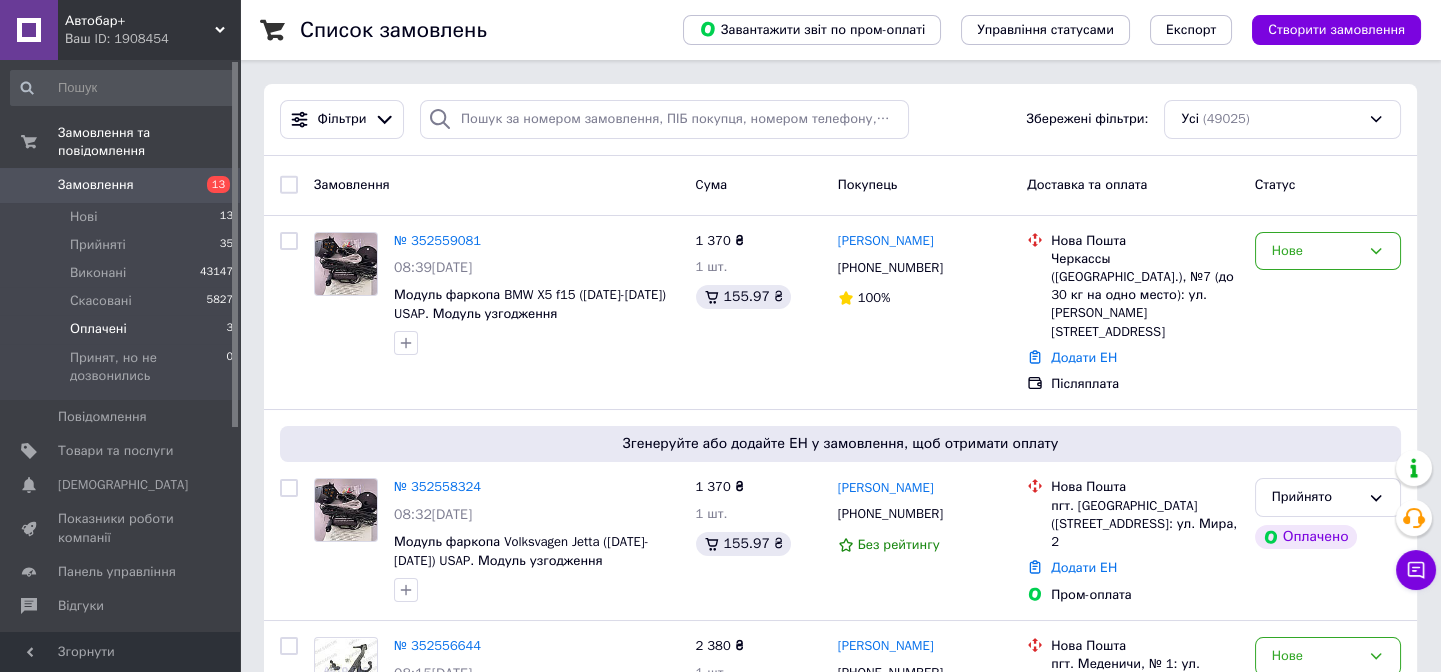click on "Оплачені" at bounding box center [98, 329] 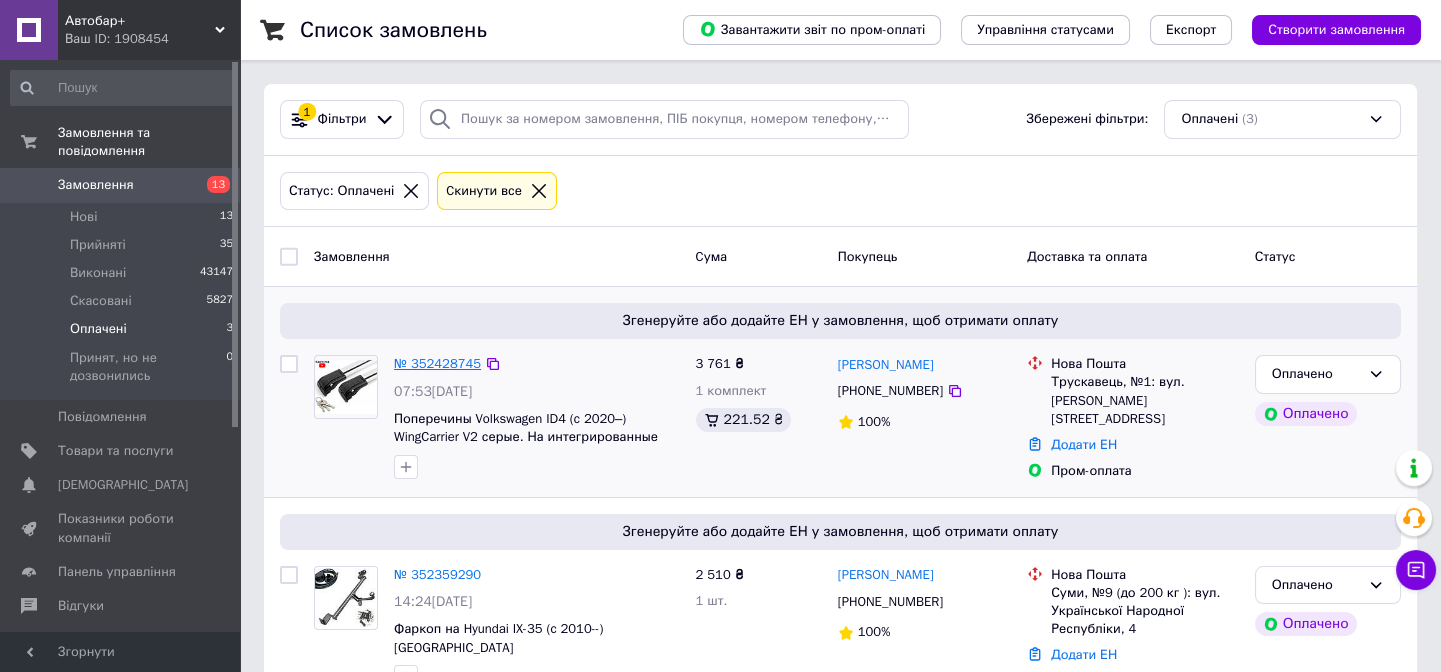 click on "№ 352428745" at bounding box center [437, 363] 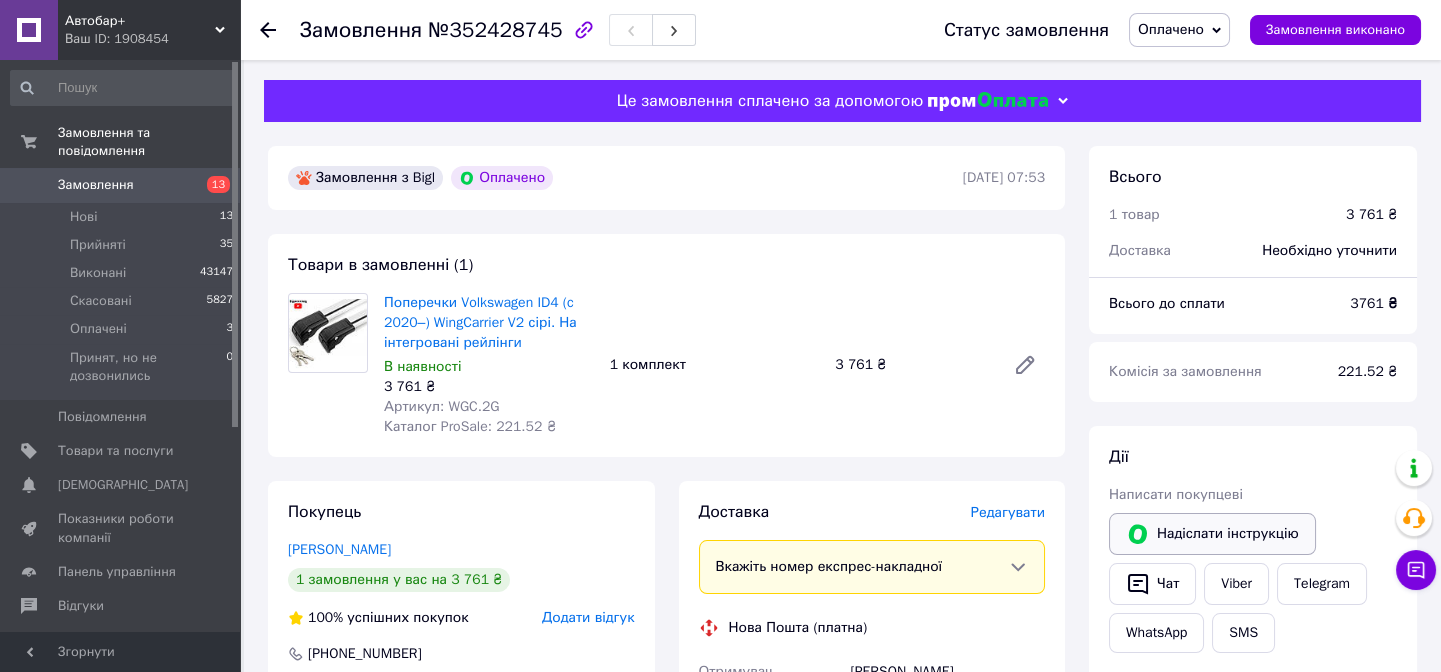 click on "Надіслати інструкцію" at bounding box center [1212, 534] 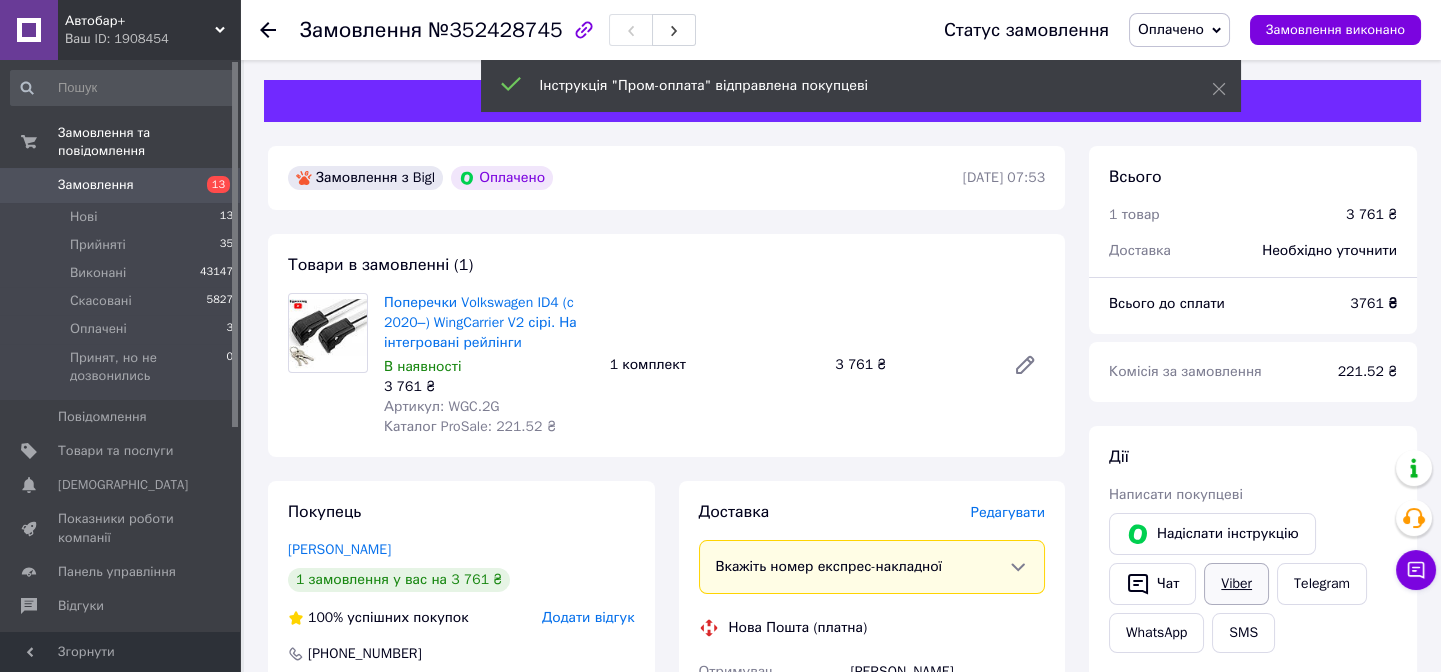 click on "Viber" at bounding box center (1236, 584) 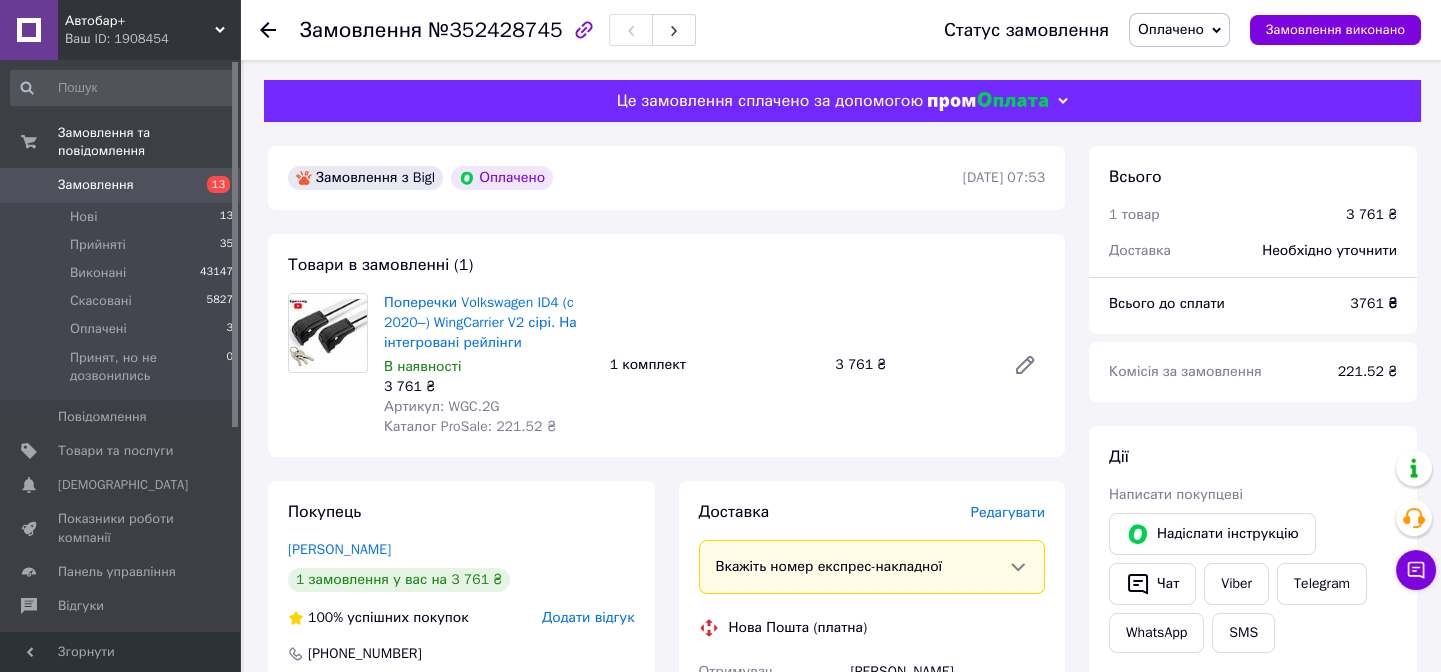 click on "Оплачено" at bounding box center [1171, 29] 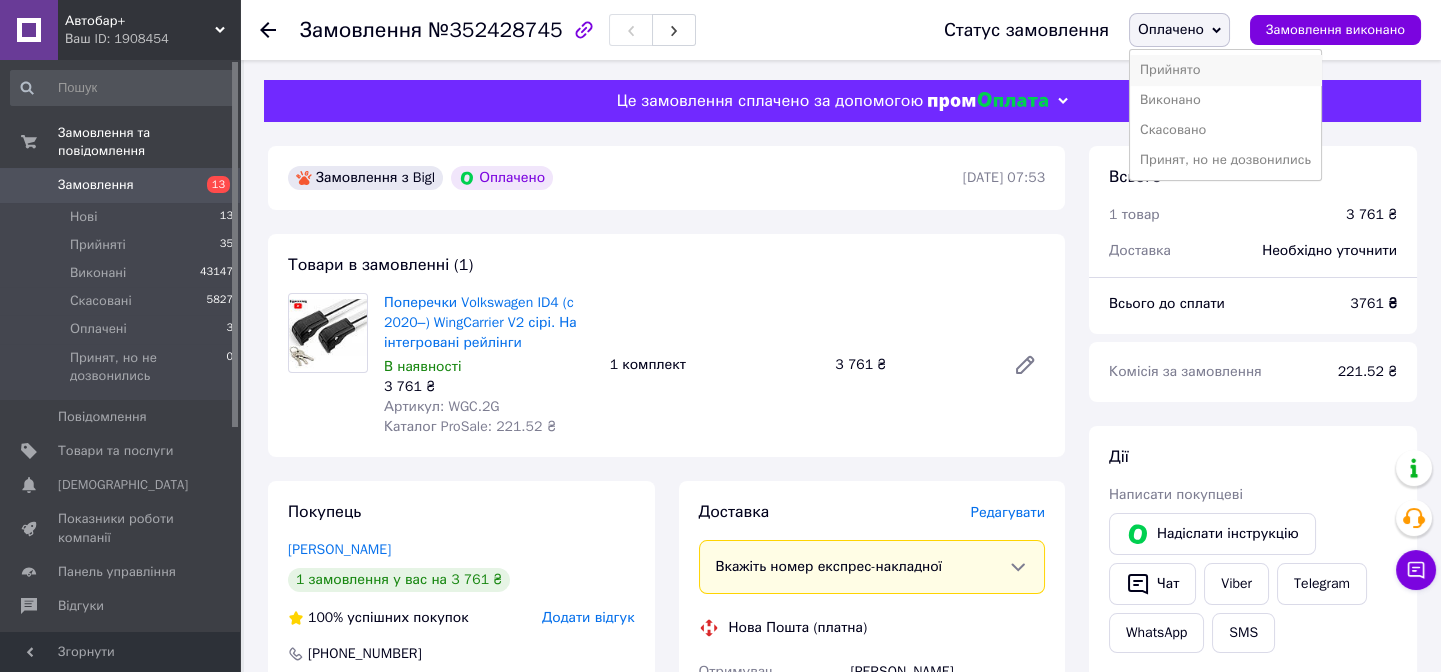 click on "Прийнято" at bounding box center [1225, 70] 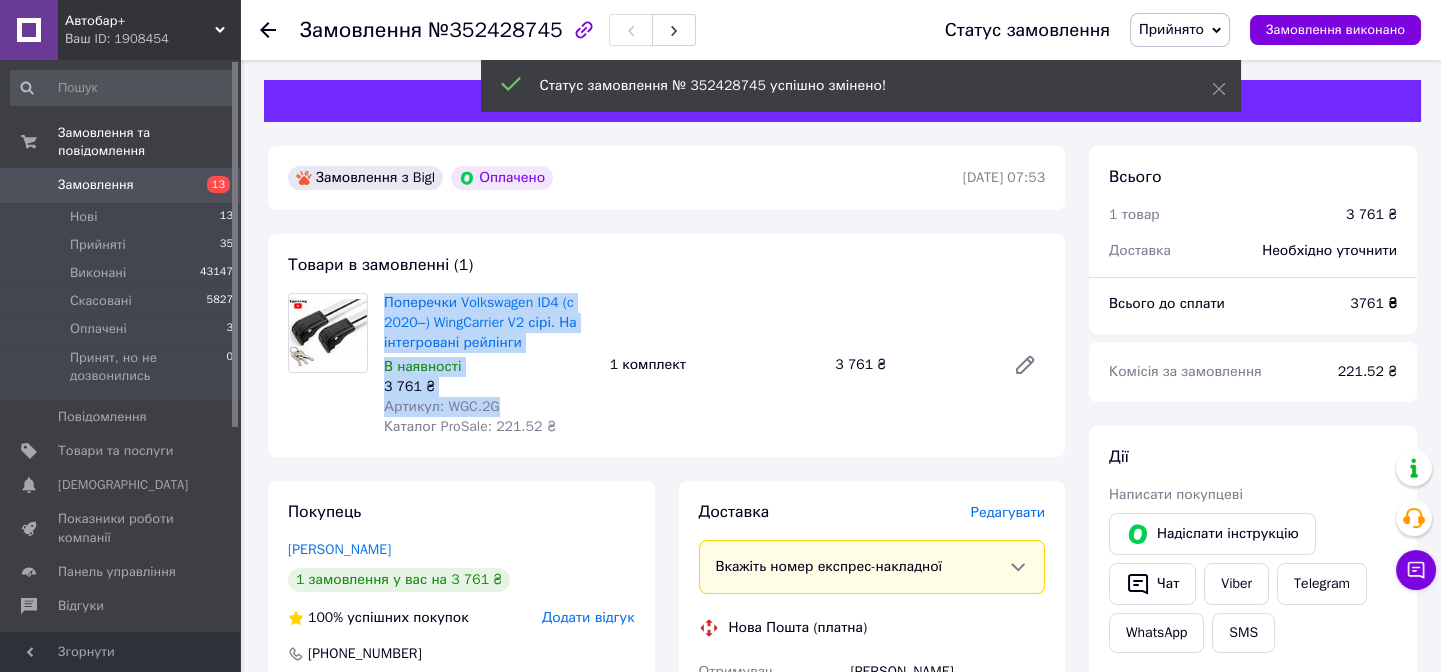 drag, startPoint x: 503, startPoint y: 408, endPoint x: 381, endPoint y: 308, distance: 157.74663 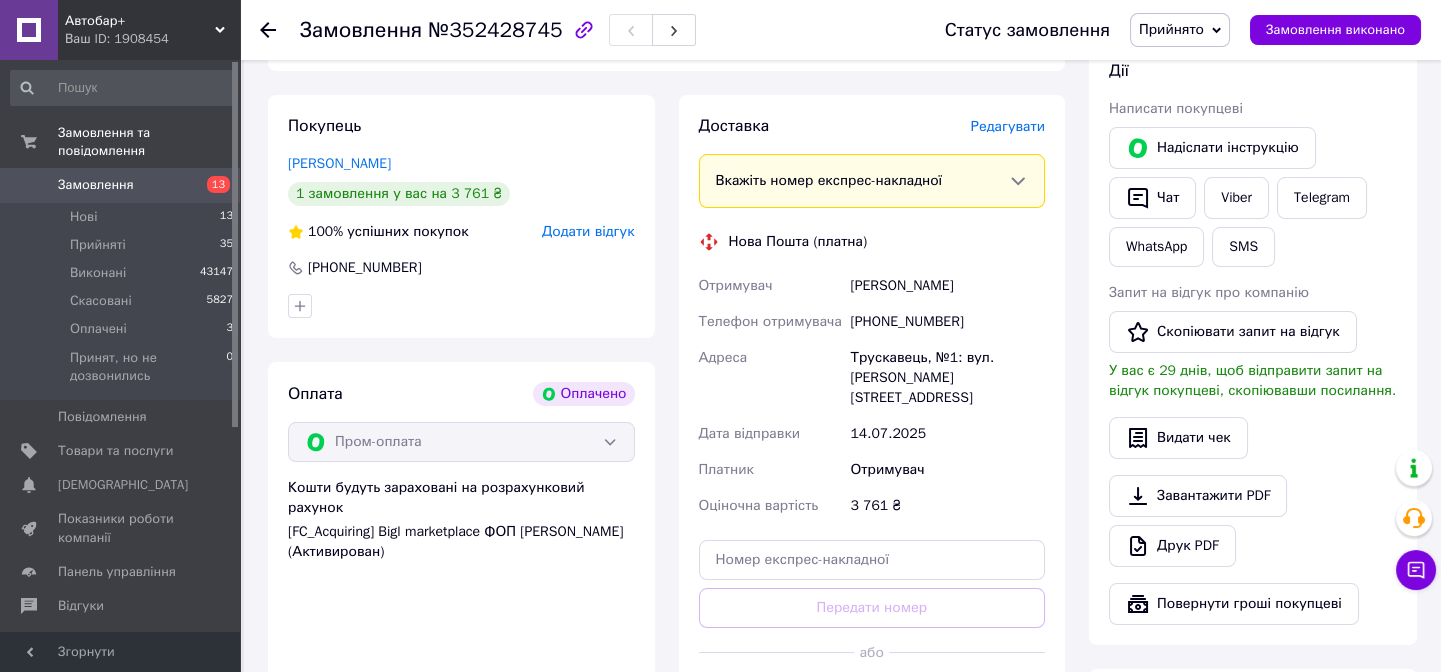 scroll, scrollTop: 406, scrollLeft: 0, axis: vertical 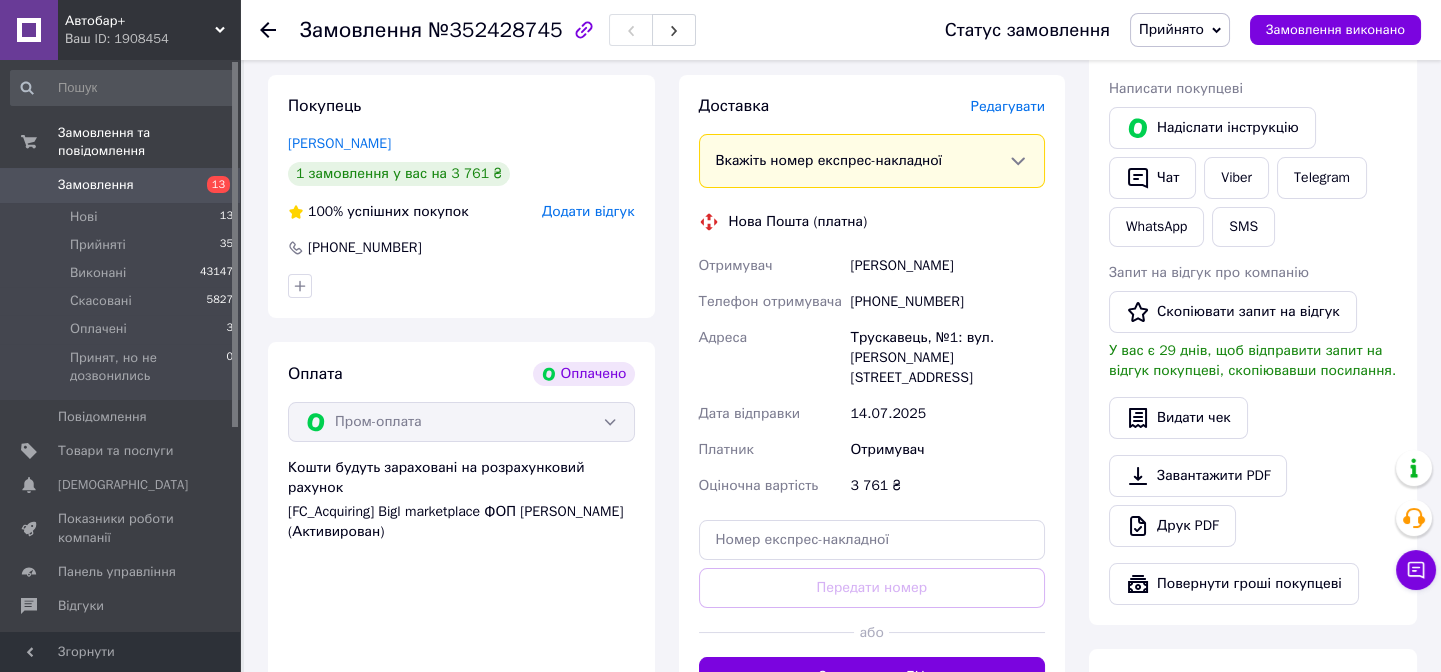 click on "Трускавець, №1: вул. [PERSON_NAME][STREET_ADDRESS]" at bounding box center (947, 358) 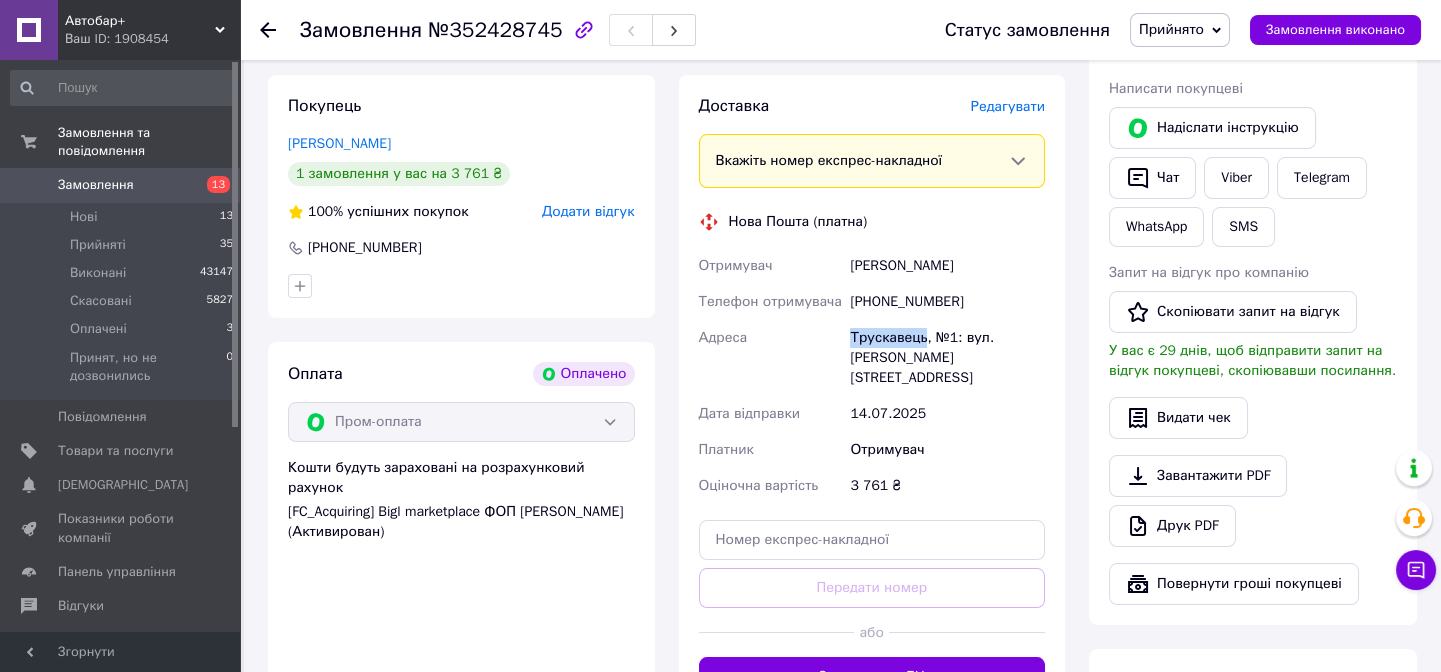 click on "Трускавець, №1: вул. [PERSON_NAME][STREET_ADDRESS]" at bounding box center [947, 358] 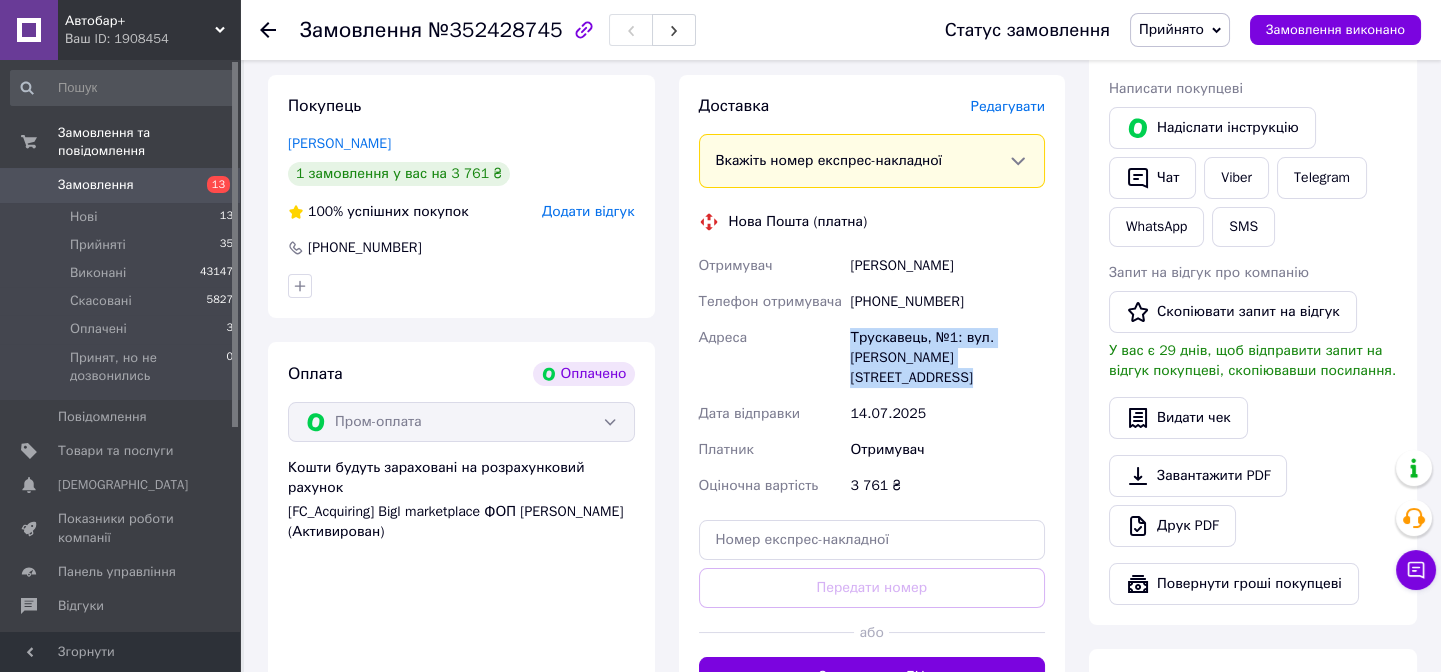click on "Трускавець, №1: вул. [PERSON_NAME][STREET_ADDRESS]" at bounding box center [947, 358] 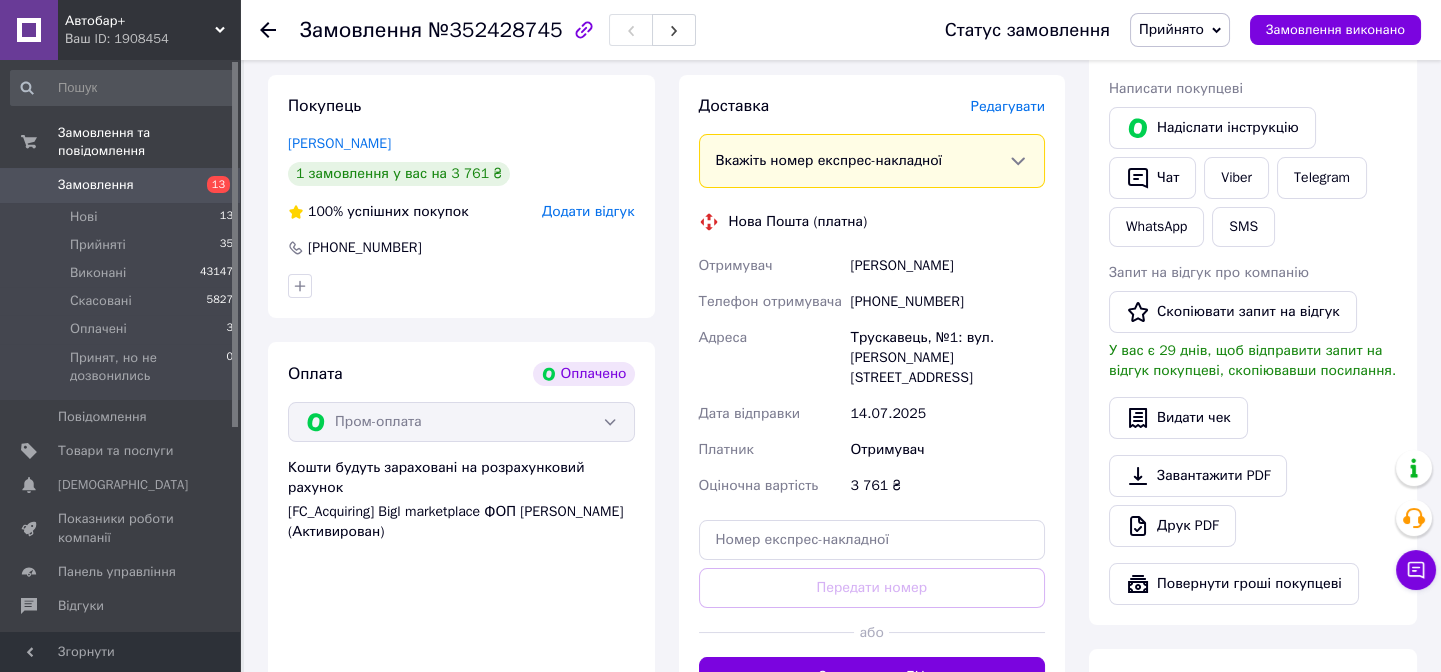 click on "[PERSON_NAME]" at bounding box center [947, 266] 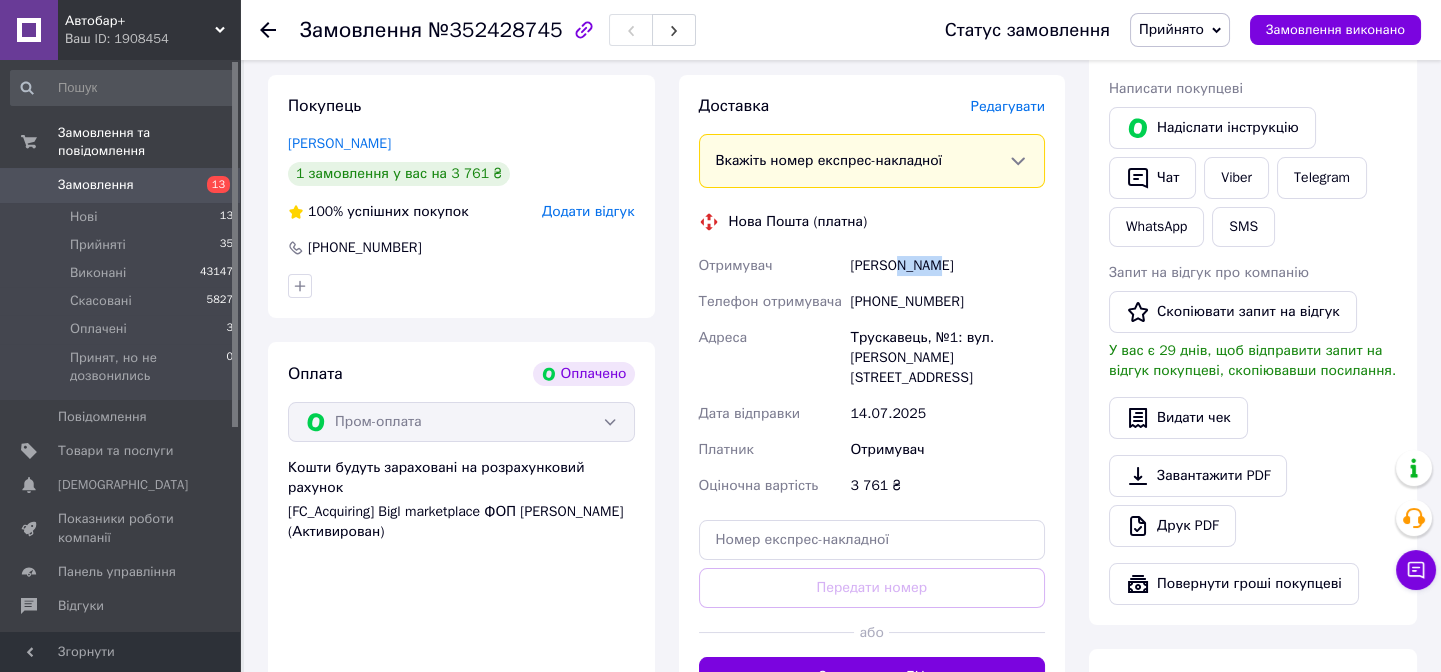 click on "[PERSON_NAME]" at bounding box center (947, 266) 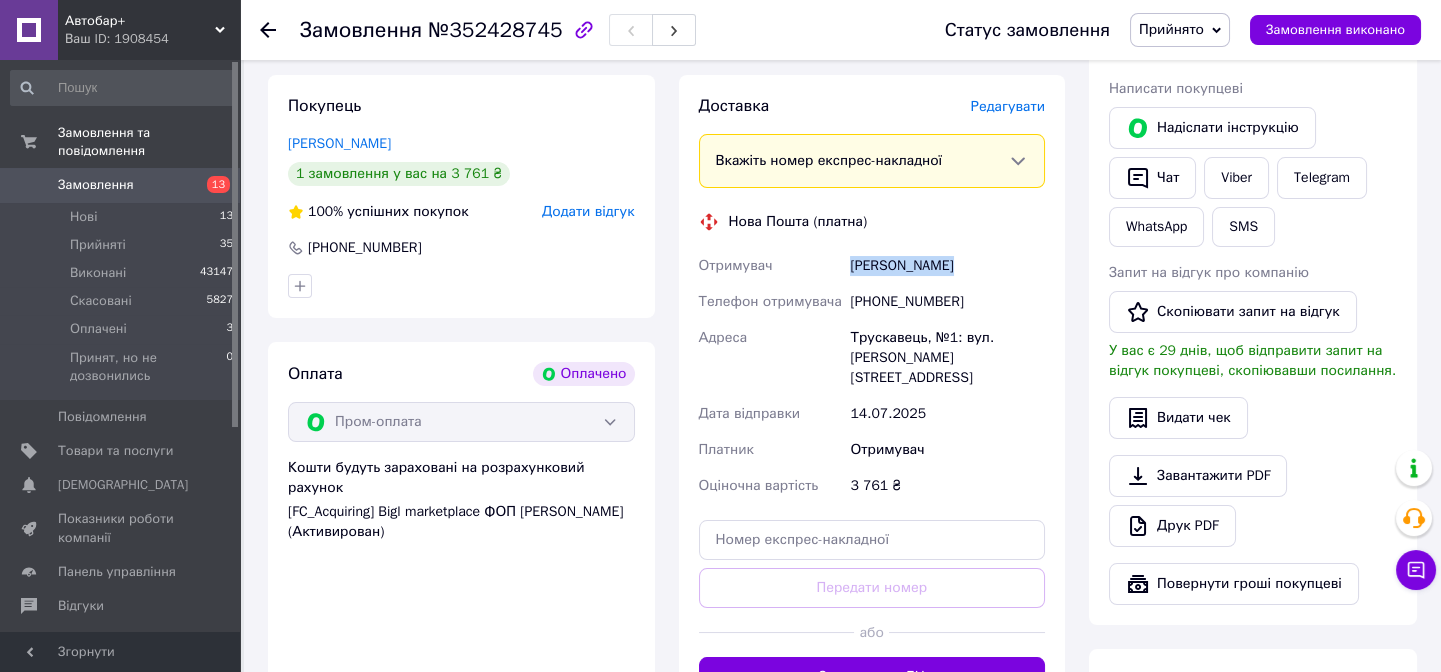 click on "[PERSON_NAME]" at bounding box center [947, 266] 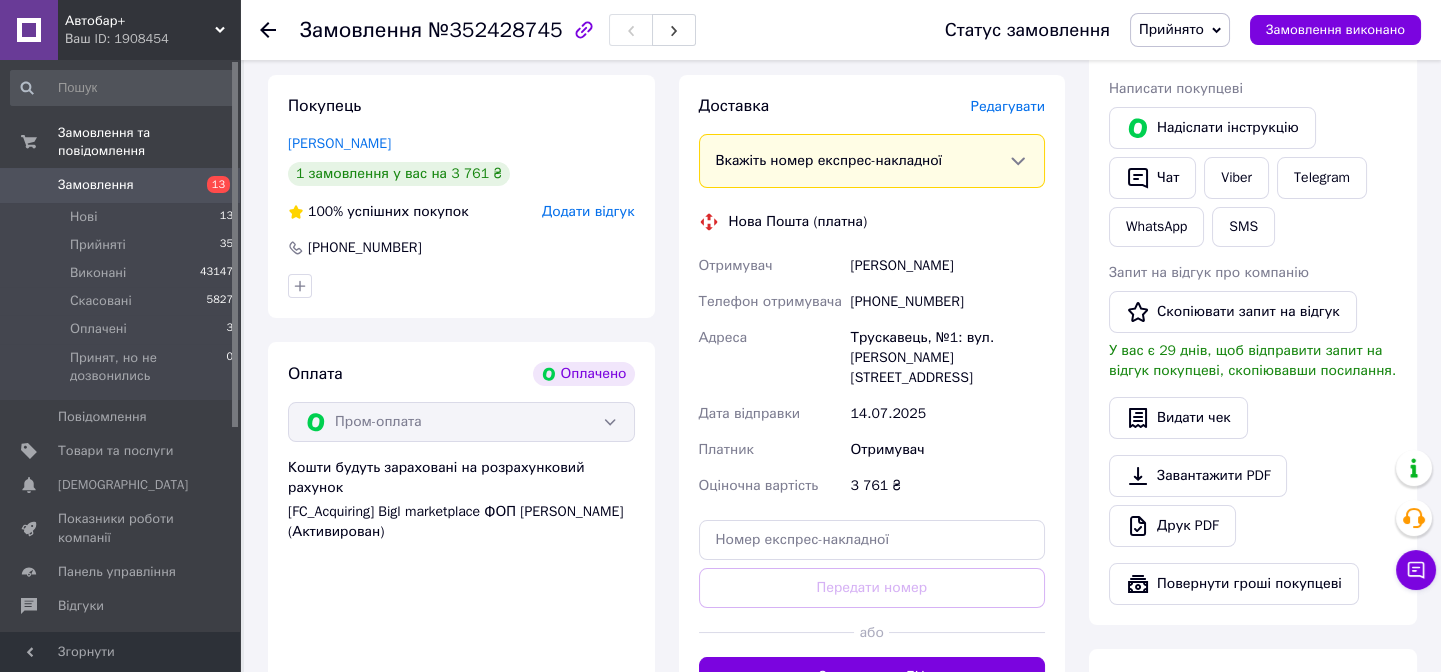 click on "[PHONE_NUMBER]" at bounding box center (947, 302) 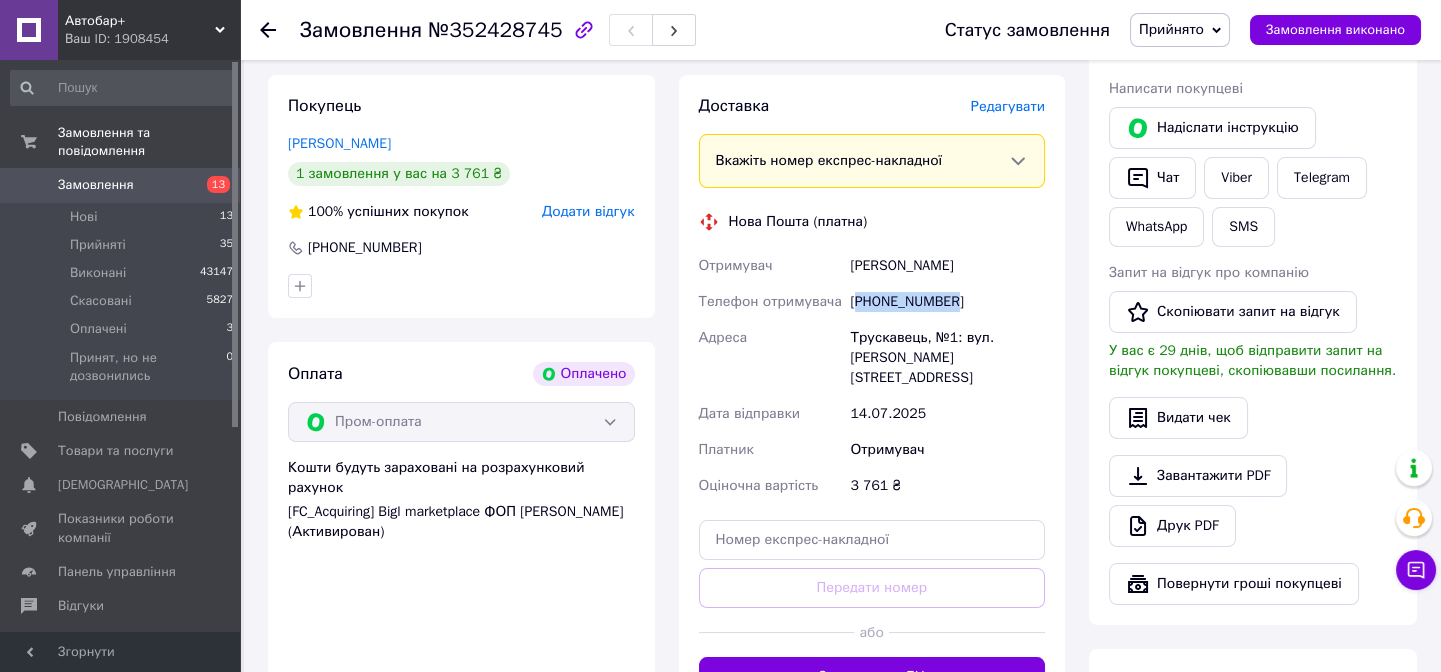 click on "[PHONE_NUMBER]" at bounding box center [947, 302] 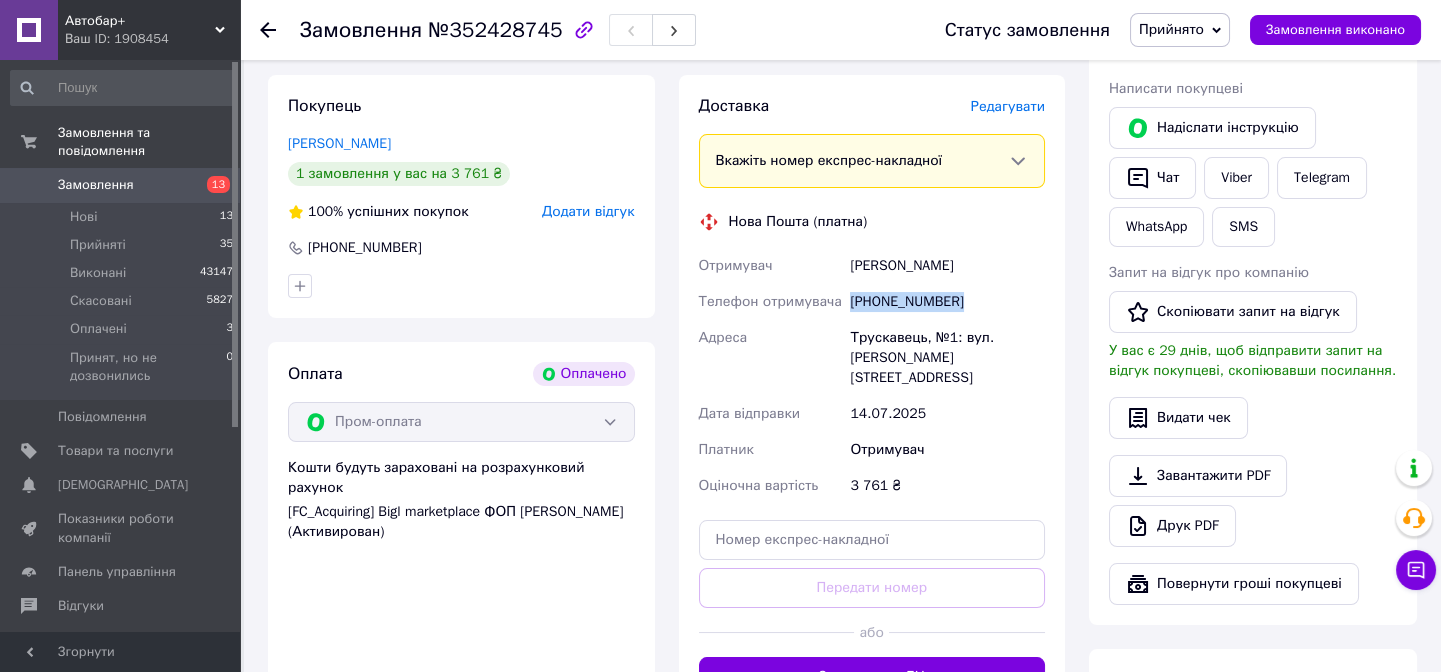 click on "[PHONE_NUMBER]" at bounding box center [947, 302] 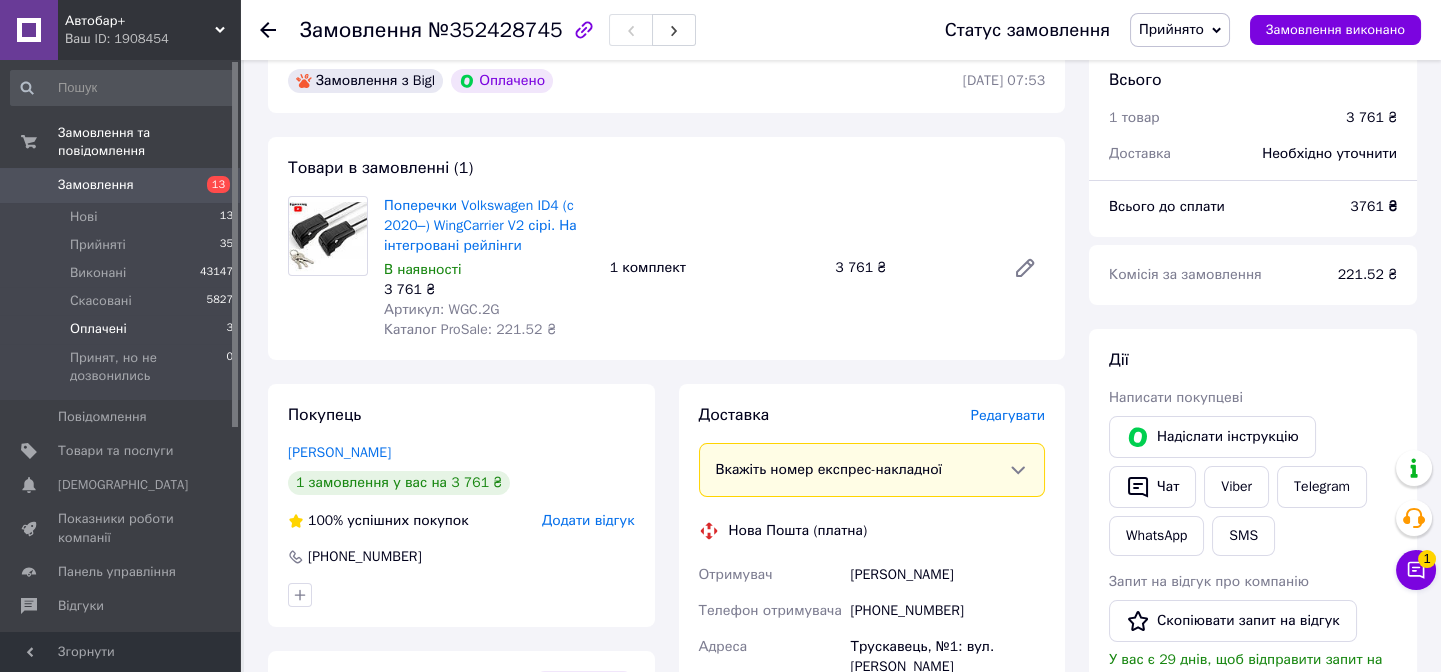 click on "Оплачені" at bounding box center [98, 329] 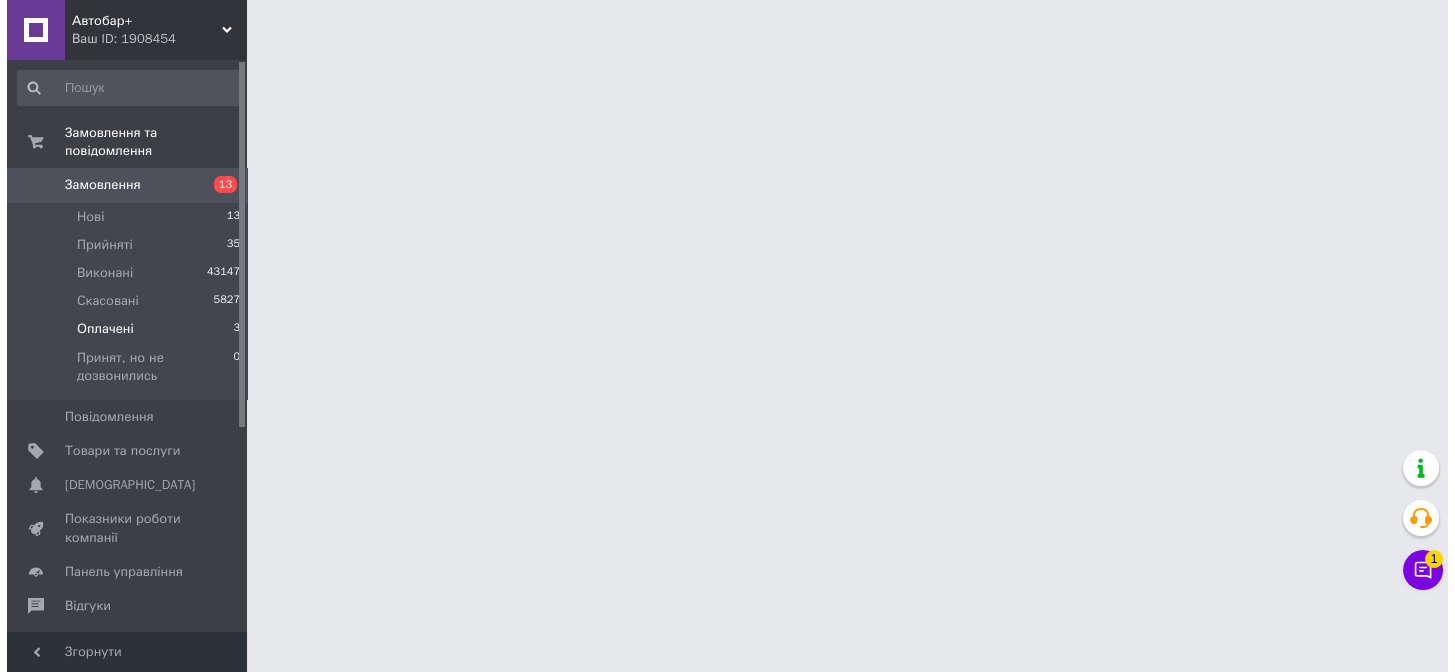 scroll, scrollTop: 0, scrollLeft: 0, axis: both 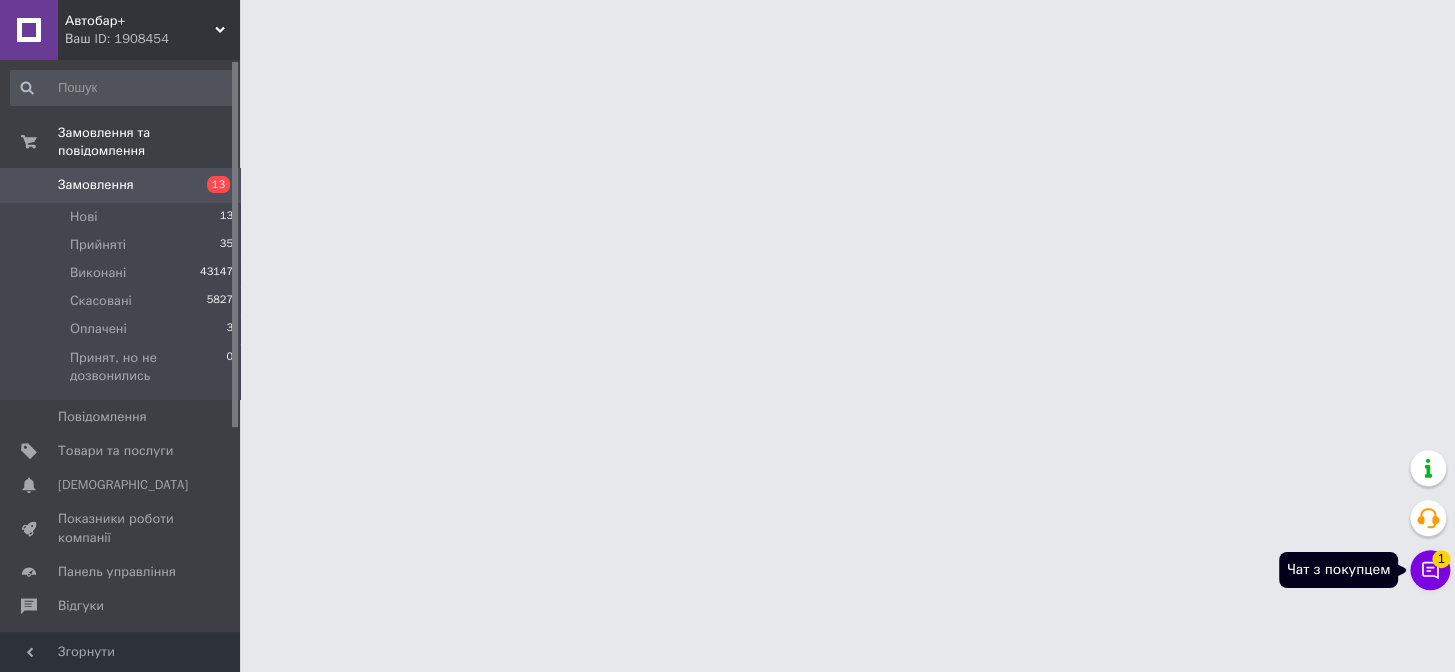 click 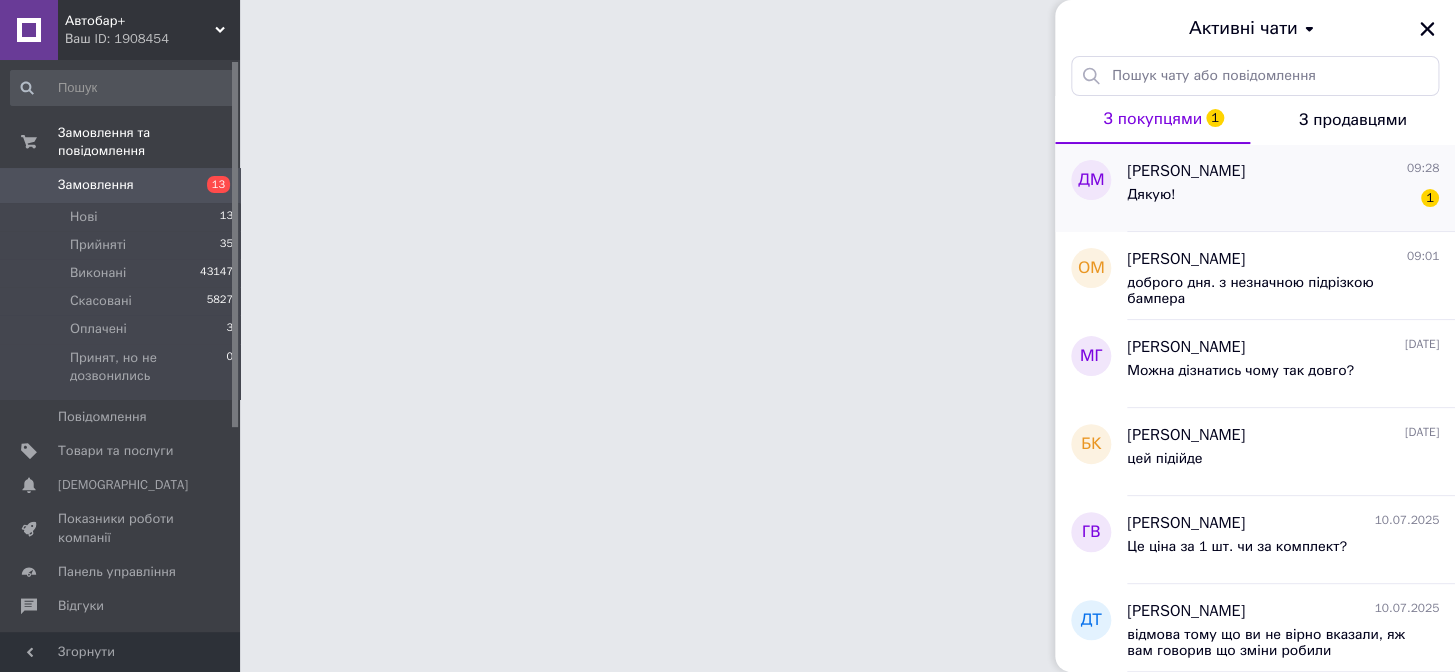 click on "Дякую! 1" at bounding box center (1283, 199) 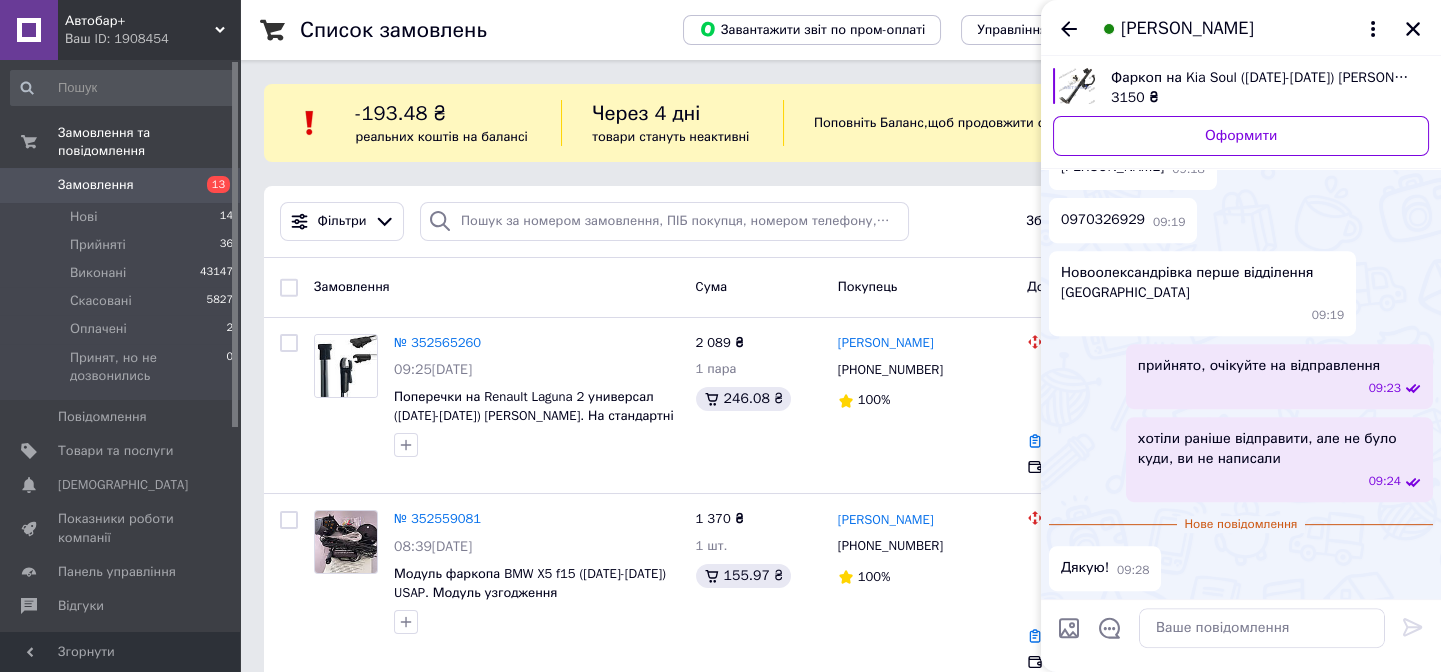 scroll, scrollTop: 2306, scrollLeft: 0, axis: vertical 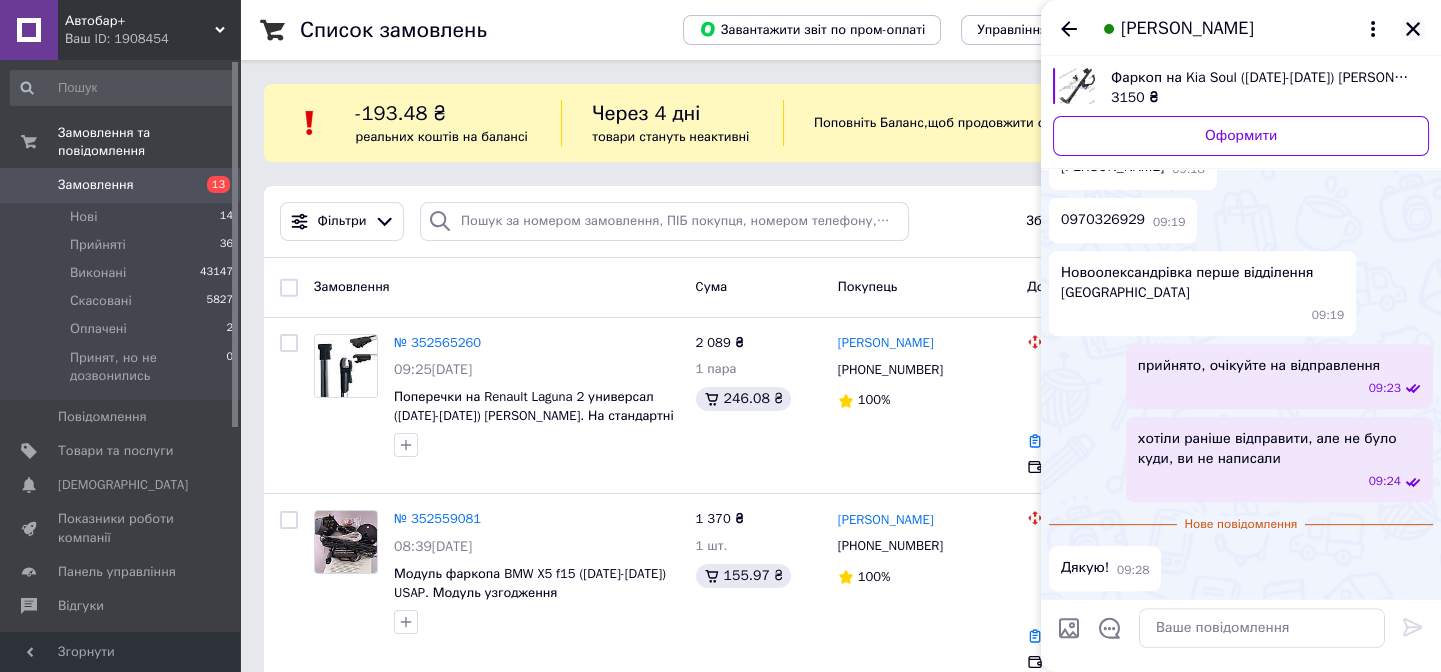 click 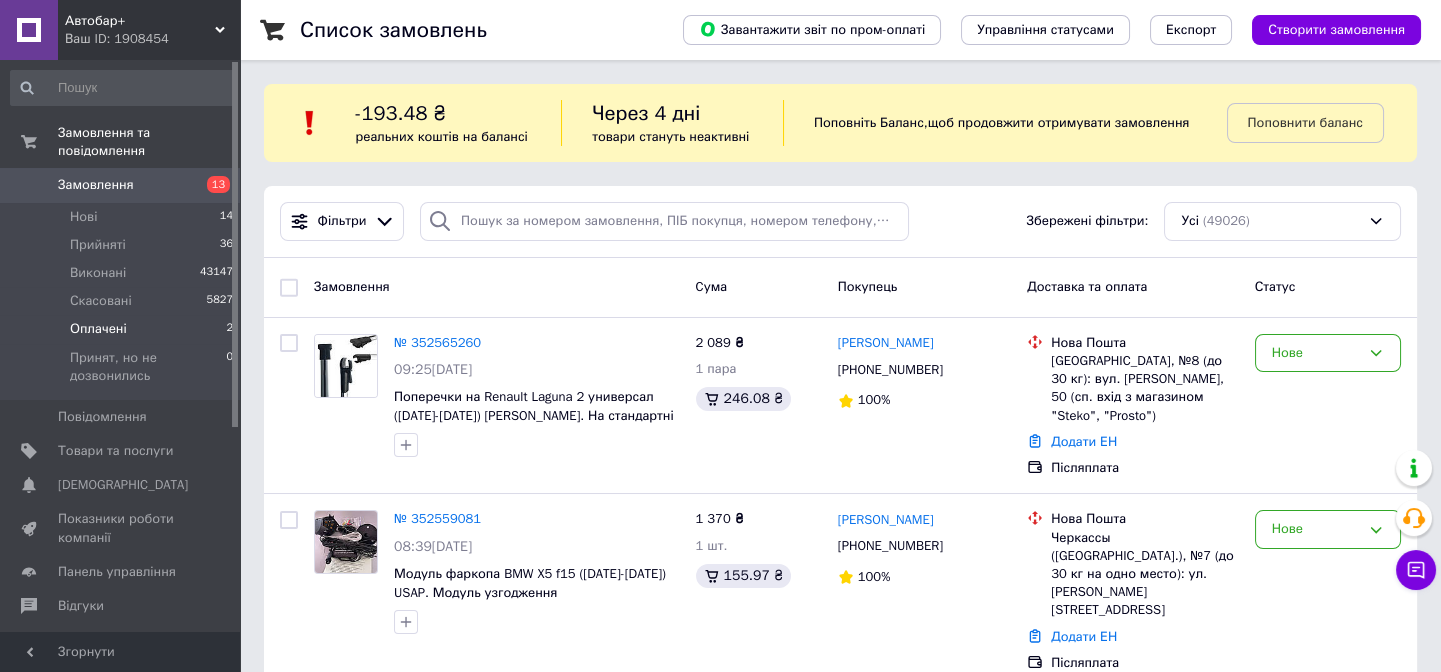 click on "Оплачені" at bounding box center [98, 329] 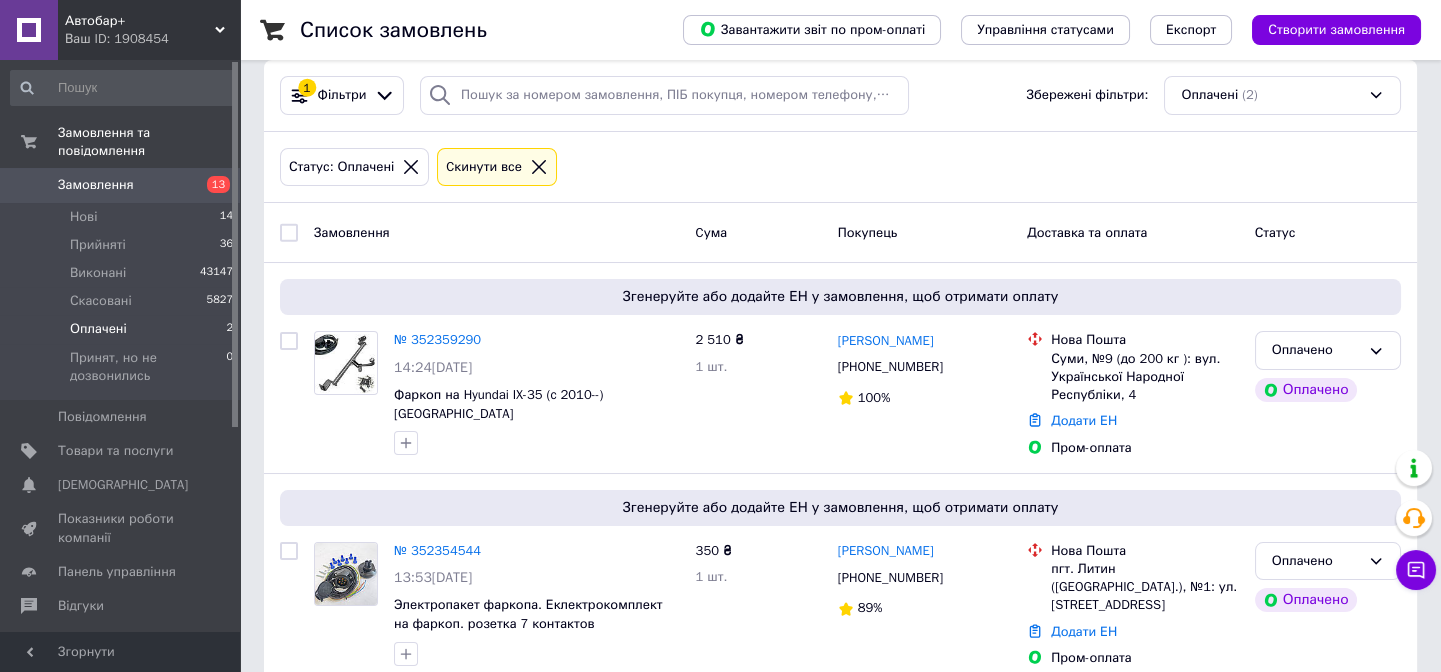 scroll, scrollTop: 159, scrollLeft: 0, axis: vertical 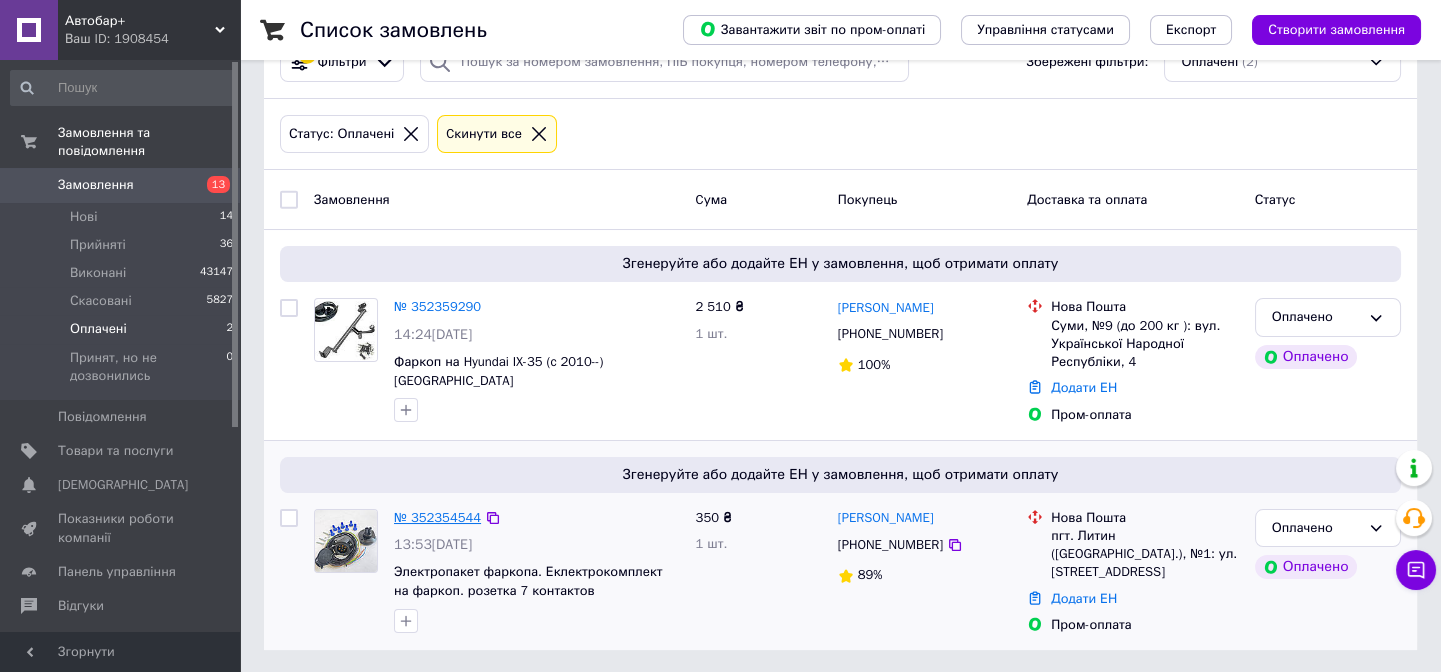 click on "№ 352354544" at bounding box center [437, 517] 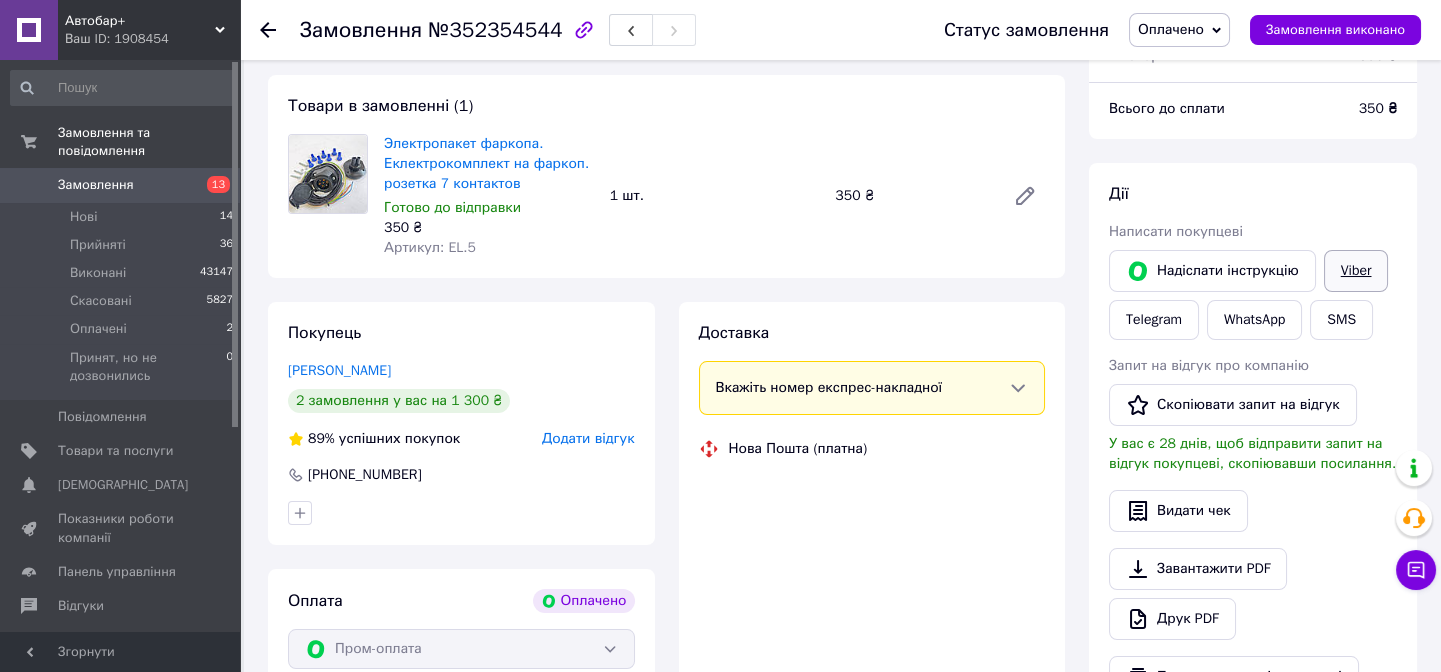 click on "Viber" at bounding box center (1356, 271) 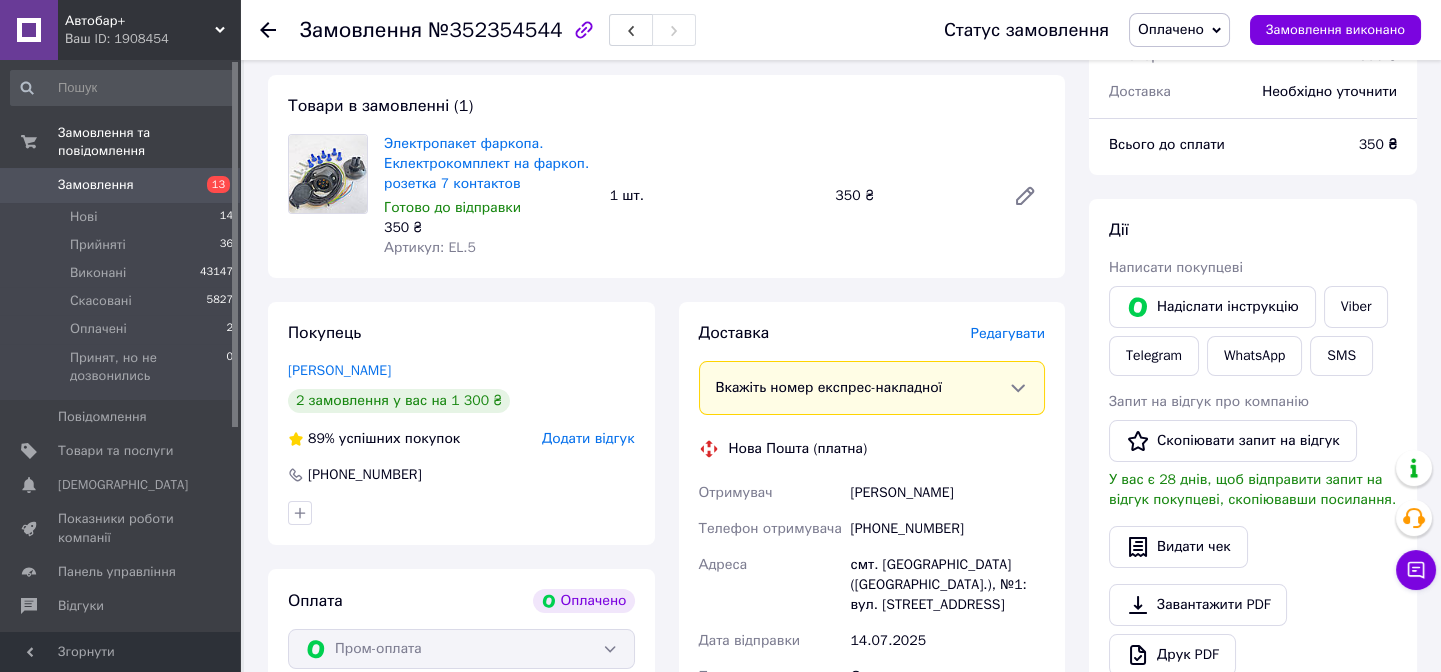 scroll, scrollTop: 0, scrollLeft: 0, axis: both 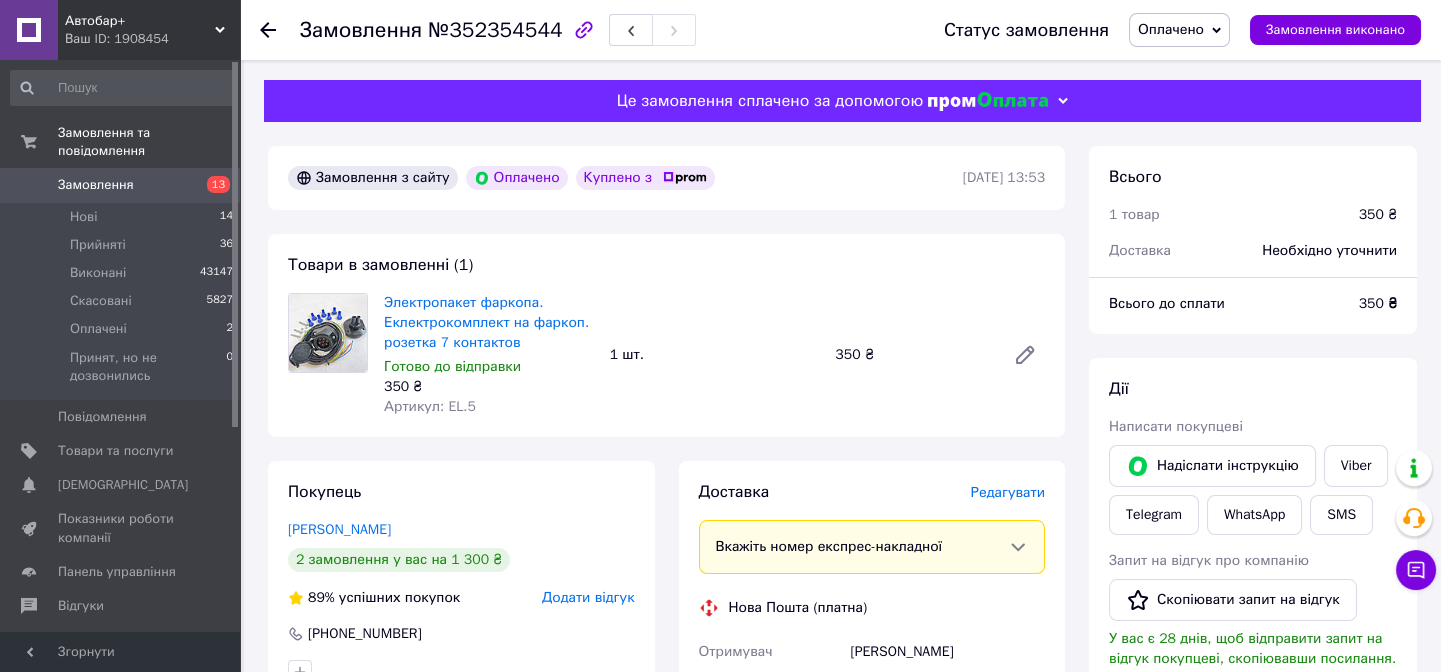 click on "Оплачено" at bounding box center [1171, 29] 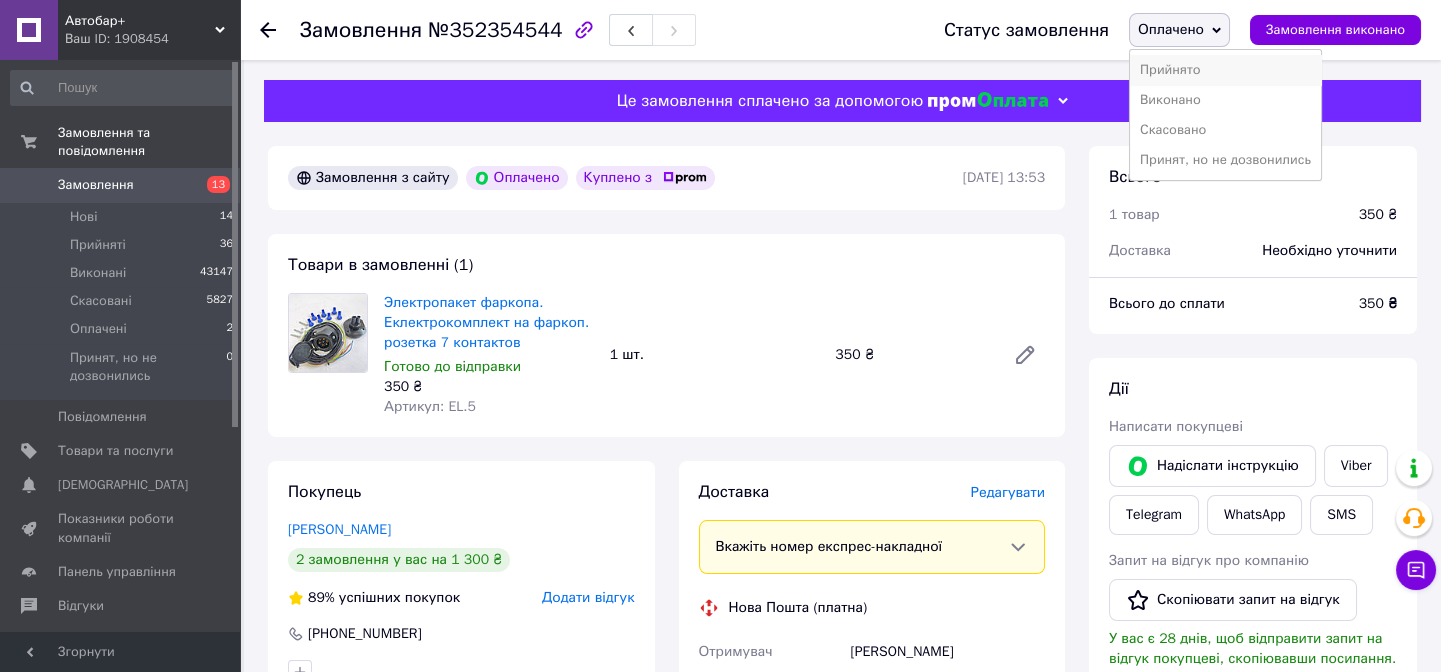 click on "Прийнято" at bounding box center [1225, 70] 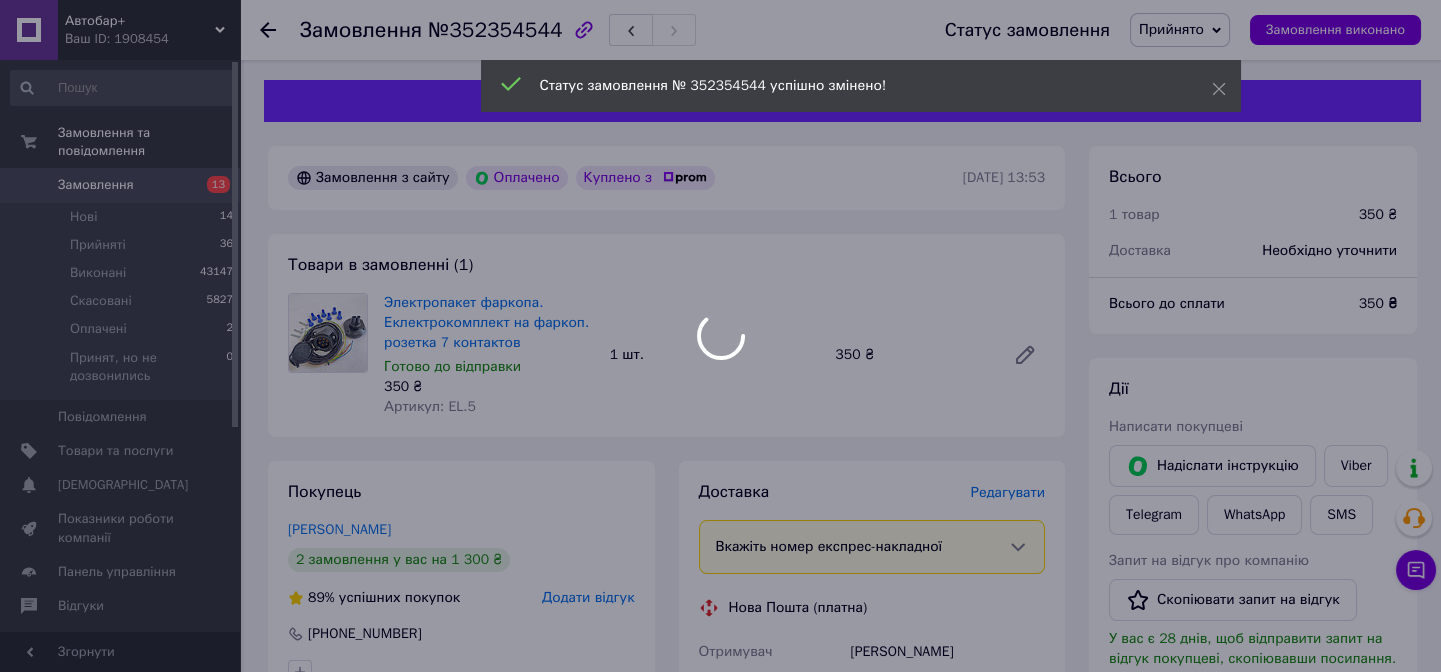 click on "Артикул: EL.5" at bounding box center (430, 406) 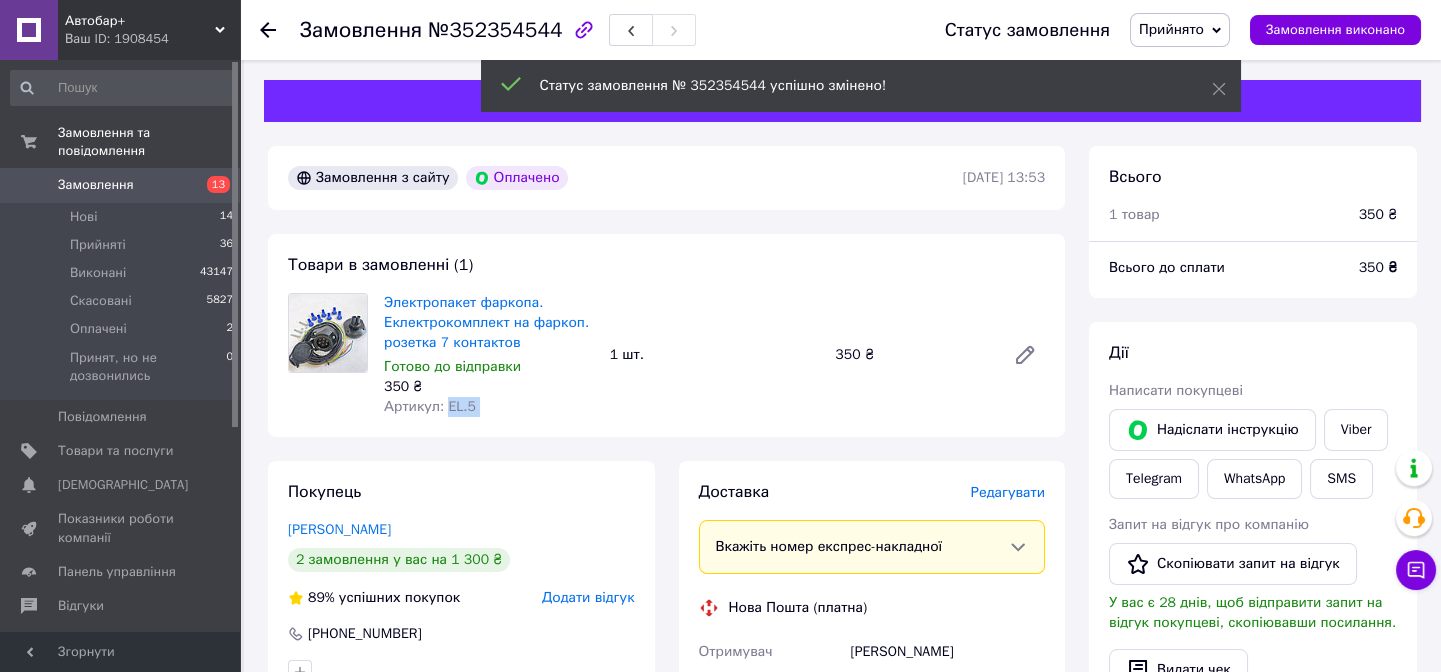 drag, startPoint x: 444, startPoint y: 406, endPoint x: 481, endPoint y: 408, distance: 37.054016 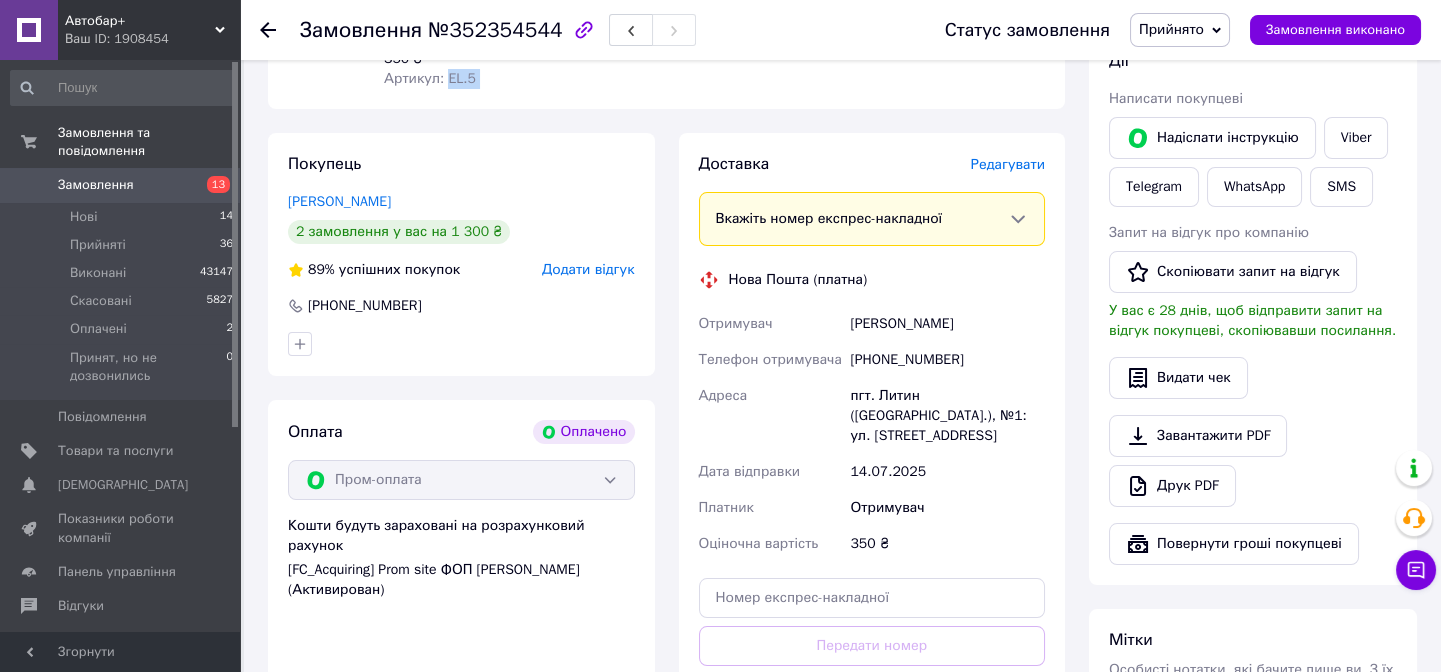 scroll, scrollTop: 467, scrollLeft: 0, axis: vertical 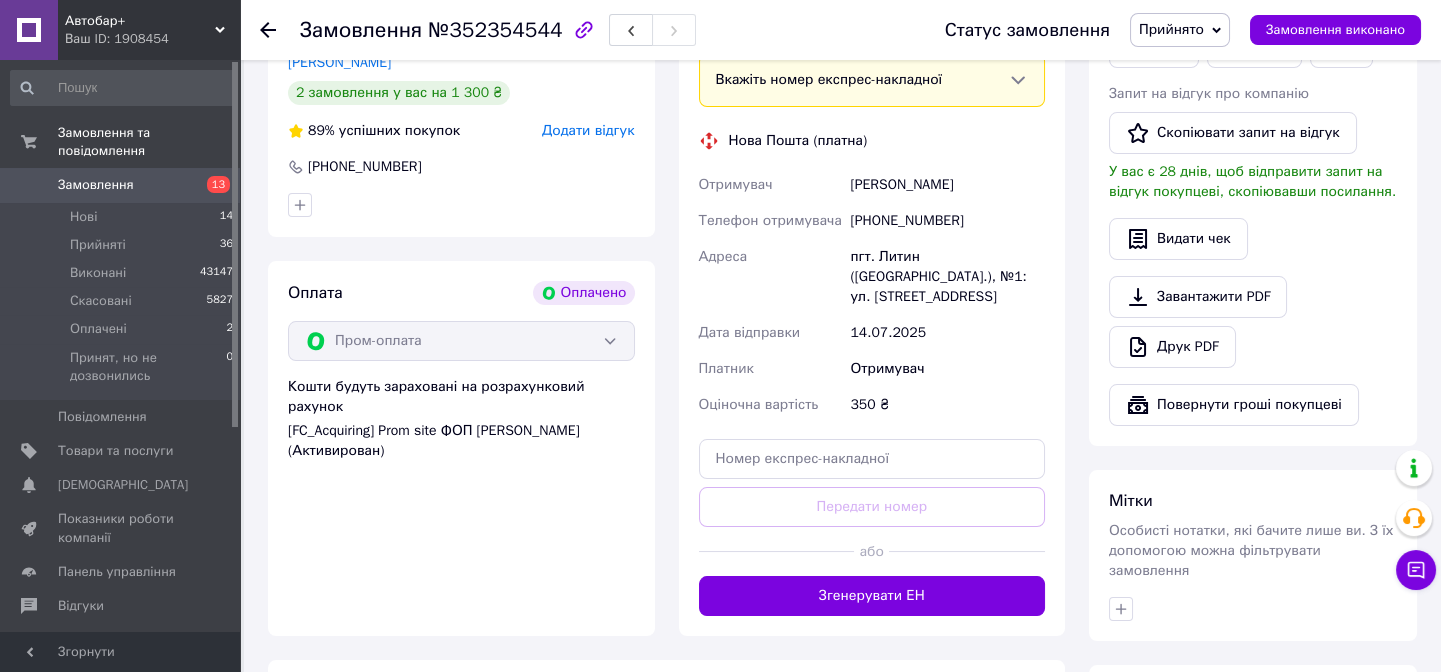 click on "пгт. Литин ([GEOGRAPHIC_DATA].), №1: ул. [STREET_ADDRESS]" at bounding box center [947, 277] 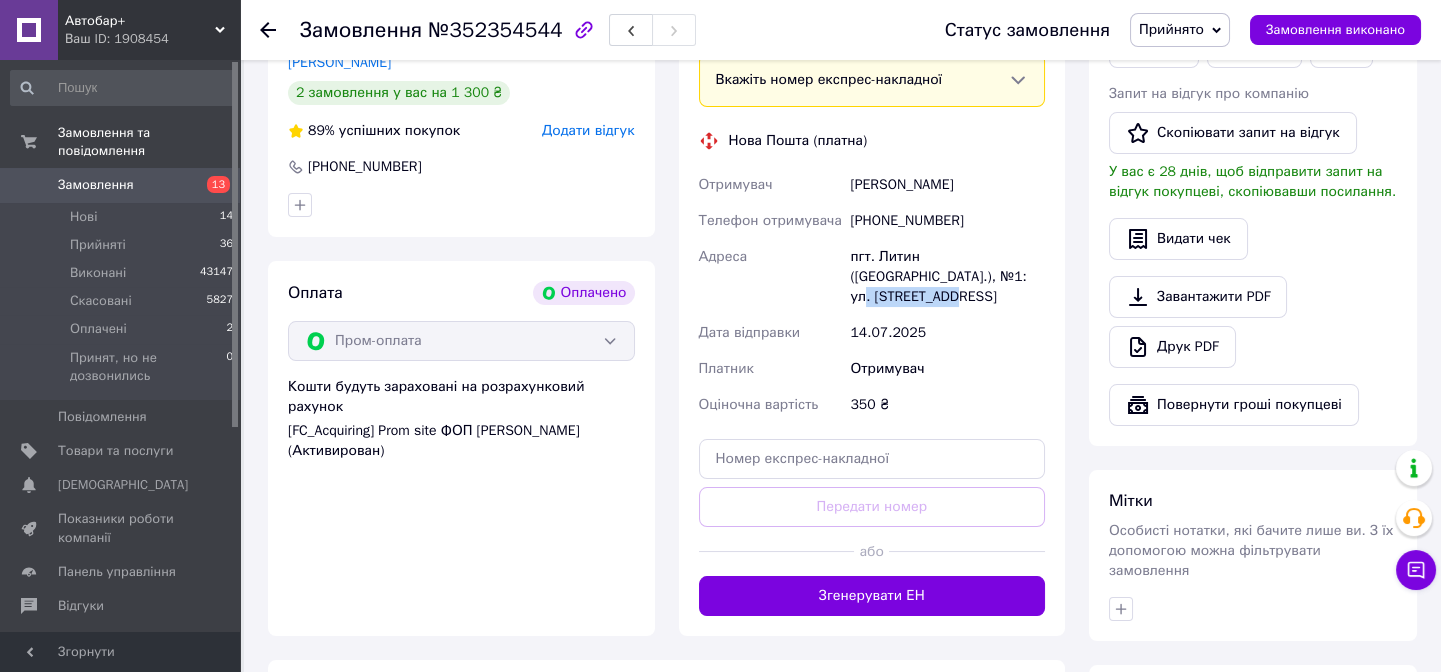 click on "пгт. Литин ([GEOGRAPHIC_DATA].), №1: ул. [STREET_ADDRESS]" at bounding box center [947, 277] 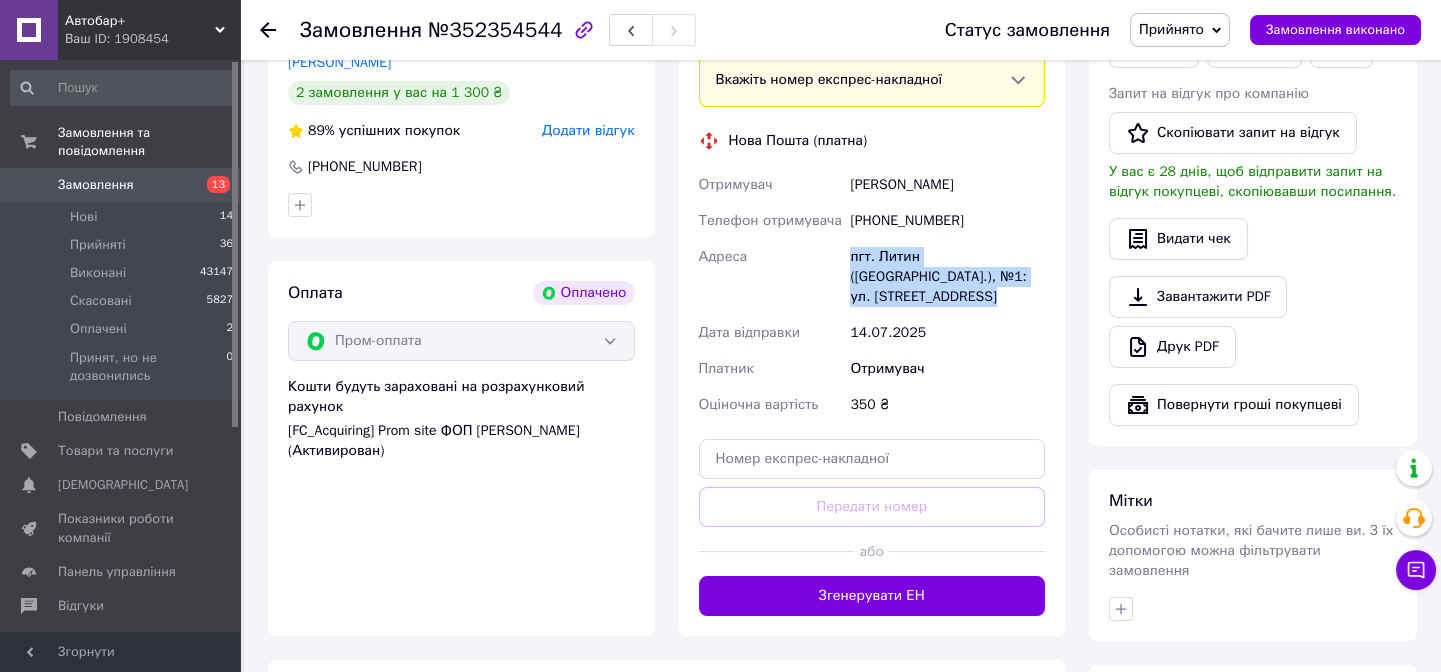 click on "пгт. Литин ([GEOGRAPHIC_DATA].), №1: ул. [STREET_ADDRESS]" at bounding box center [947, 277] 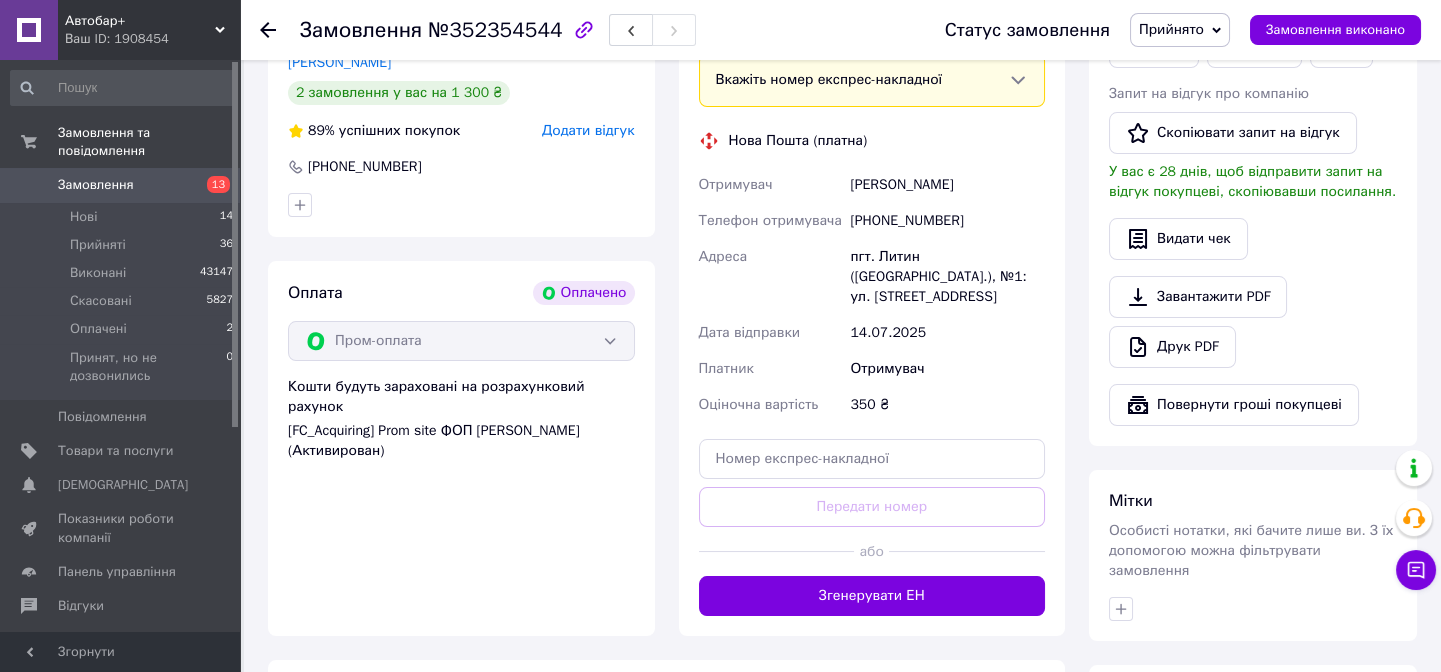 click on "[PERSON_NAME]" at bounding box center [947, 185] 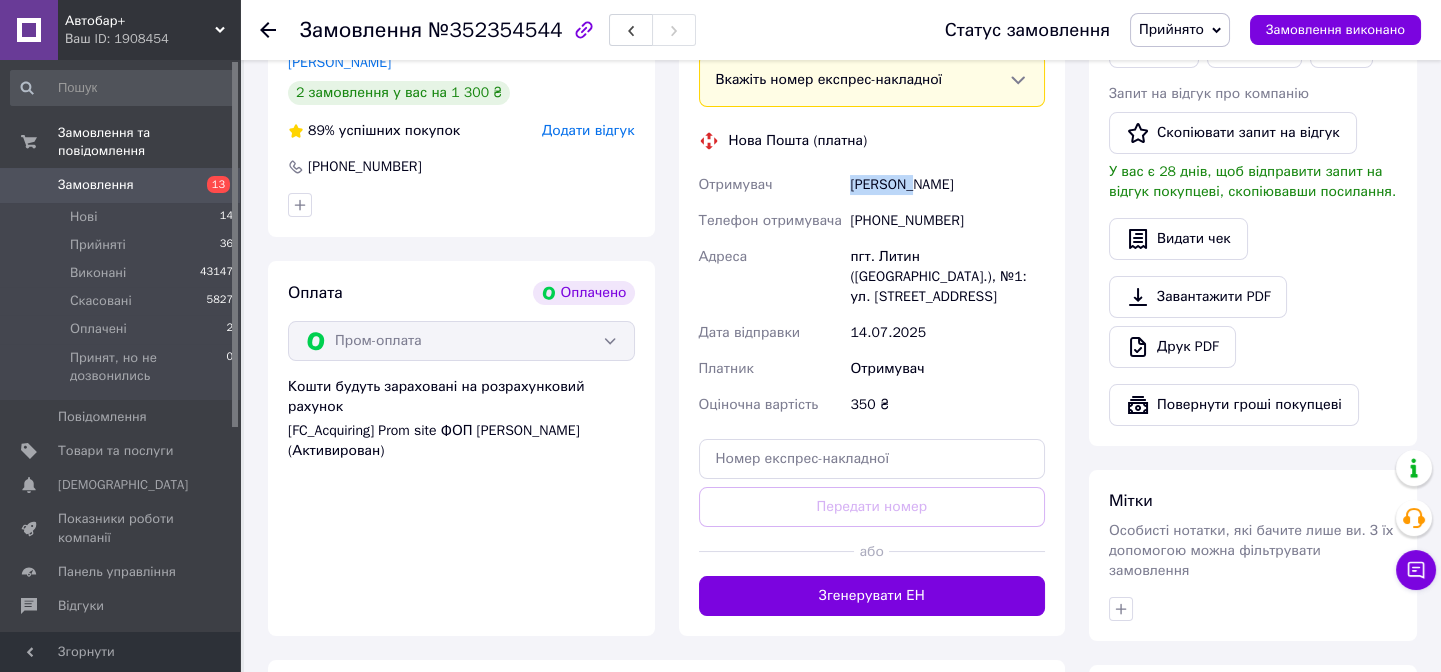 click on "[PERSON_NAME]" at bounding box center (947, 185) 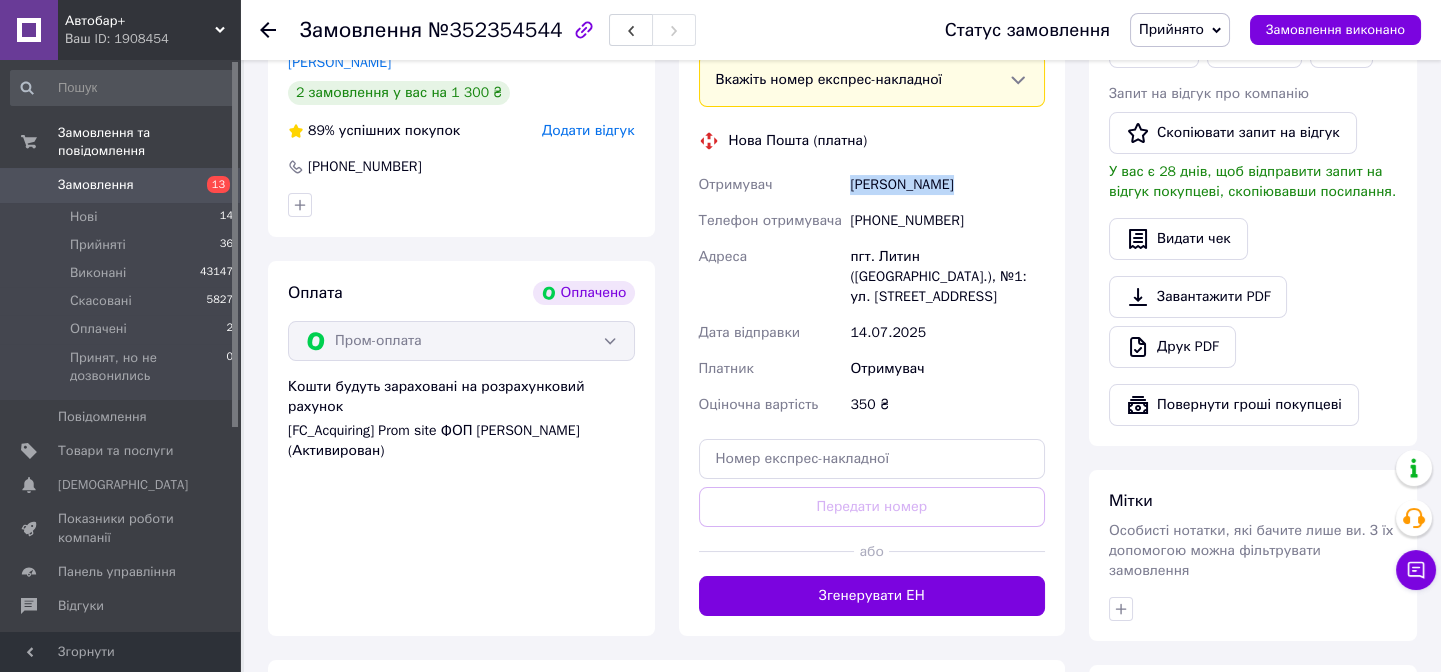 click on "[PERSON_NAME]" at bounding box center [947, 185] 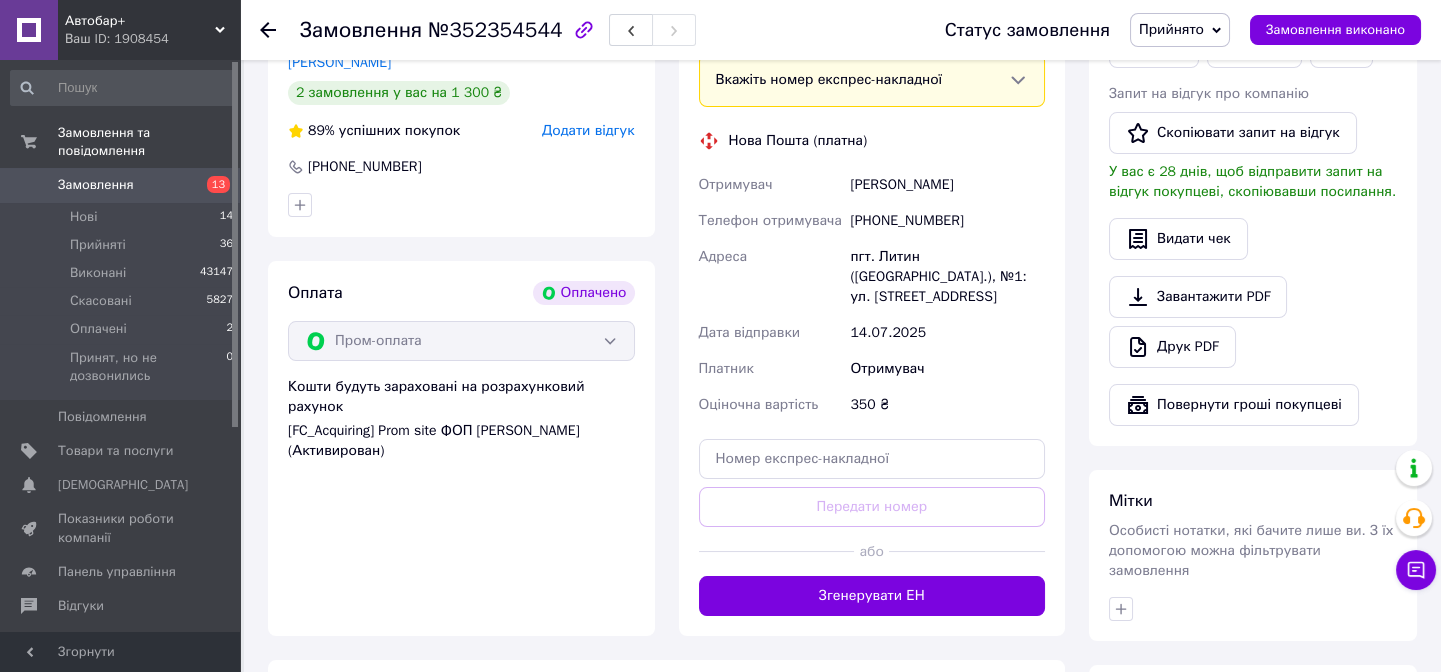 click on "[PHONE_NUMBER]" at bounding box center [947, 221] 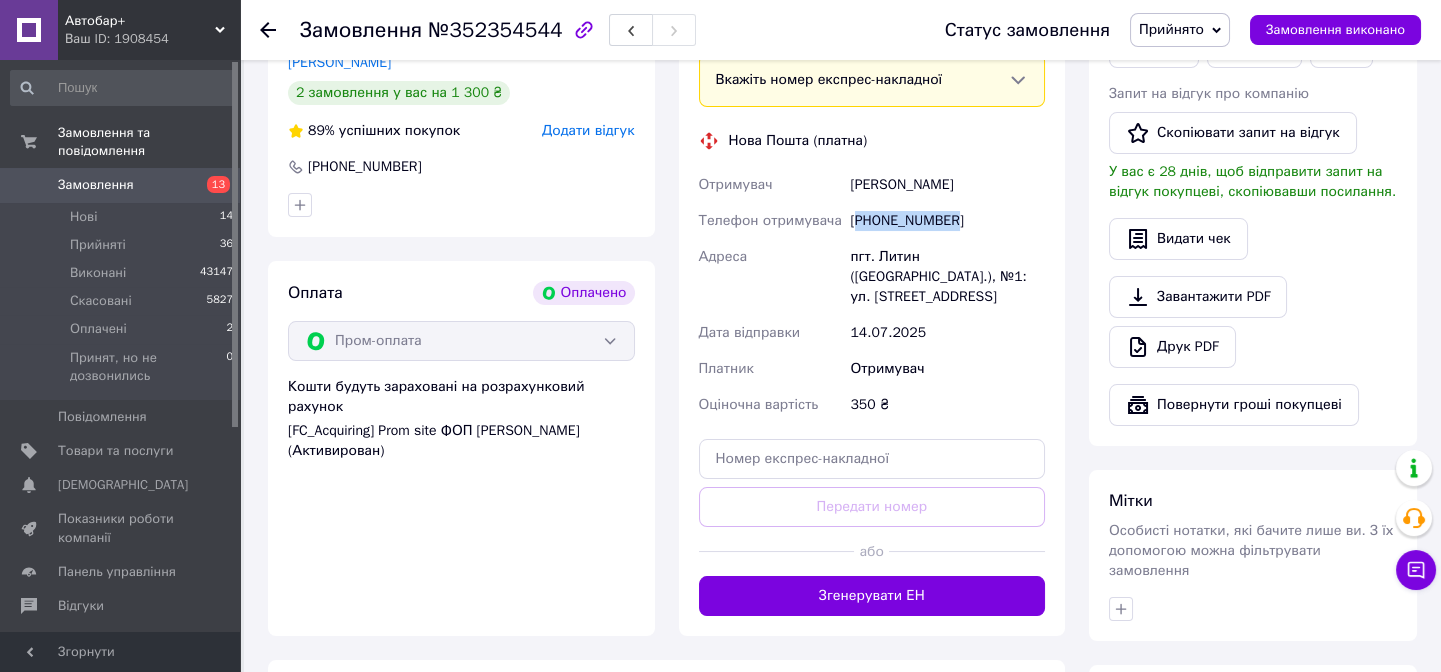 click on "[PHONE_NUMBER]" at bounding box center [947, 221] 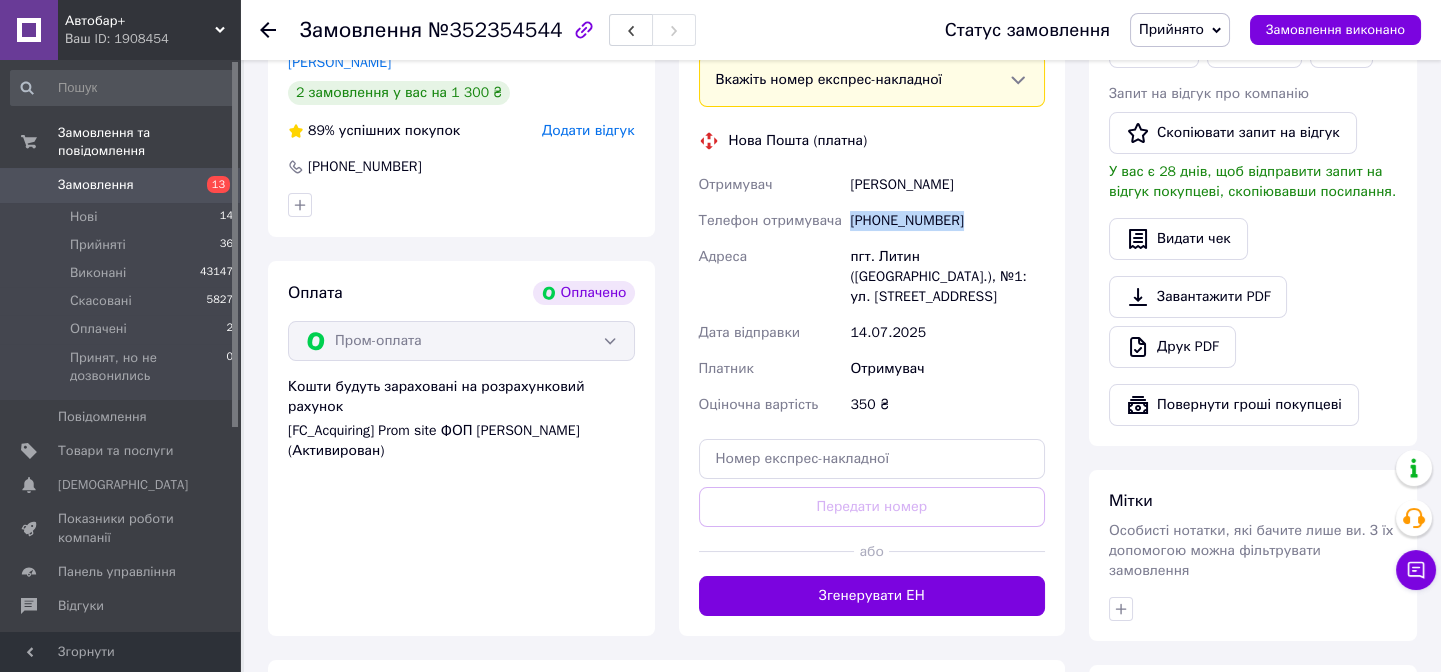 click on "[PHONE_NUMBER]" at bounding box center (947, 221) 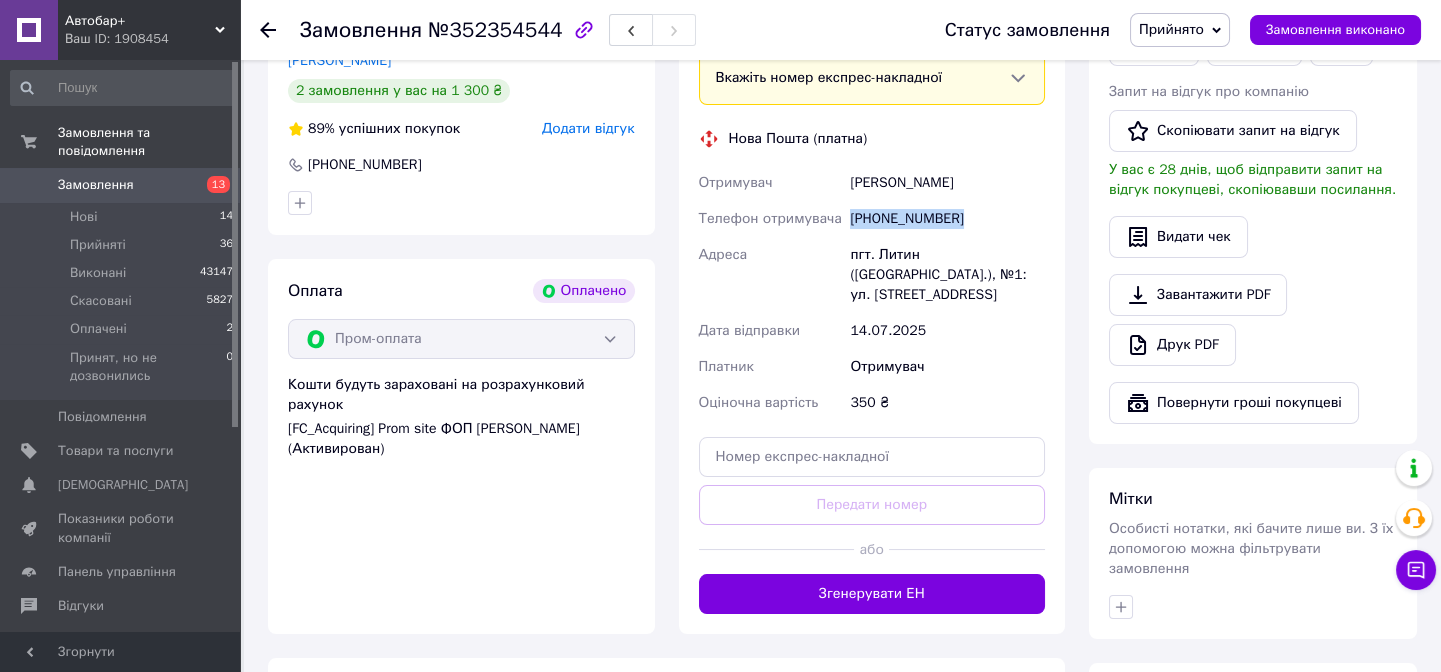 scroll, scrollTop: 475, scrollLeft: 0, axis: vertical 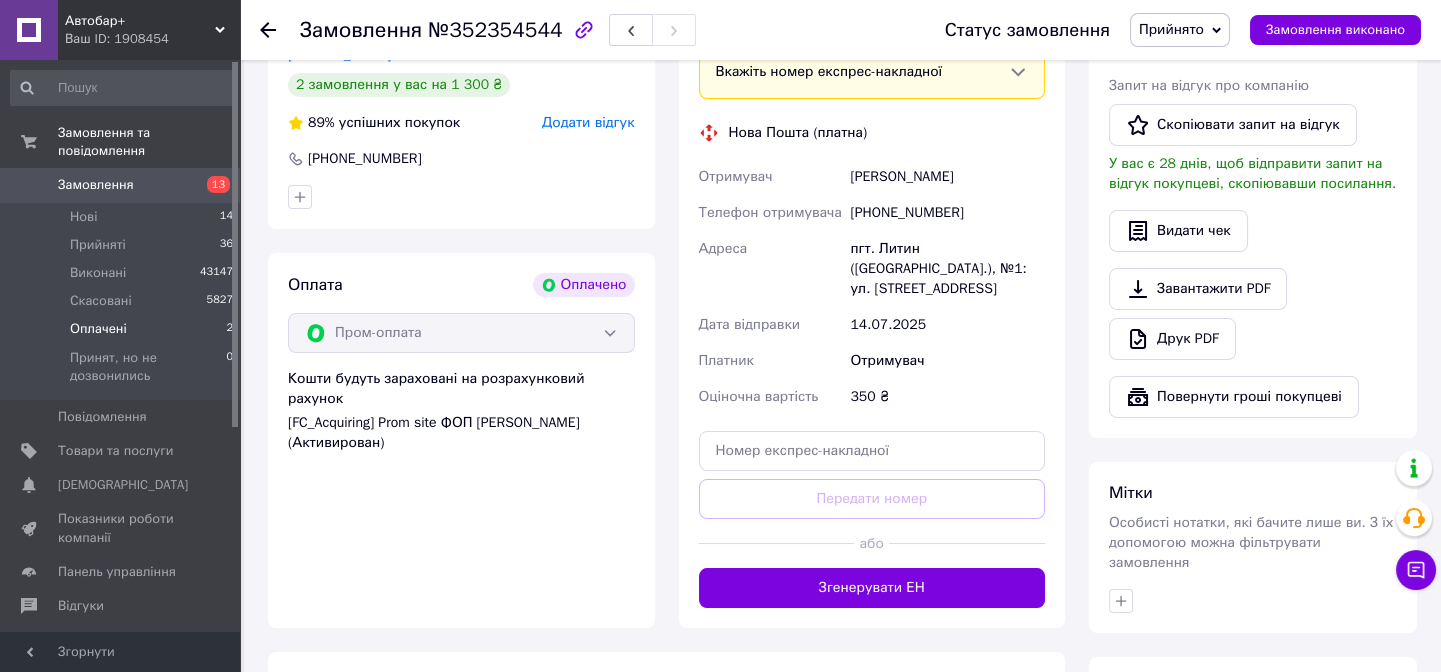 click on "Оплачені" at bounding box center (98, 329) 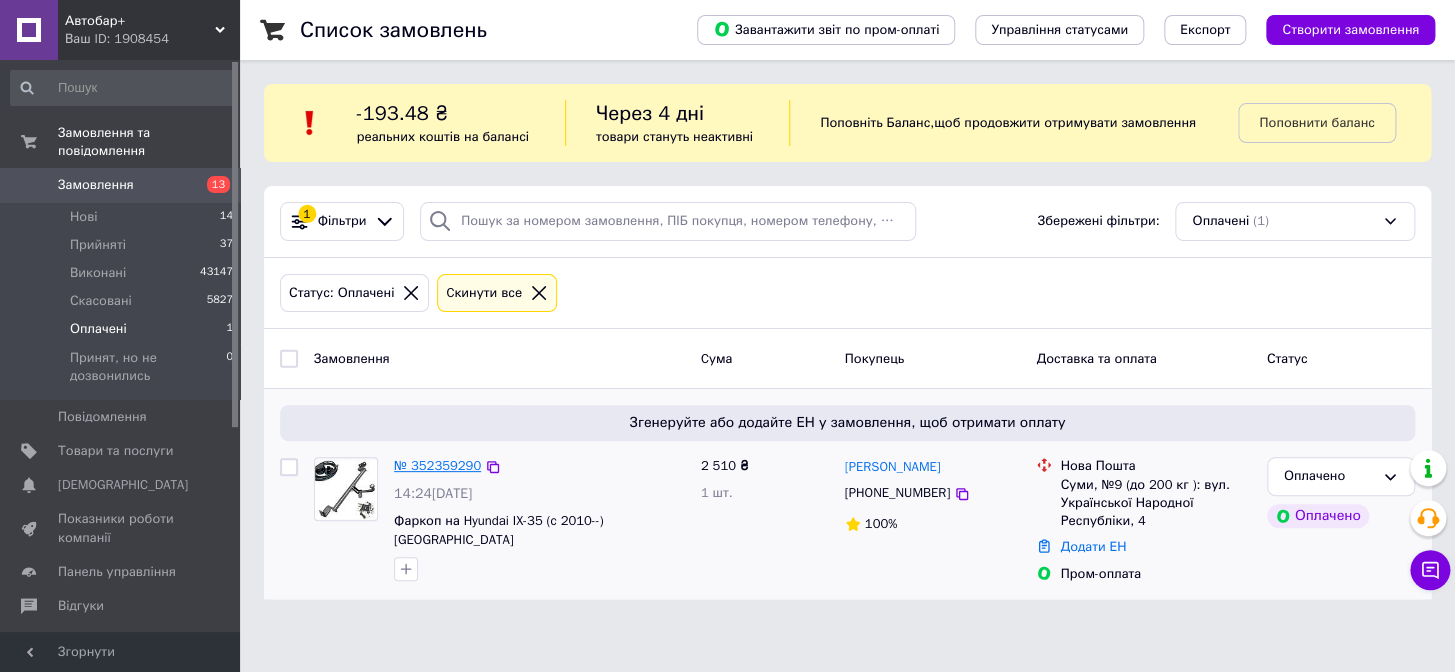 click on "№ 352359290" at bounding box center (437, 465) 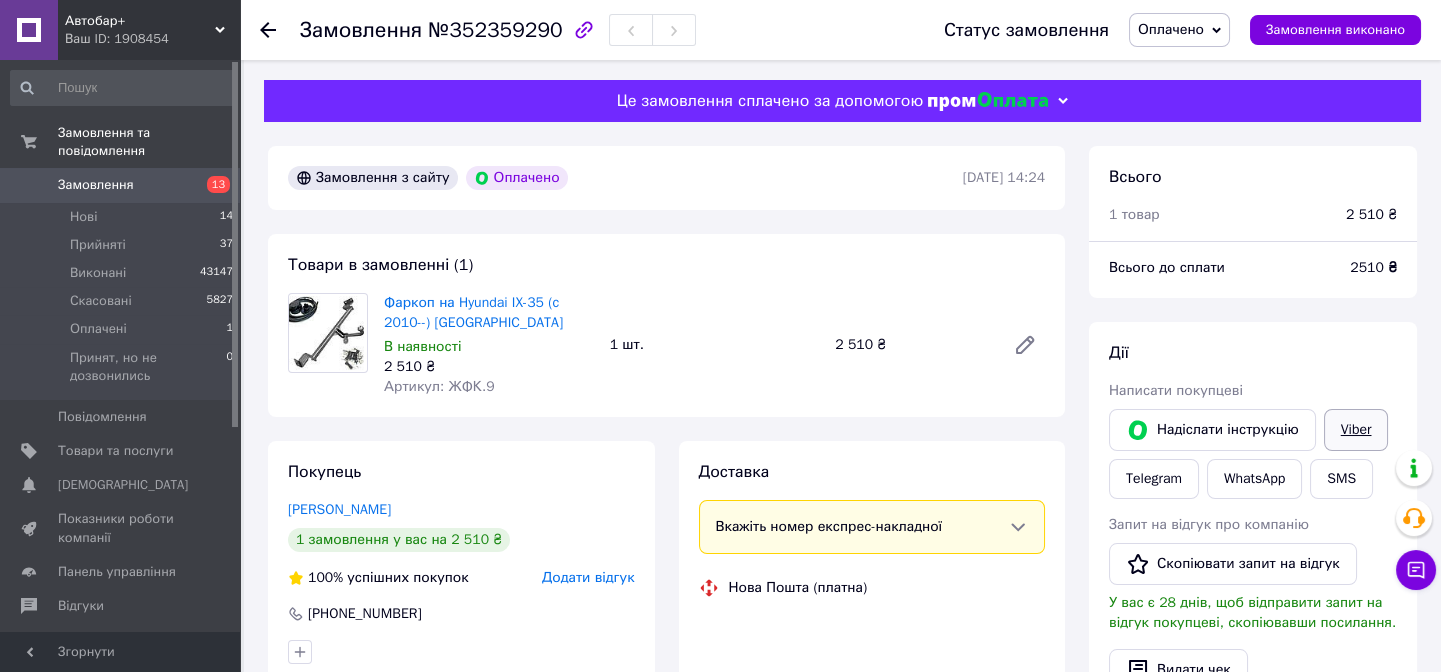 click on "[PERSON_NAME] покупцеві   [PERSON_NAME] інструкцію Viber Telegram WhatsApp SMS Запит на відгук про компанію   Скопіювати запит на відгук У вас є 28 днів, щоб відправити запит на відгук покупцеві, скопіювавши посилання.   Видати чек   Завантажити PDF   Друк PDF   Повернути гроші покупцеві" at bounding box center (1253, 599) 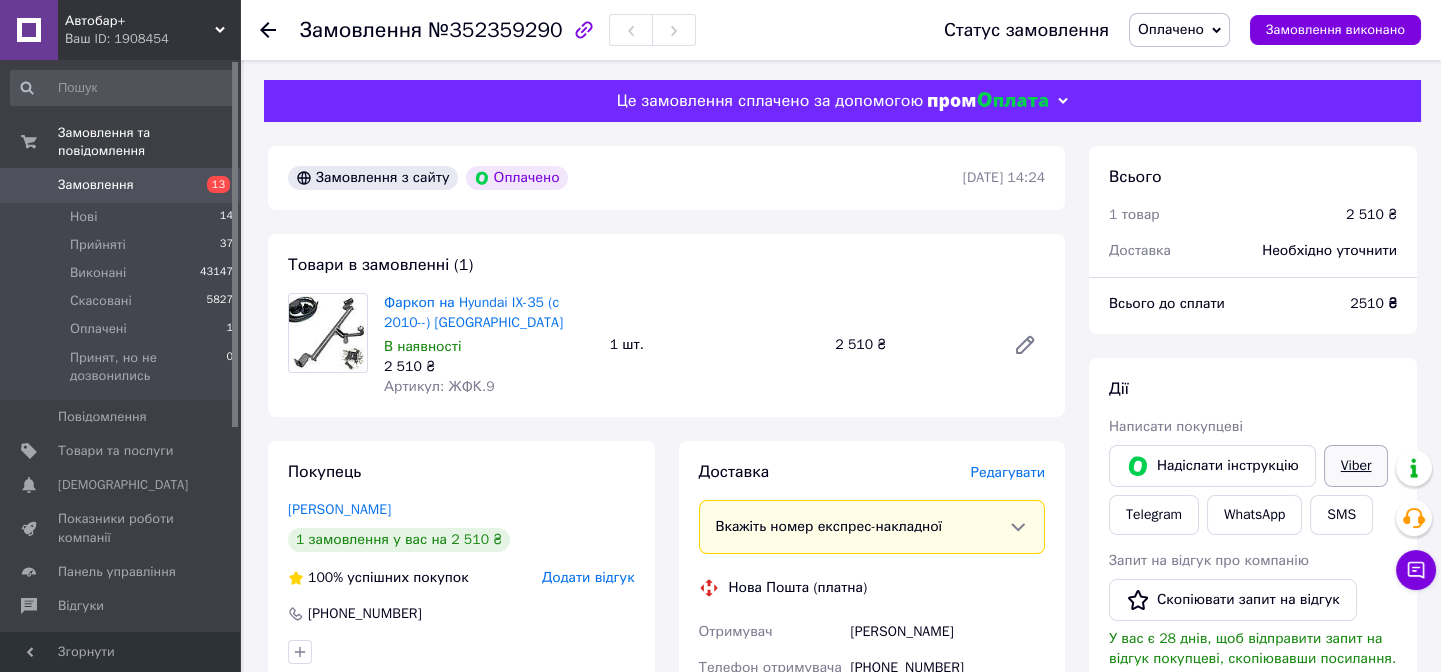 click on "Viber" at bounding box center [1356, 466] 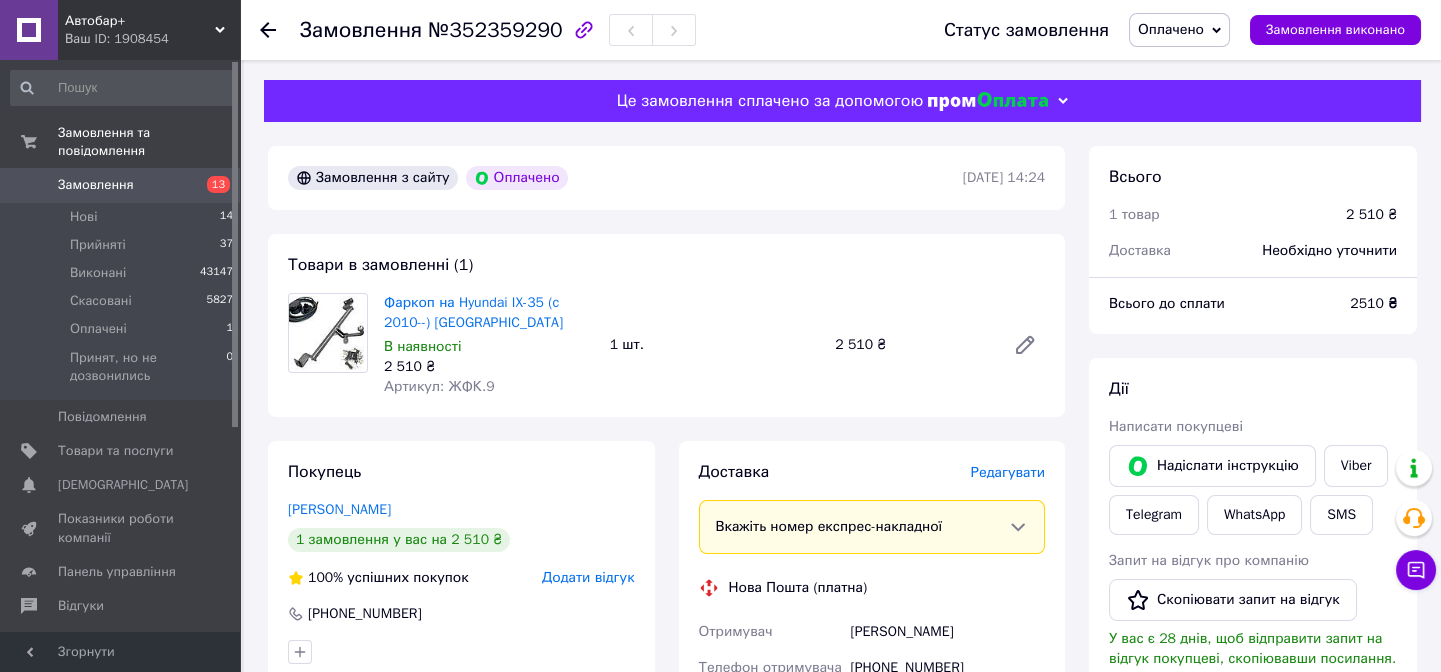 click on "Оплачено" at bounding box center [1171, 29] 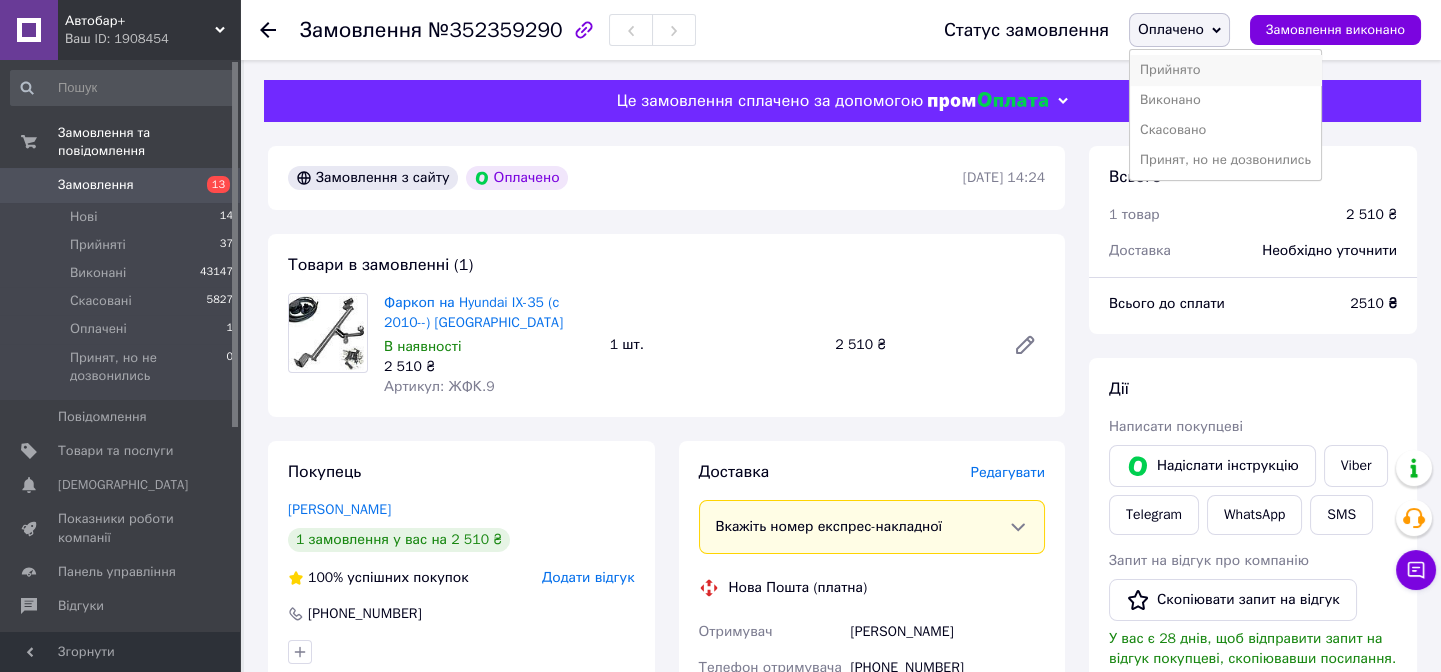 click on "Прийнято" at bounding box center [1225, 70] 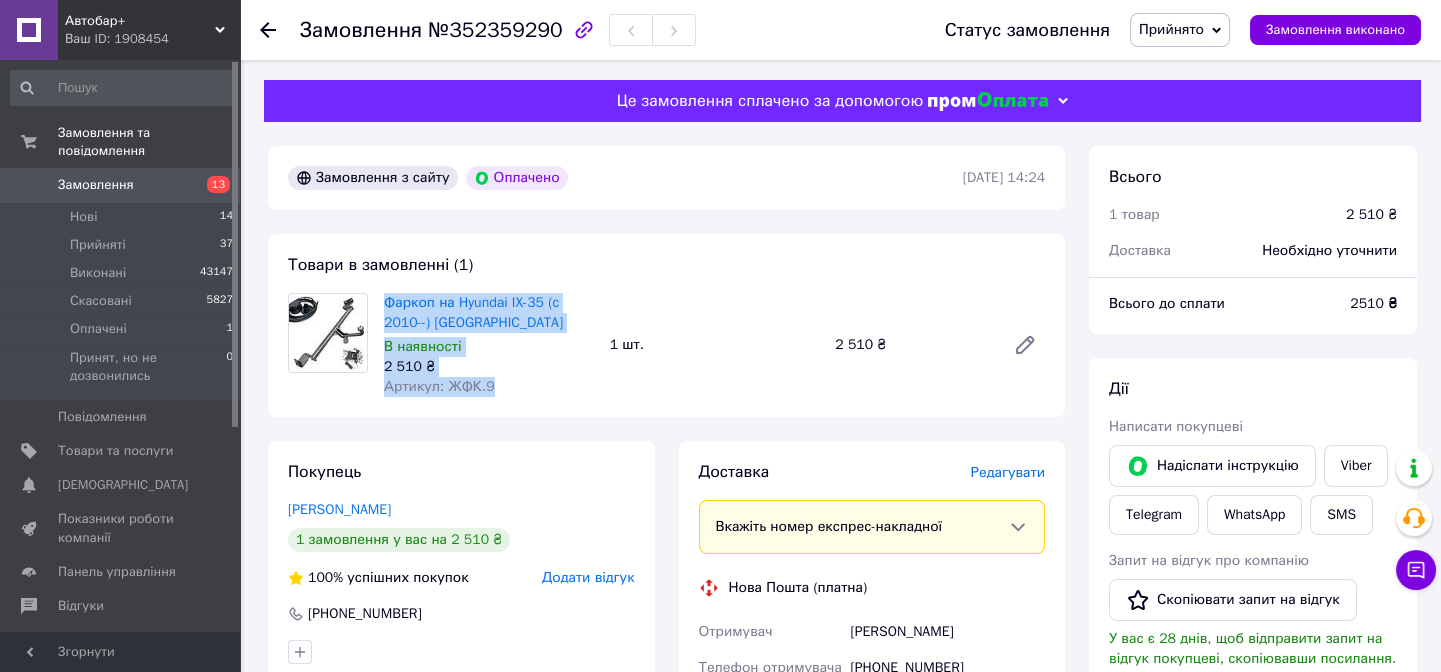 drag, startPoint x: 492, startPoint y: 392, endPoint x: 380, endPoint y: 297, distance: 146.86388 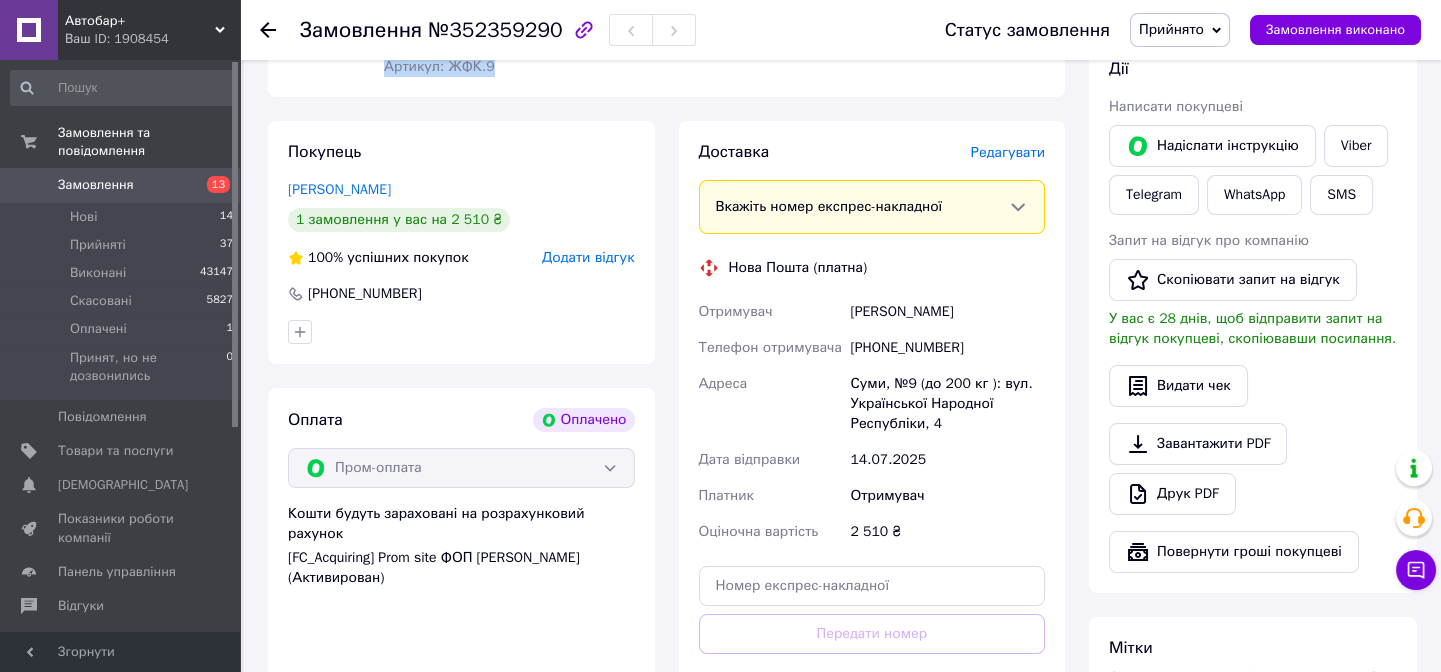 scroll, scrollTop: 344, scrollLeft: 0, axis: vertical 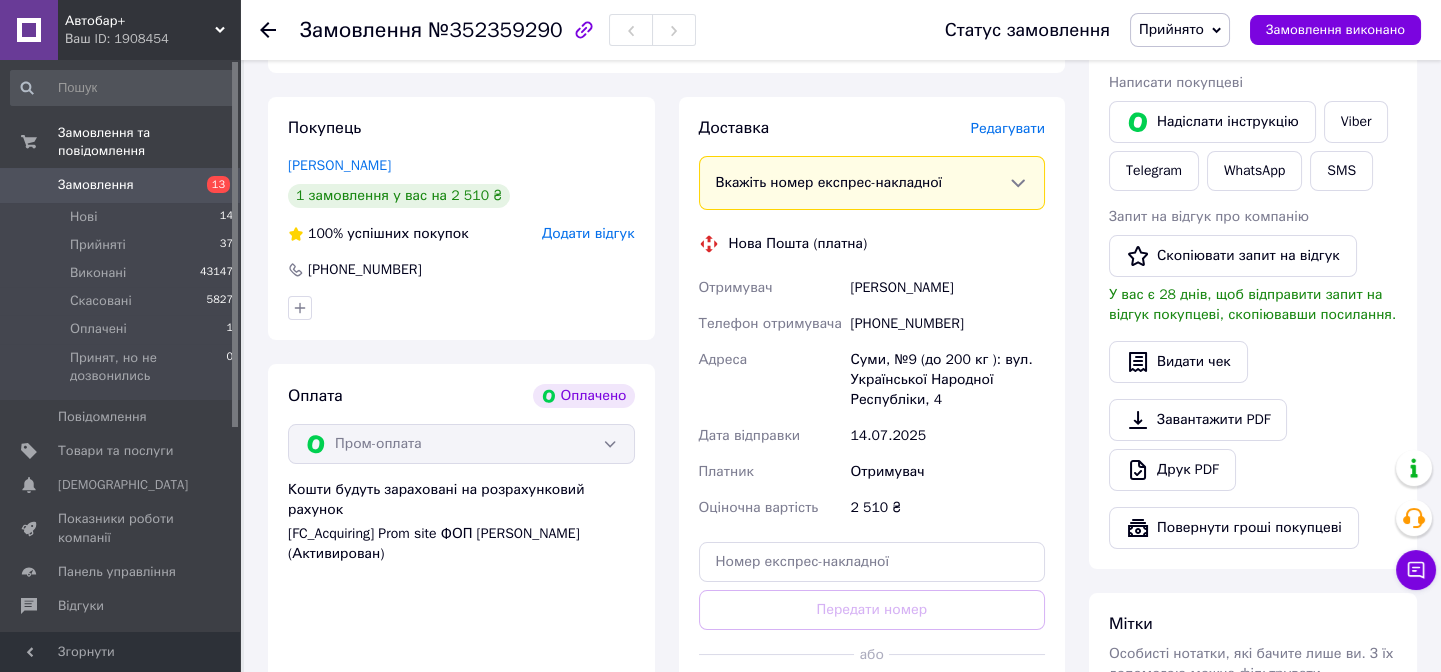 click on "Суми, №9 (до 200 кг ): вул. Української Народної Республіки, 4" at bounding box center [947, 380] 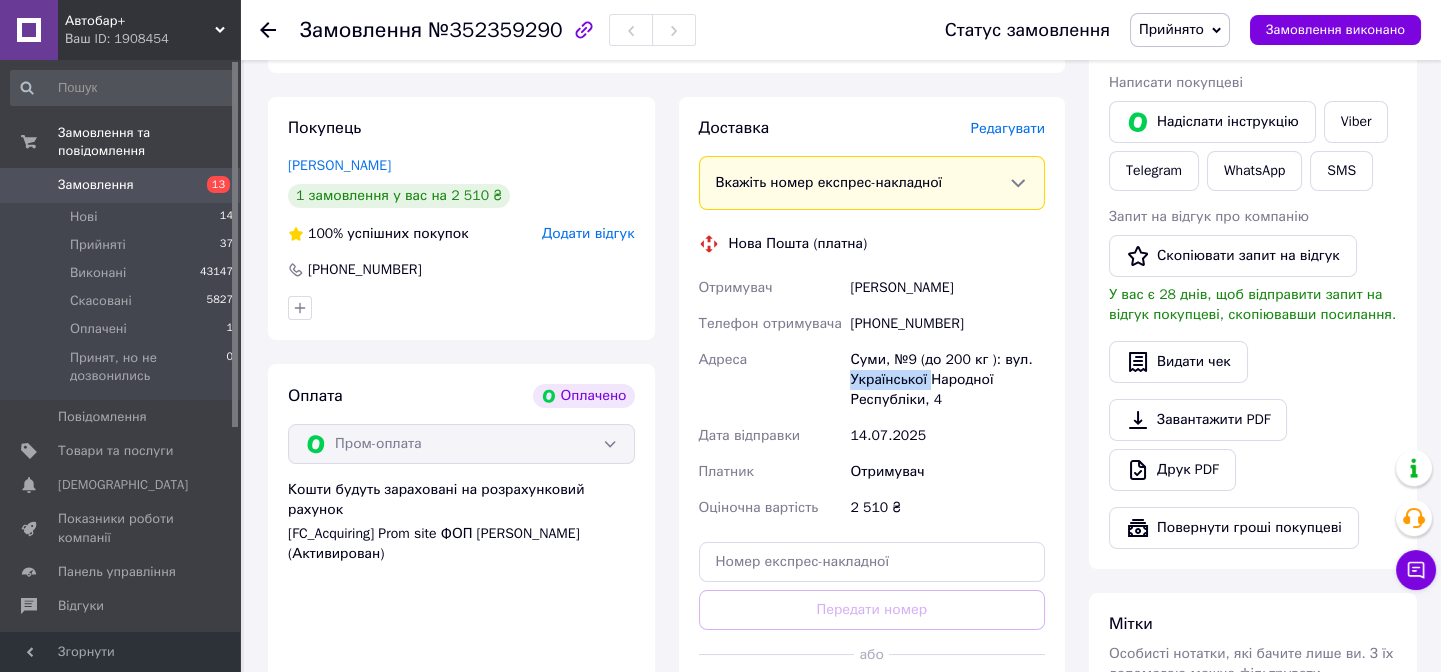 click on "Суми, №9 (до 200 кг ): вул. Української Народної Республіки, 4" at bounding box center [947, 380] 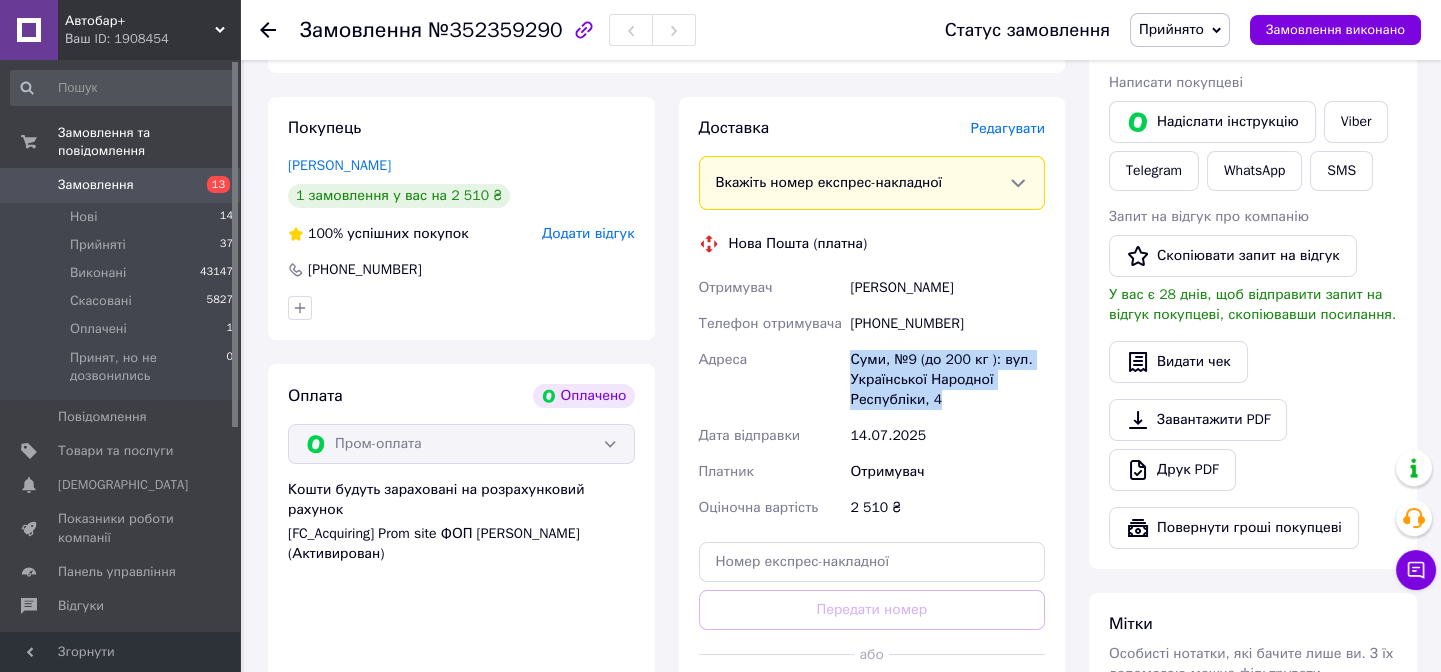 click on "Суми, №9 (до 200 кг ): вул. Української Народної Республіки, 4" at bounding box center (947, 380) 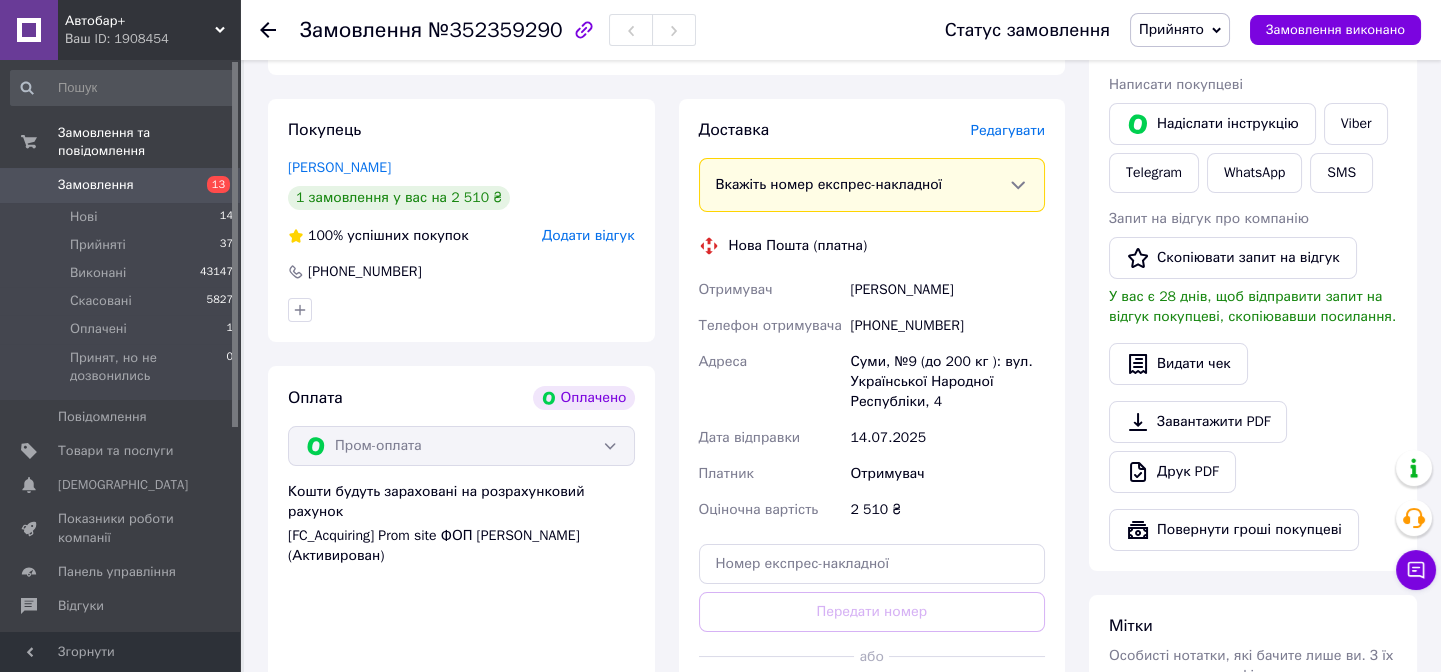 click on "[PERSON_NAME]" at bounding box center (947, 290) 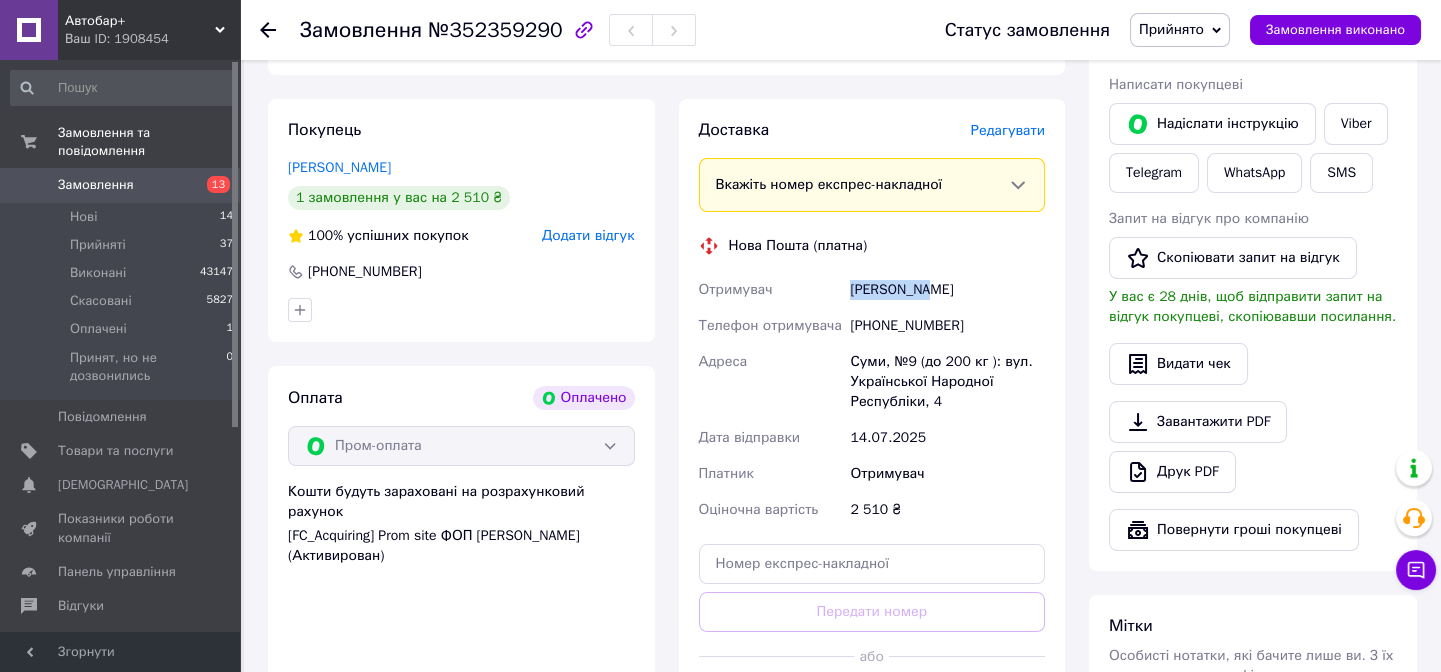 click on "[PERSON_NAME]" at bounding box center (947, 290) 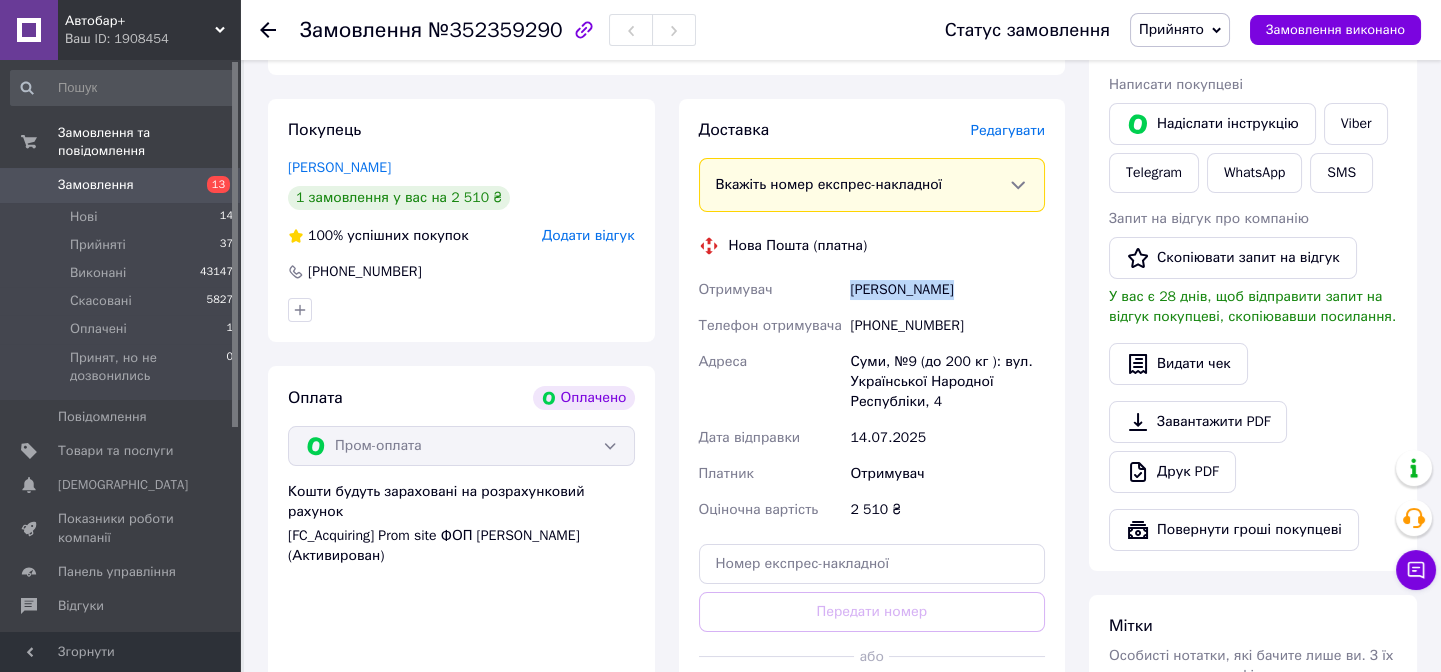 click on "[PERSON_NAME]" at bounding box center [947, 290] 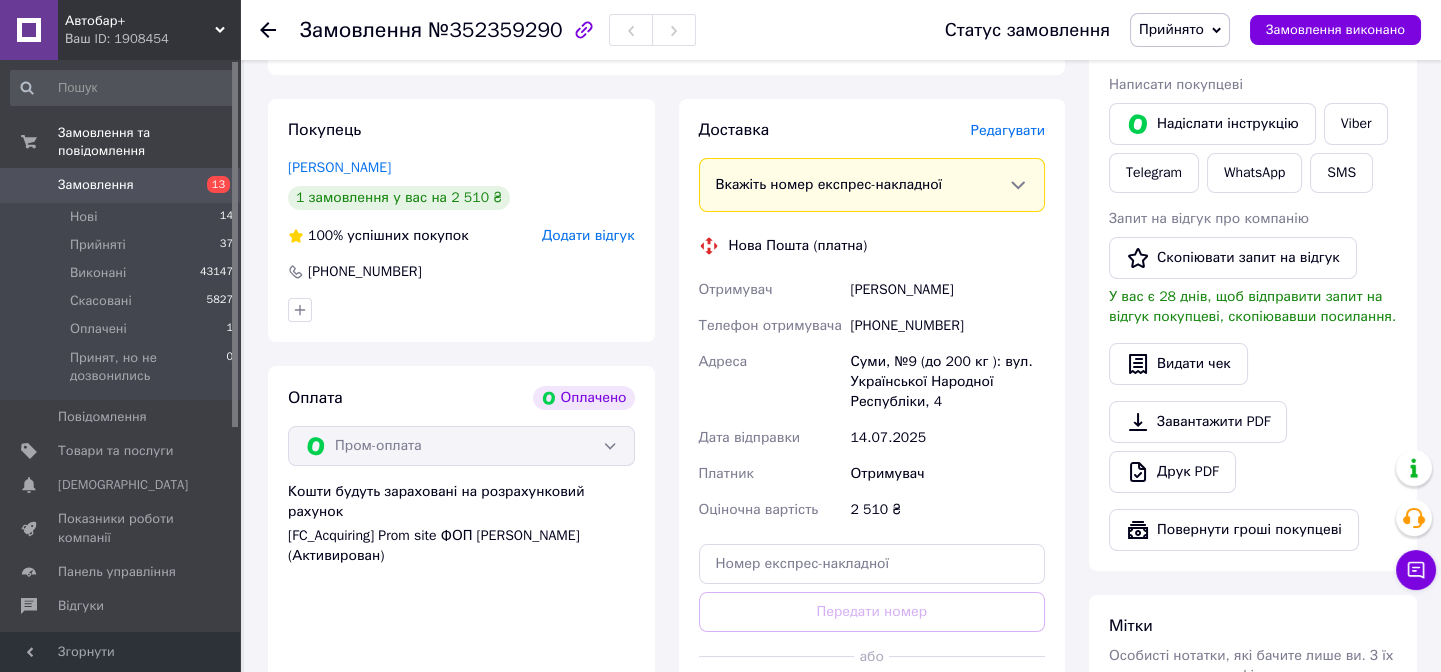 click on "[PHONE_NUMBER]" at bounding box center [947, 326] 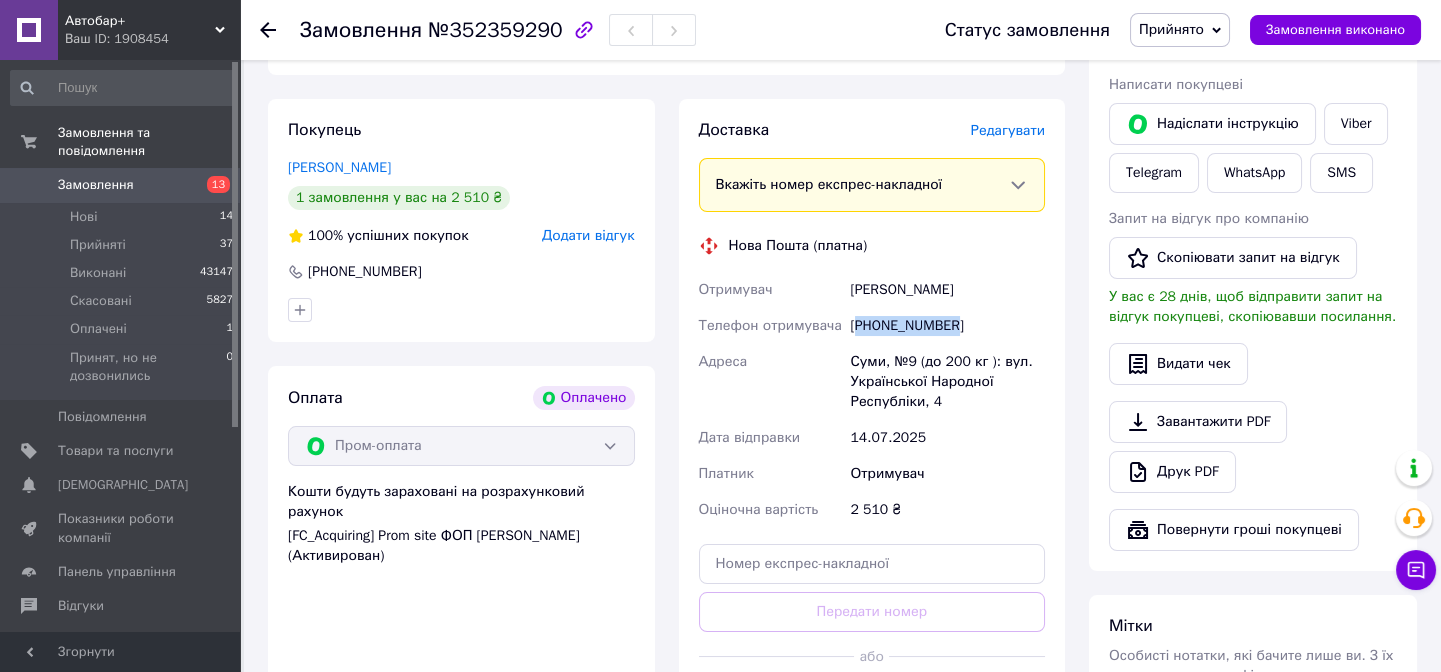 click on "[PHONE_NUMBER]" at bounding box center (947, 326) 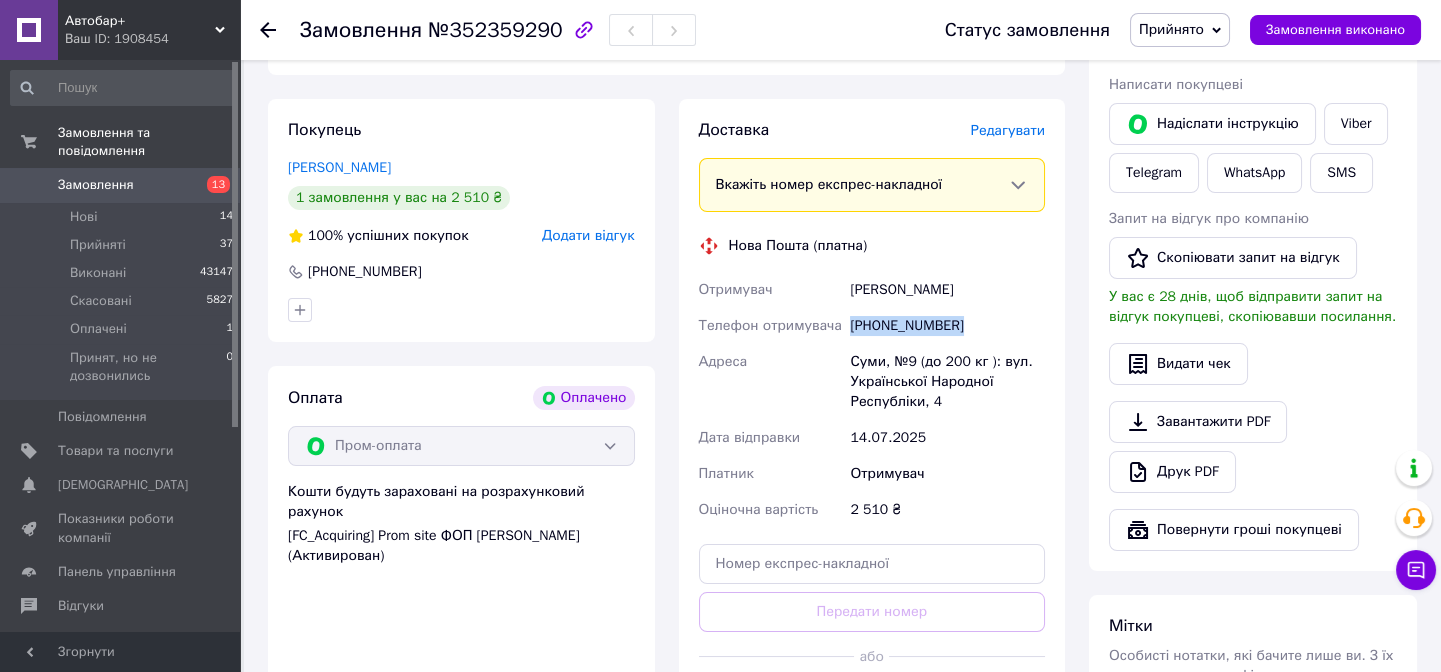 click on "[PHONE_NUMBER]" at bounding box center (947, 326) 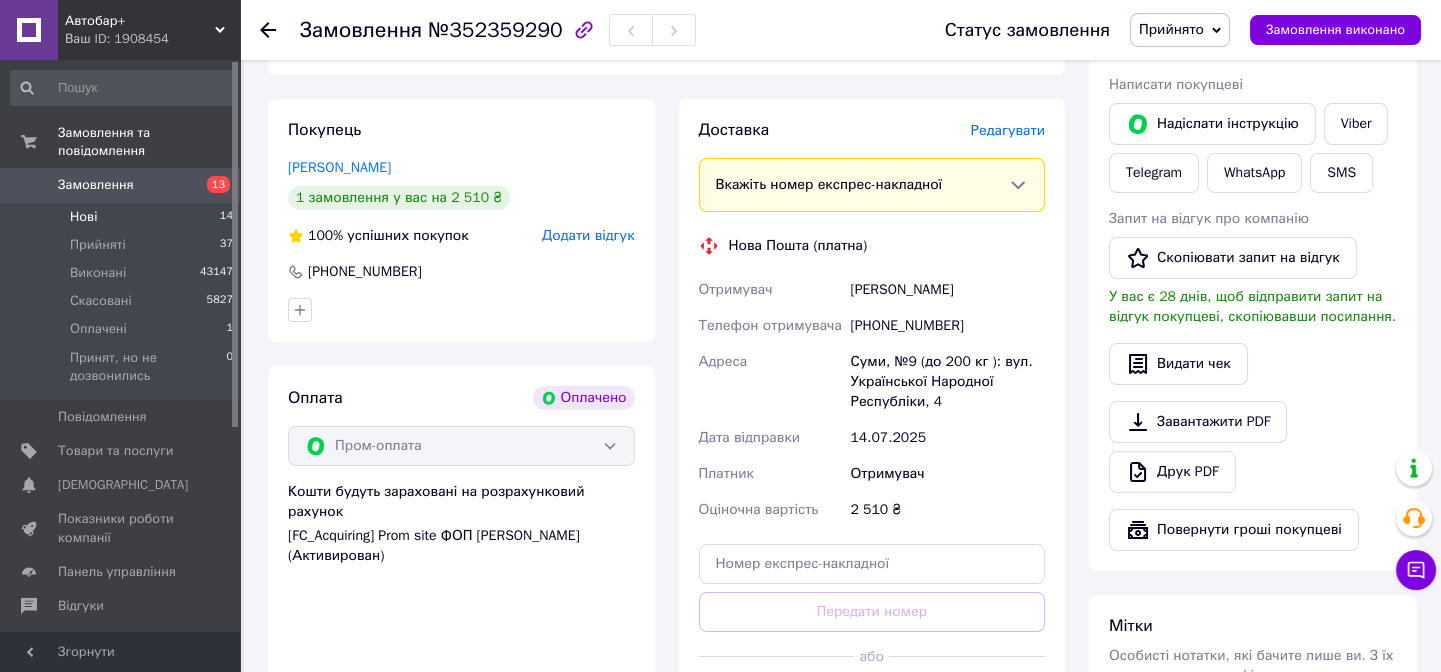 click on "Нові" at bounding box center (83, 217) 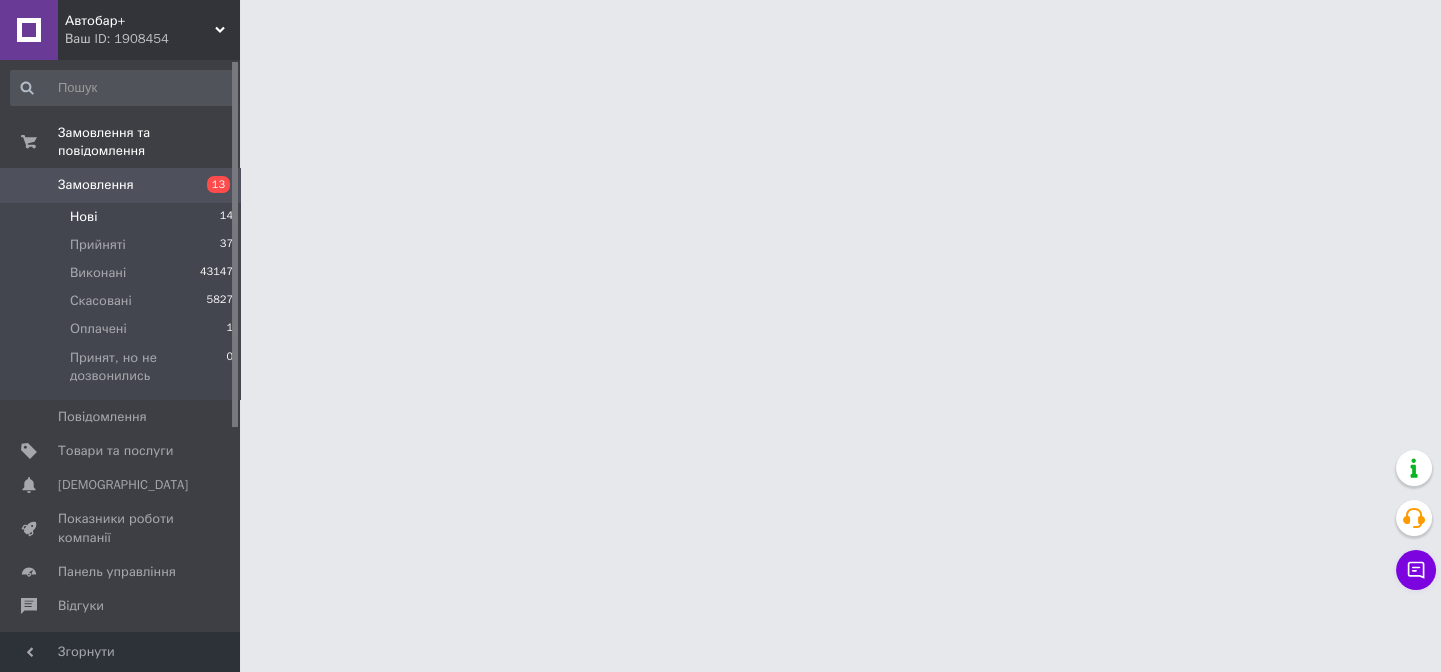 scroll, scrollTop: 0, scrollLeft: 0, axis: both 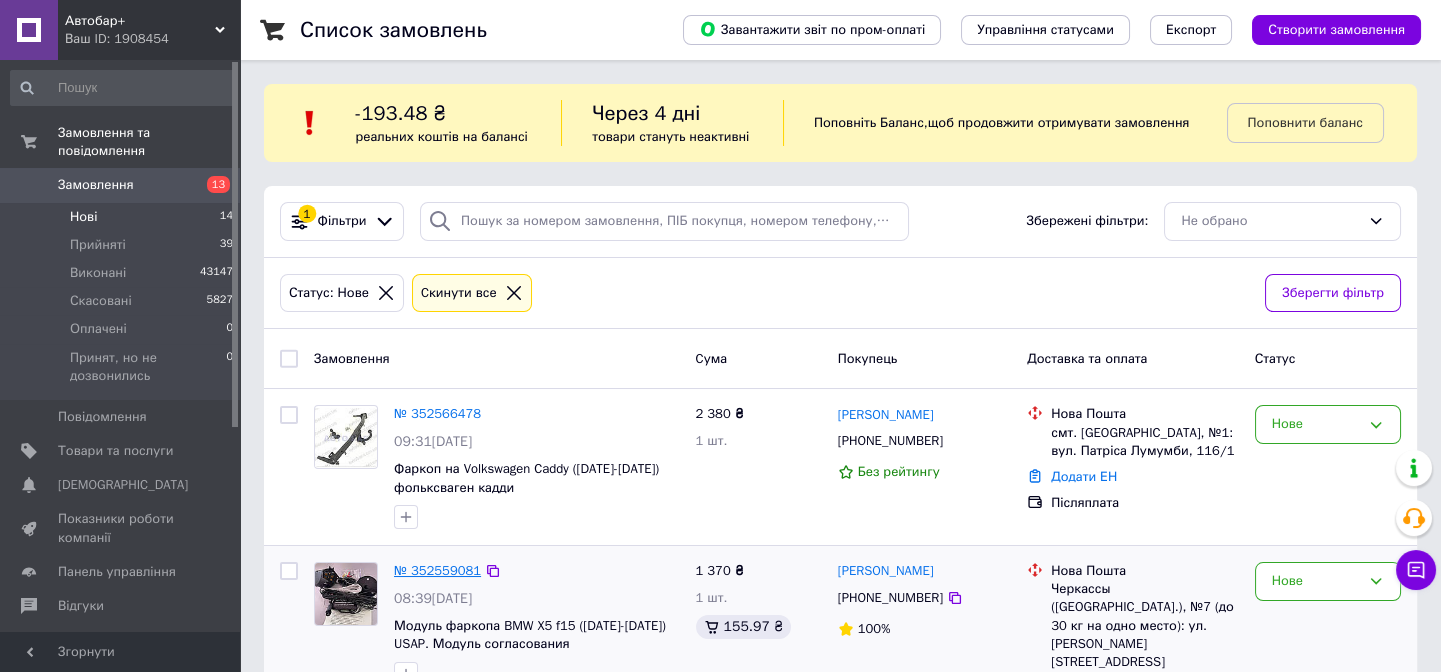 click on "№ 352559081" at bounding box center [437, 570] 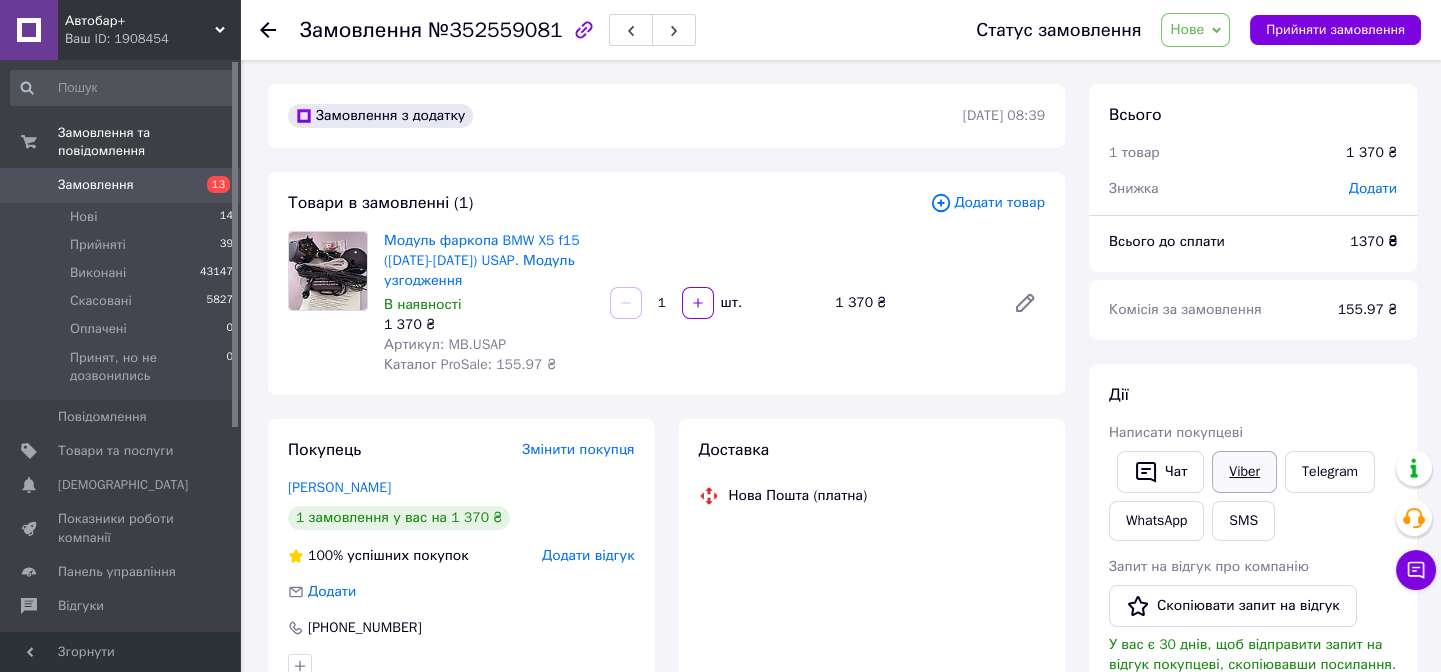click on "Viber" at bounding box center (1244, 472) 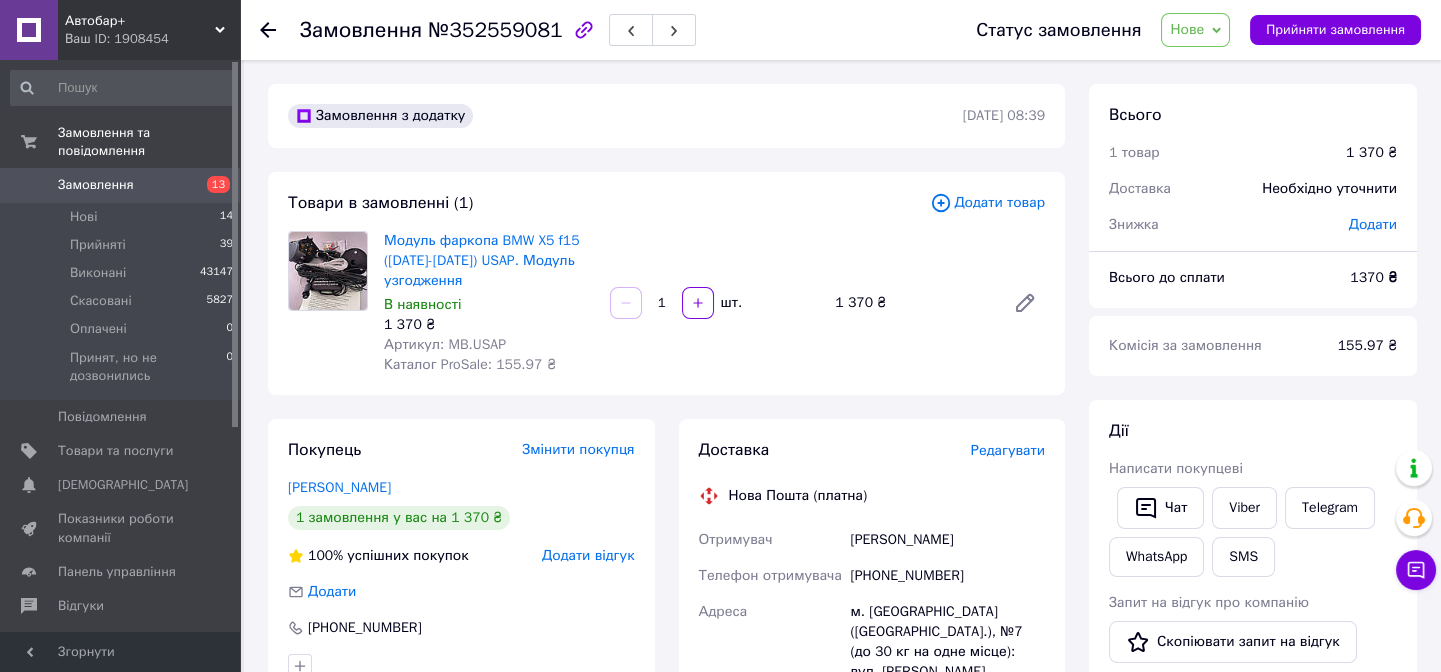 click on "Нове" at bounding box center (1195, 30) 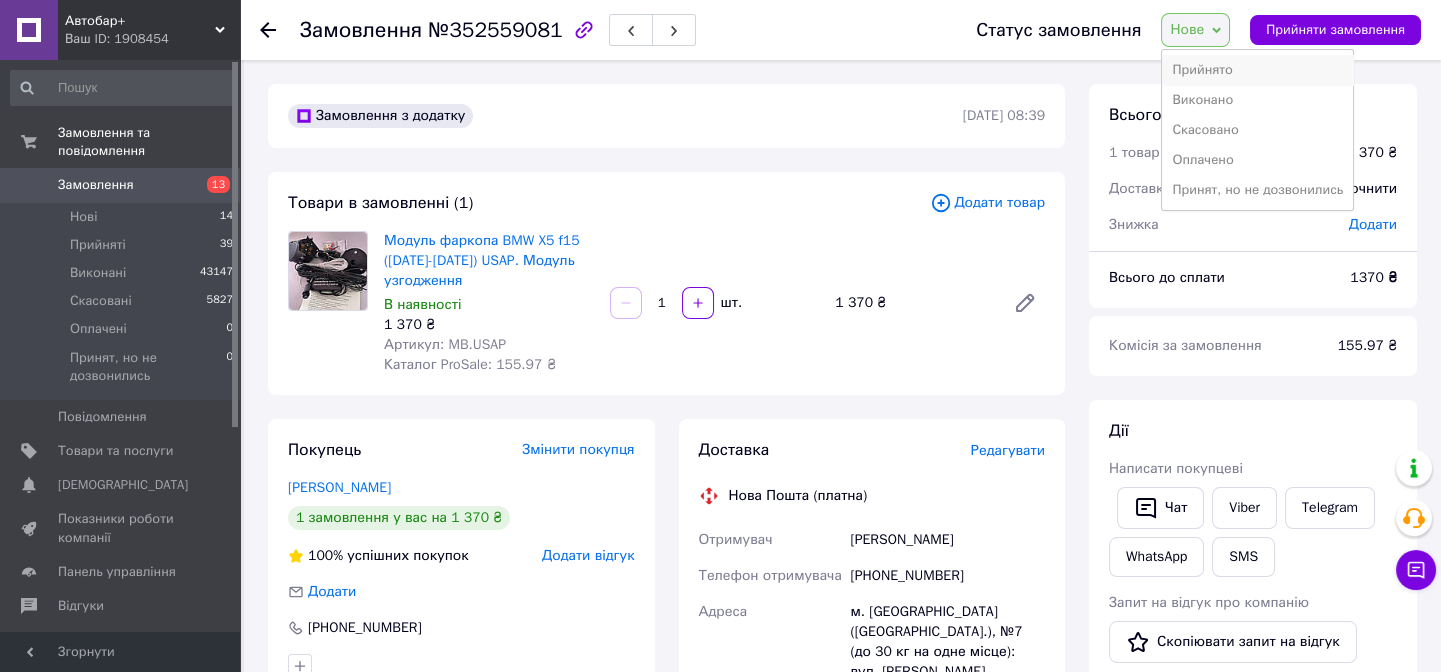 click on "Прийнято" at bounding box center [1257, 70] 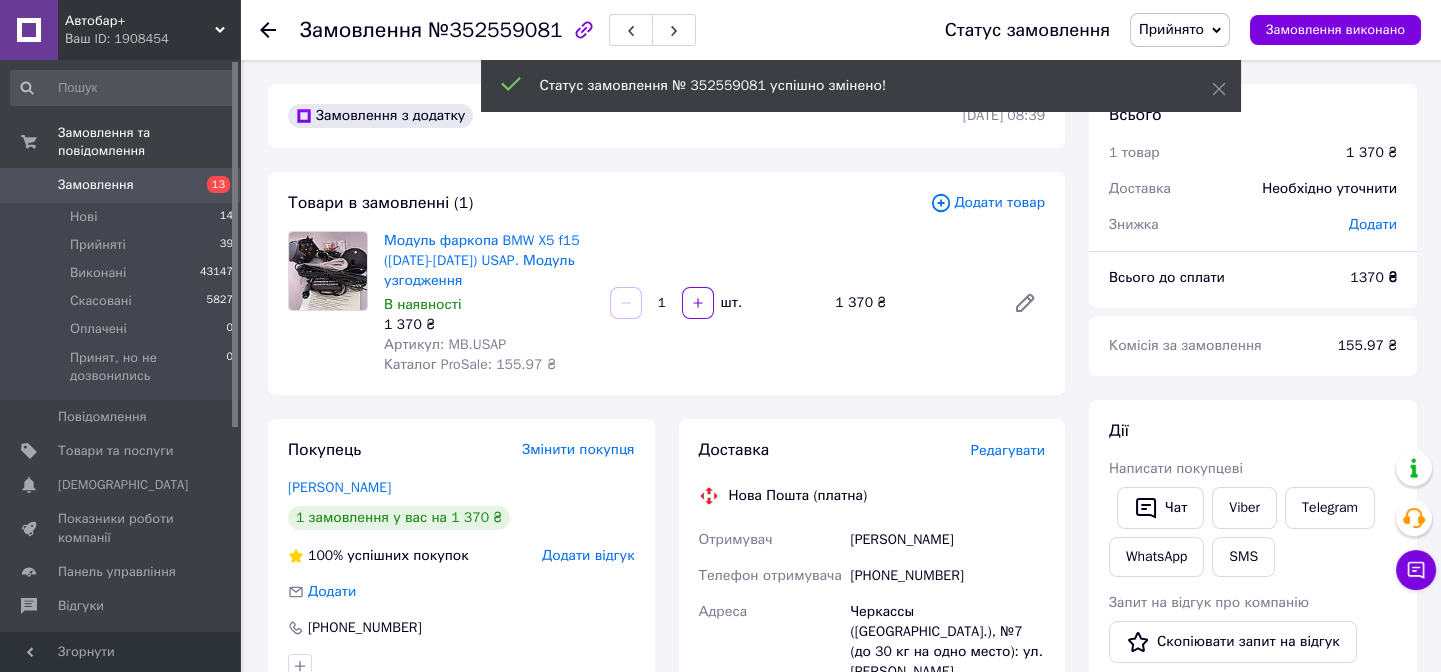 click on "Артикул: MB.USAP" at bounding box center (445, 344) 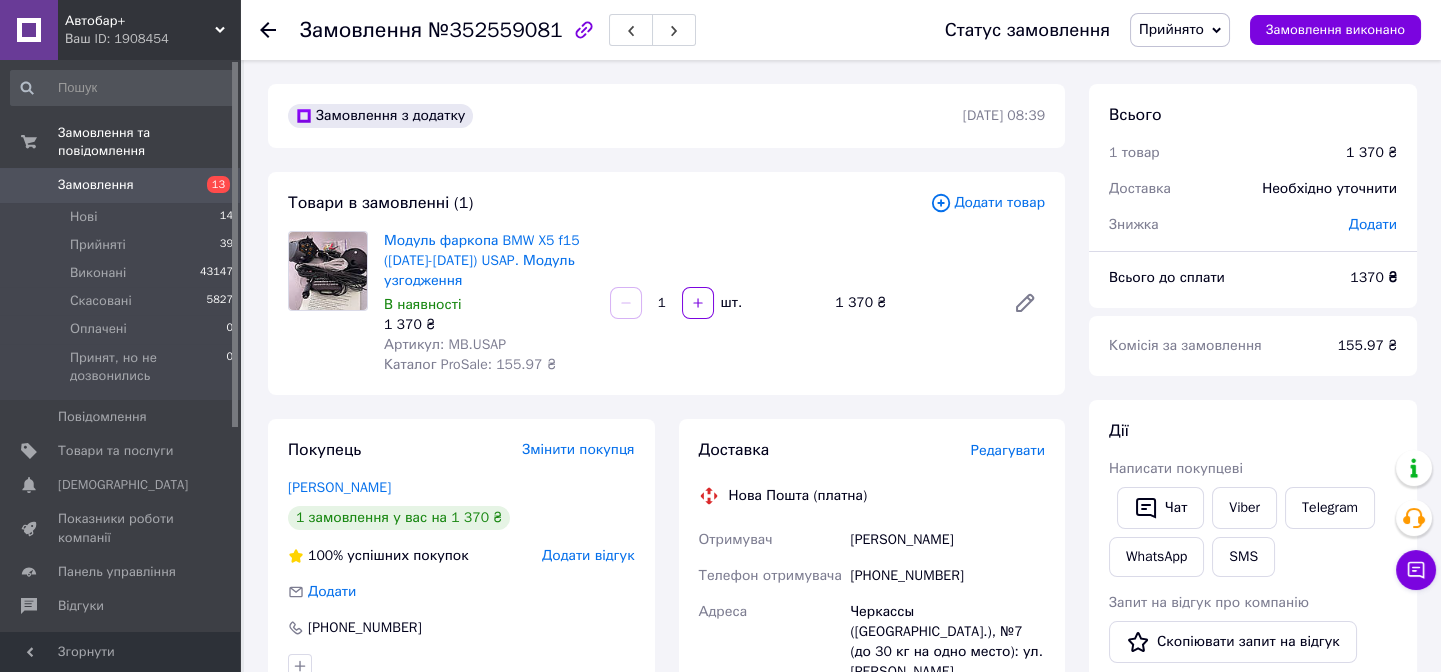 click on "[PERSON_NAME]" at bounding box center (947, 540) 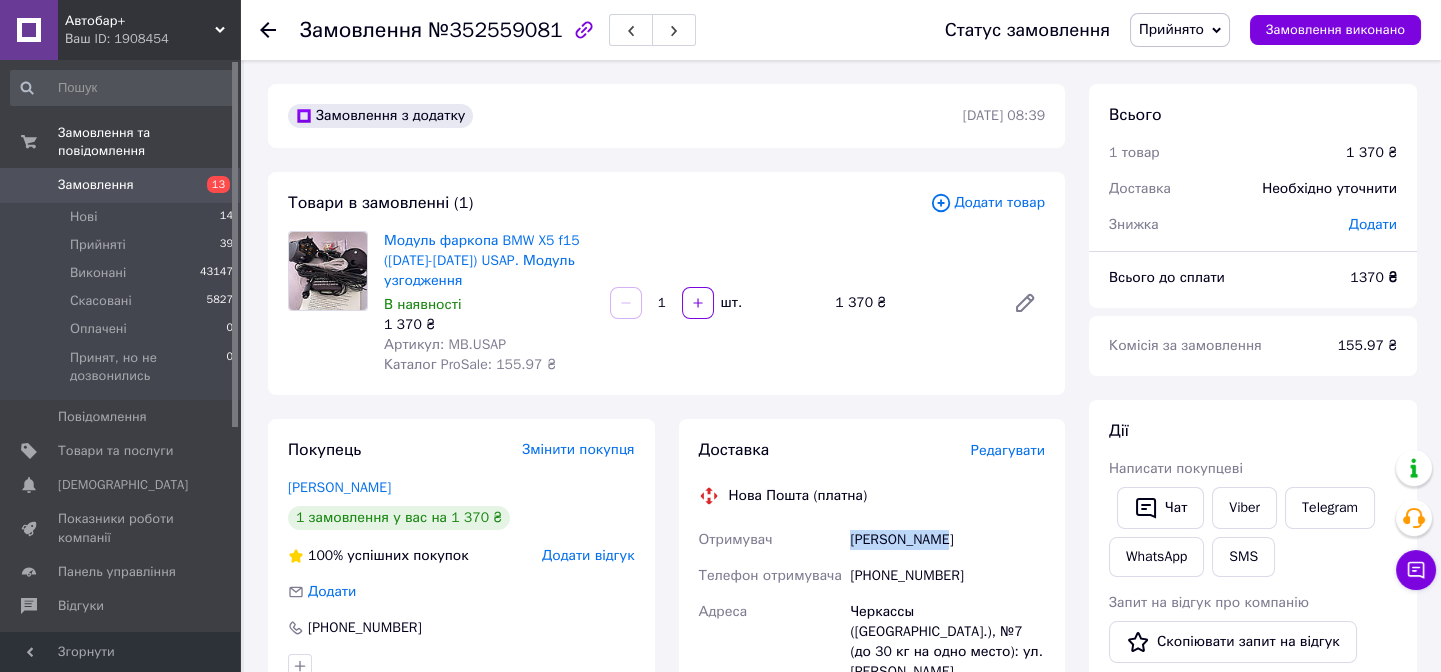 click on "[PERSON_NAME]" at bounding box center [947, 540] 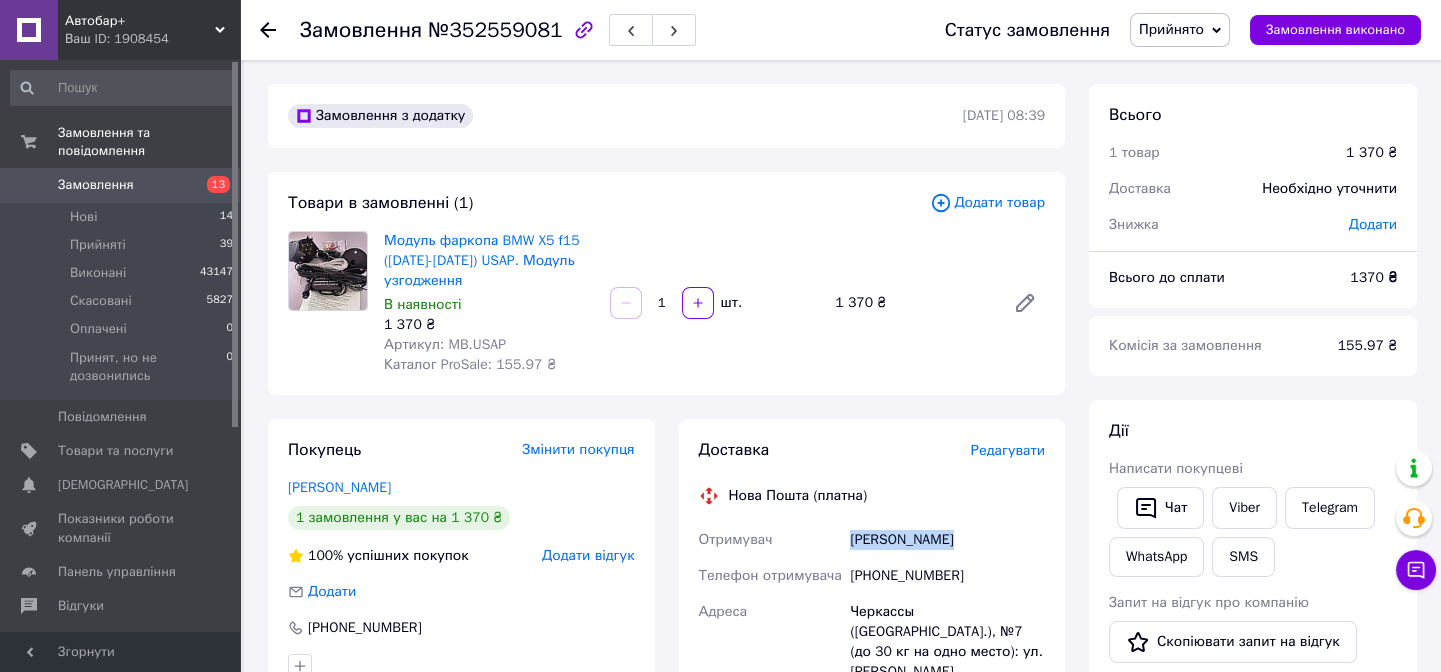 click on "[PERSON_NAME]" at bounding box center (947, 540) 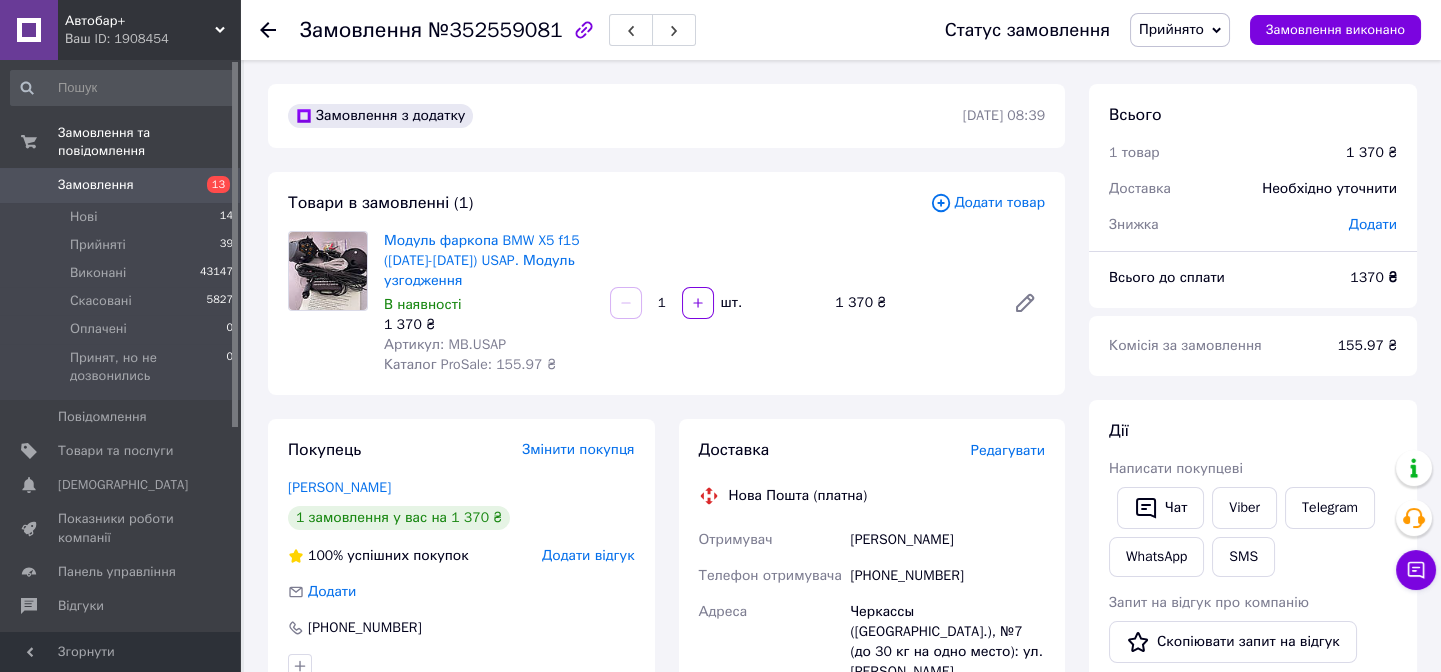 click on "[PHONE_NUMBER]" at bounding box center [947, 576] 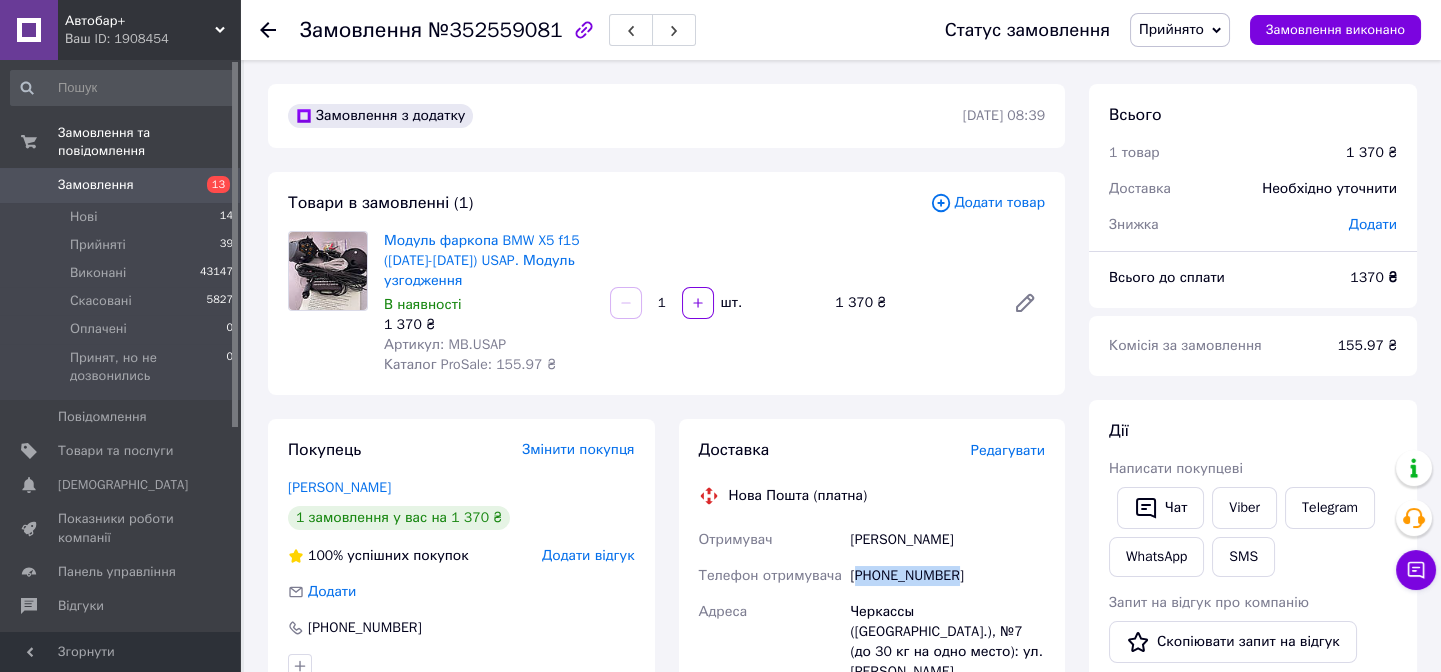 click on "[PHONE_NUMBER]" at bounding box center [947, 576] 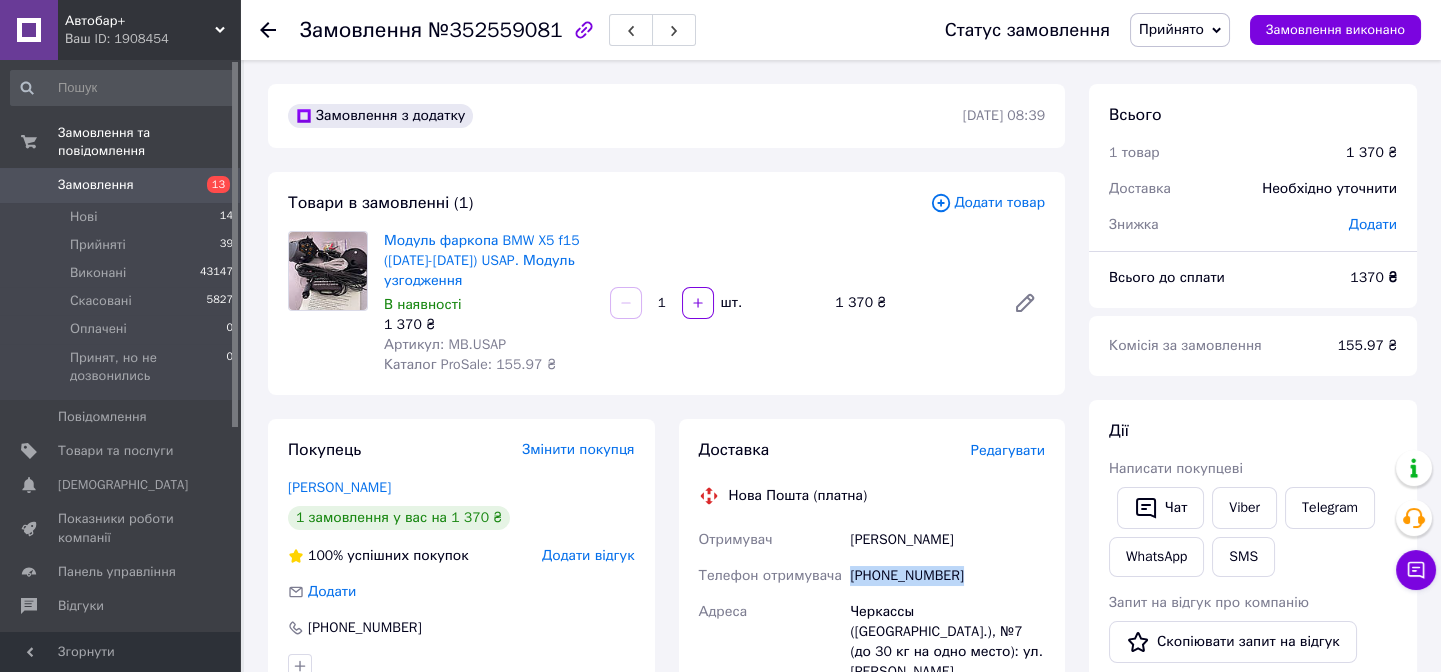 click on "[PHONE_NUMBER]" at bounding box center [947, 576] 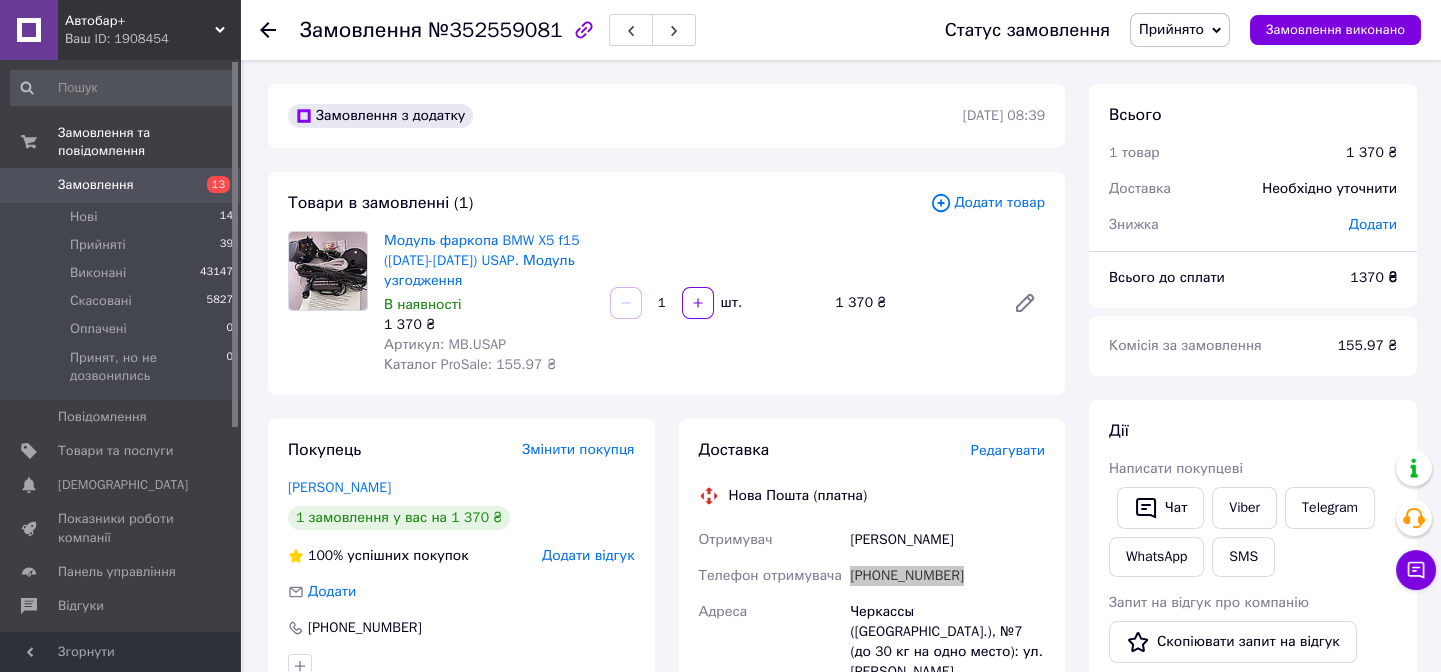 scroll, scrollTop: 90, scrollLeft: 0, axis: vertical 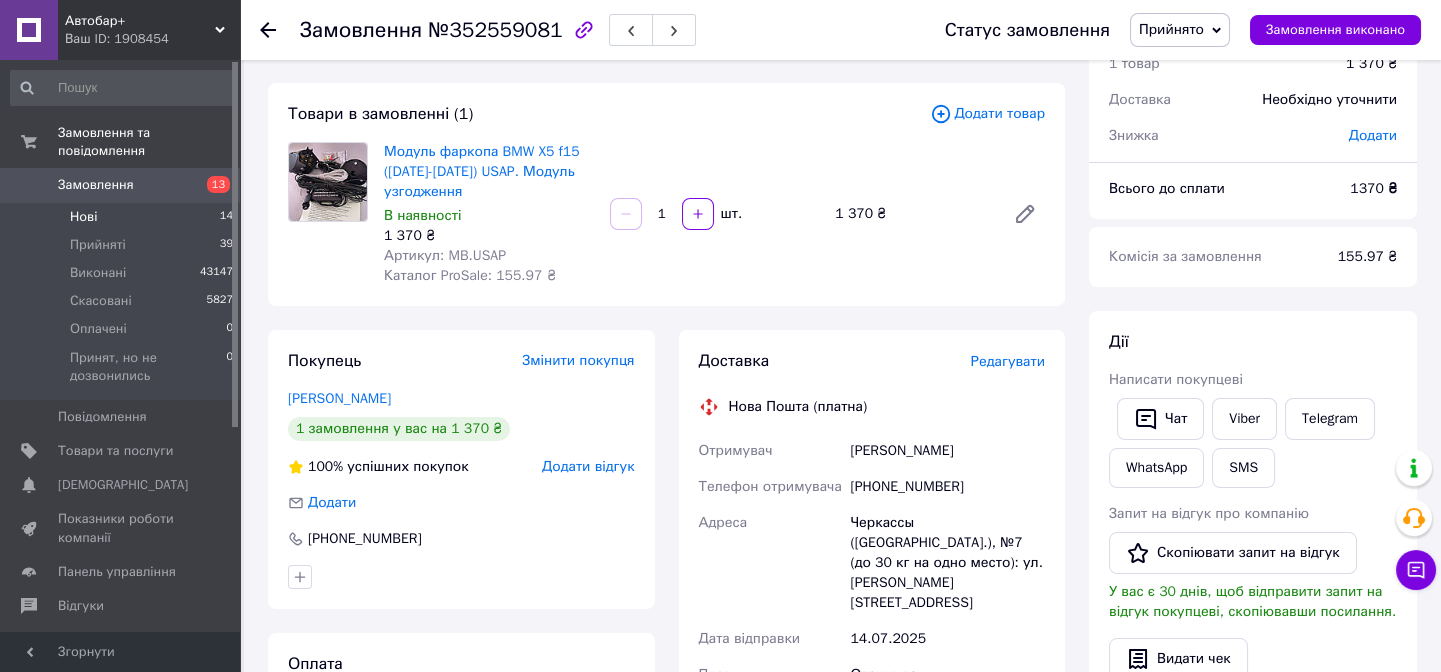 click on "Нові" at bounding box center (83, 217) 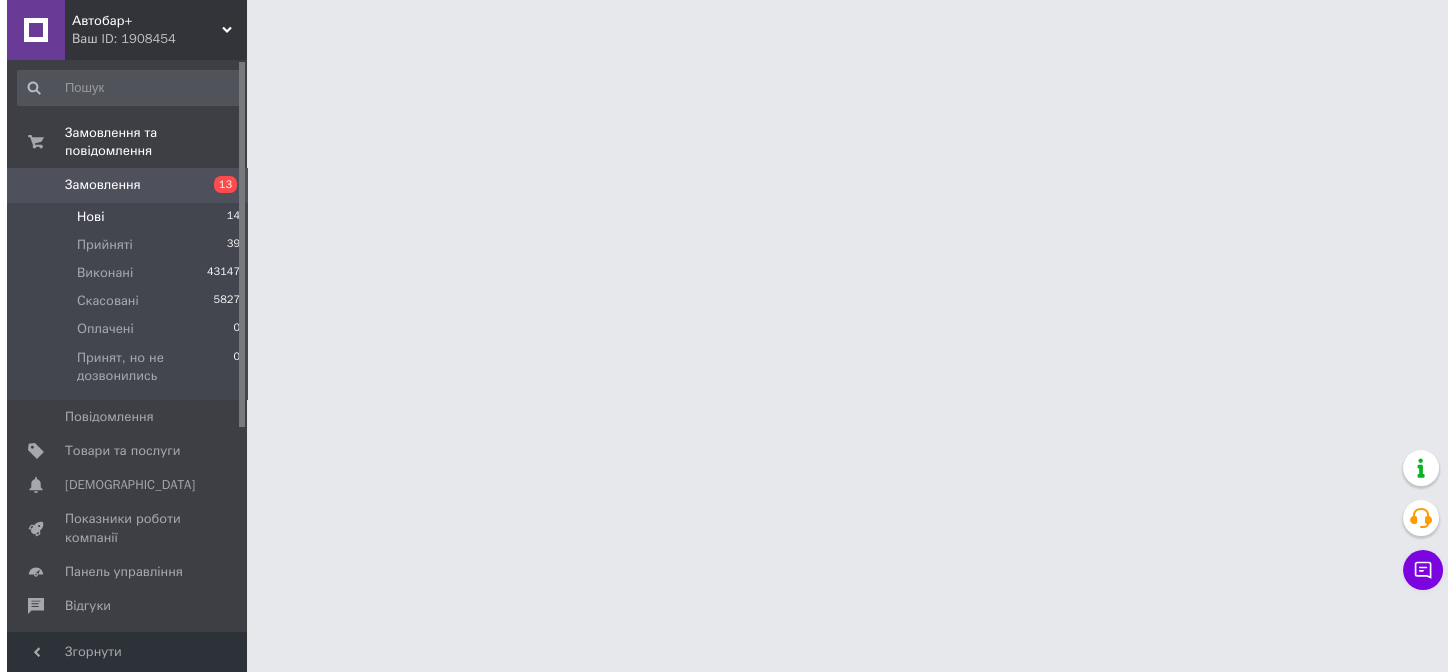 scroll, scrollTop: 0, scrollLeft: 0, axis: both 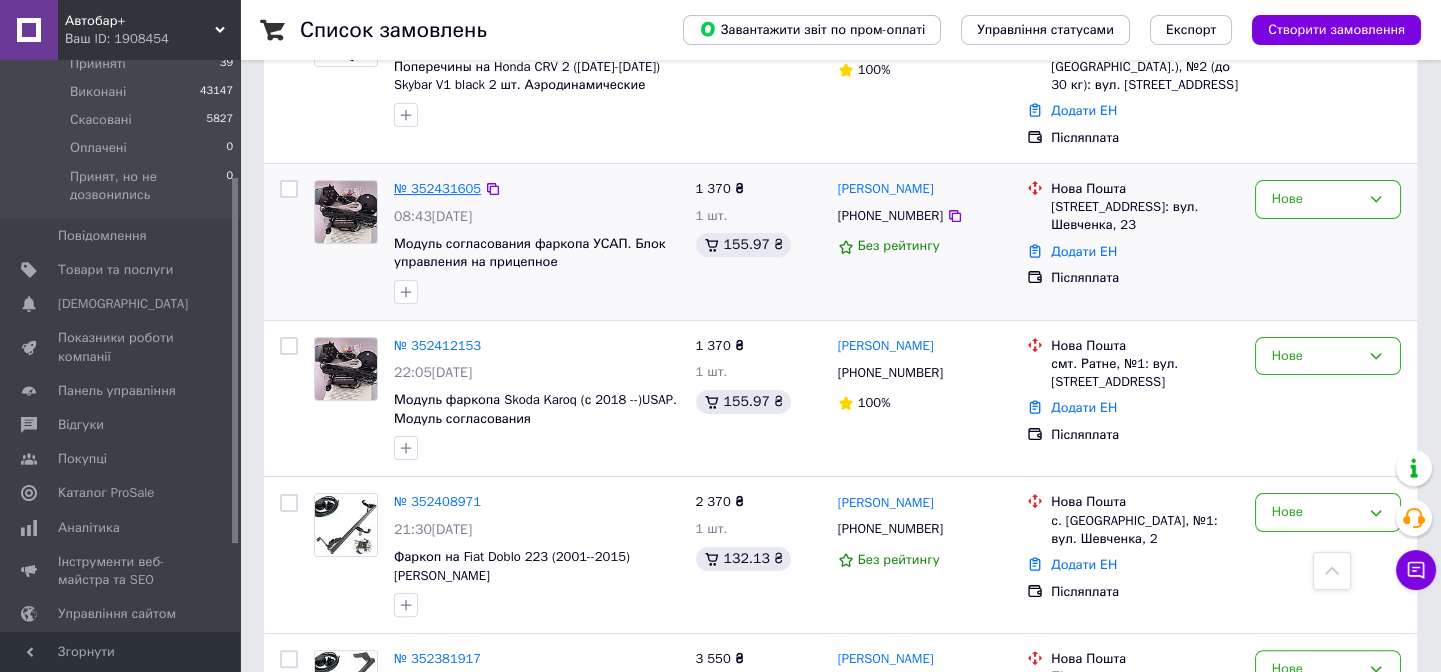 click on "№ 352431605" at bounding box center (437, 188) 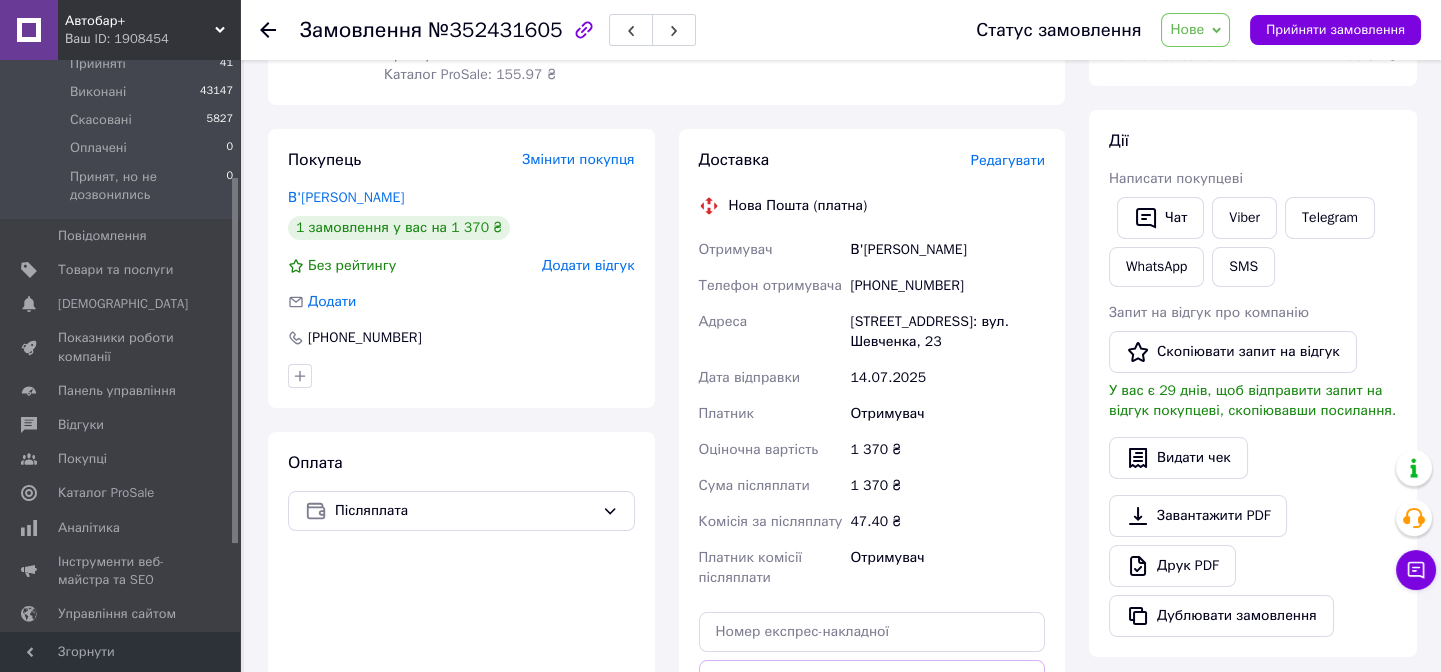 scroll, scrollTop: 283, scrollLeft: 0, axis: vertical 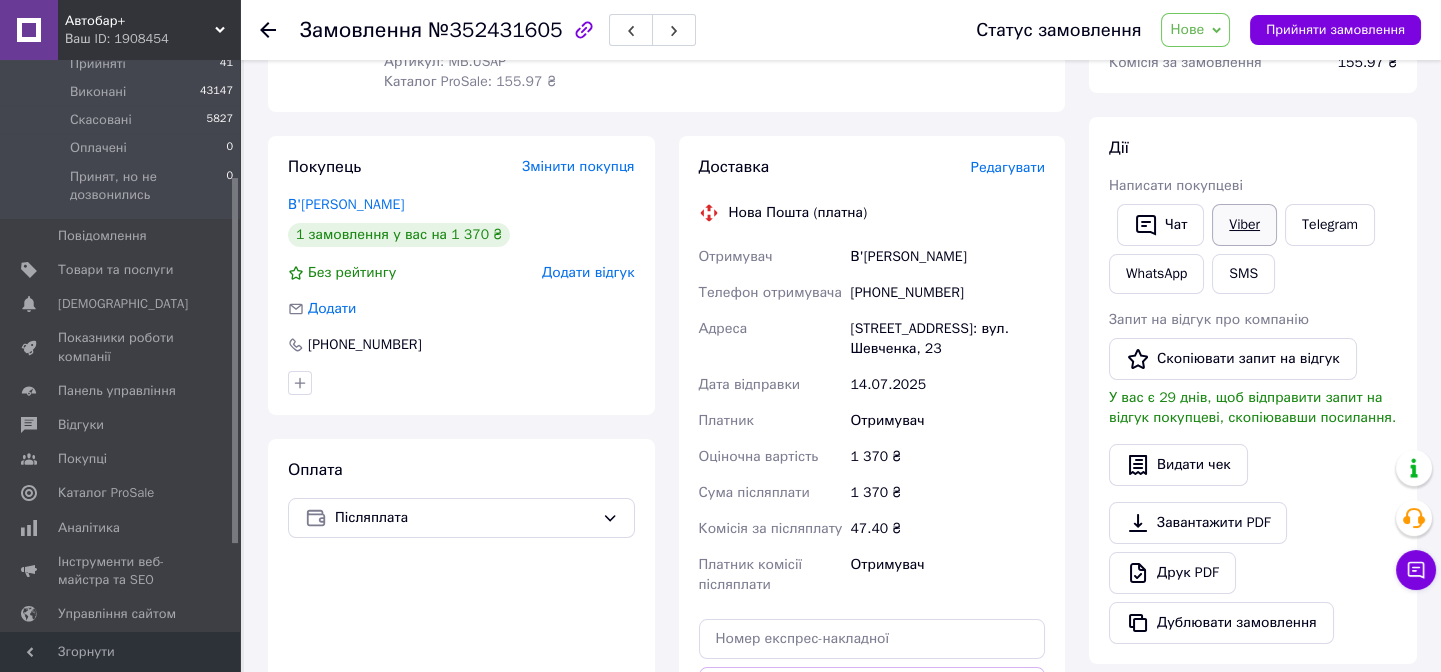 click on "Viber" at bounding box center (1244, 225) 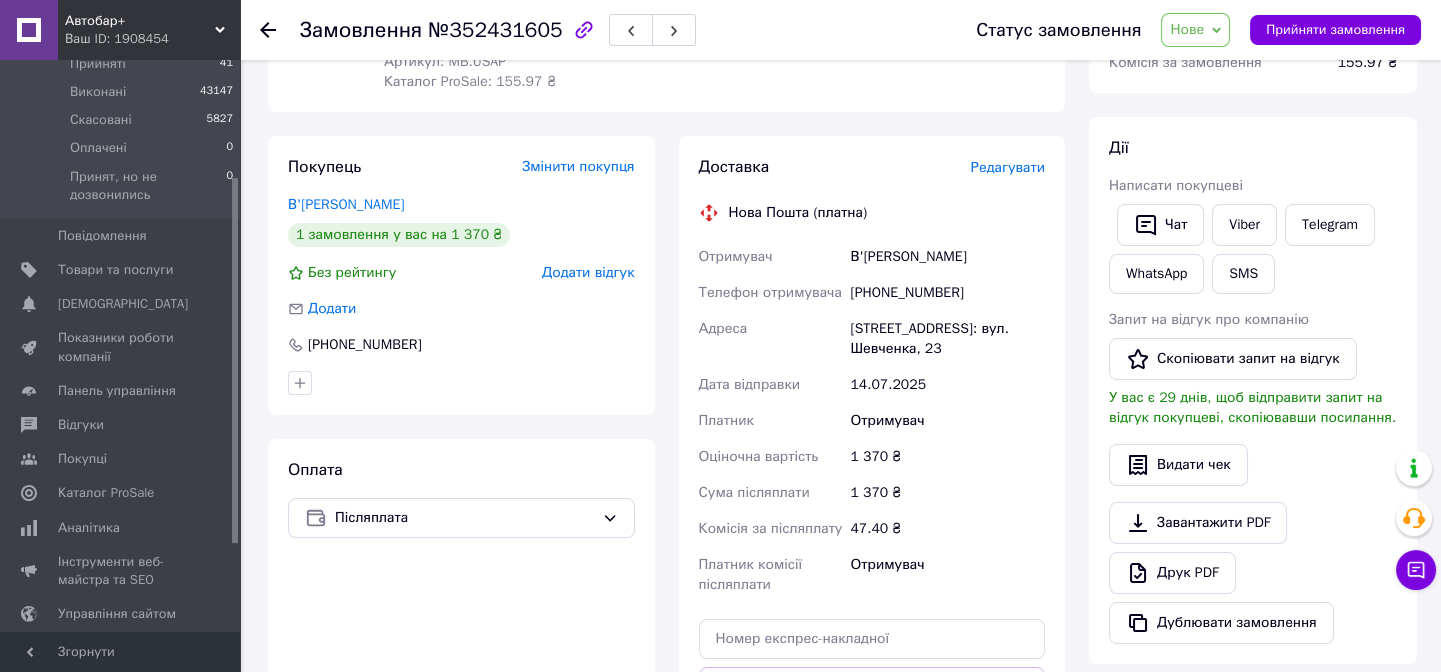 scroll, scrollTop: 279, scrollLeft: 0, axis: vertical 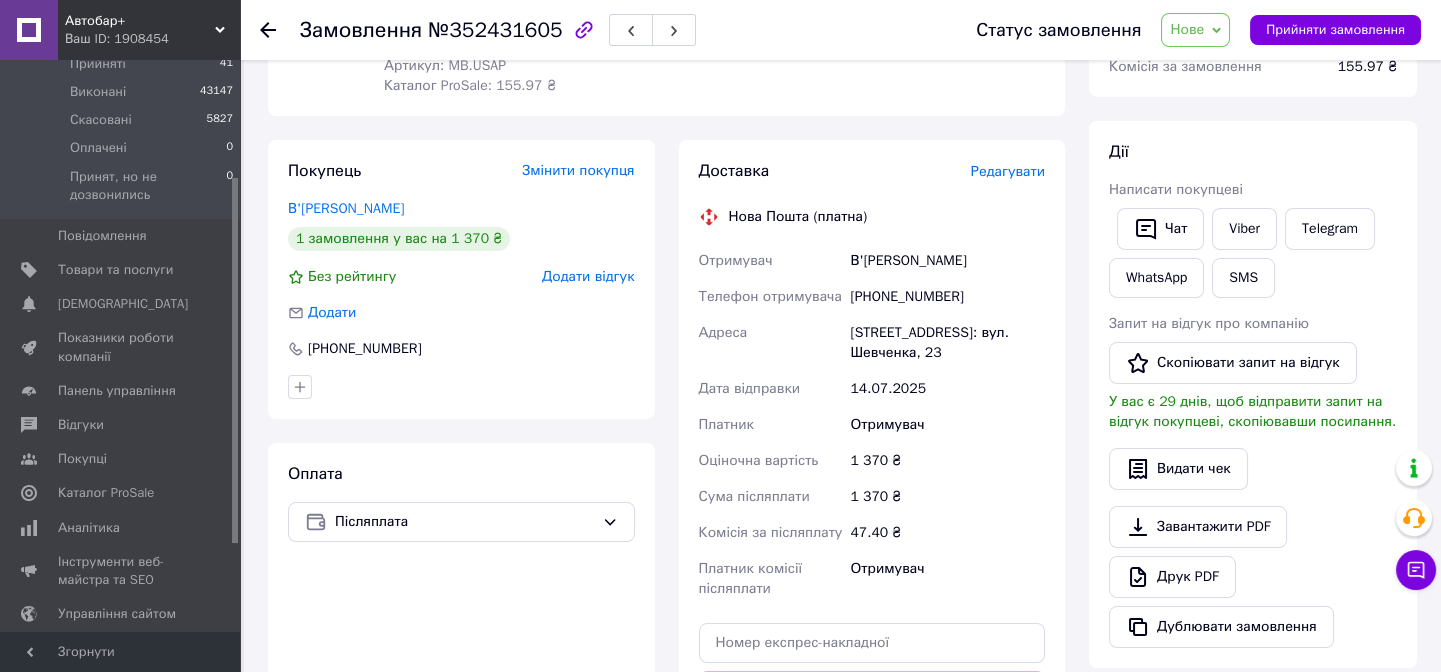 click on "[PHONE_NUMBER]" at bounding box center [947, 297] 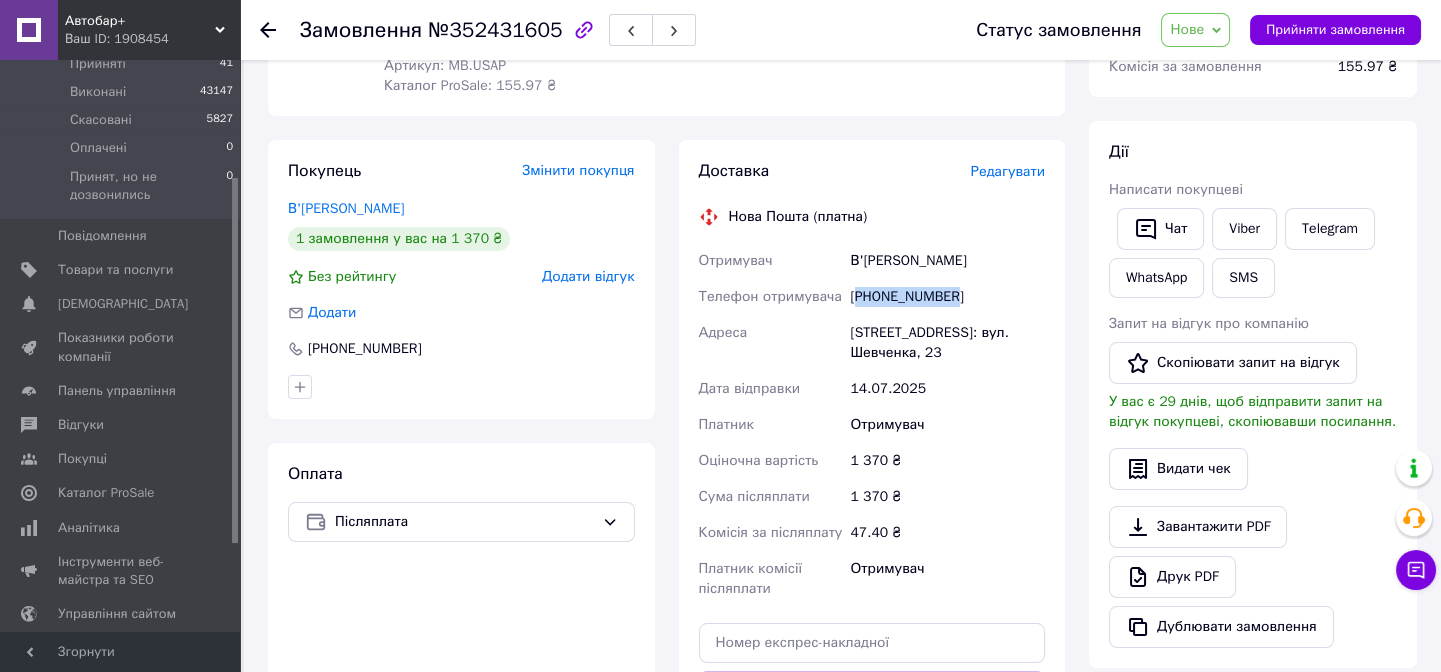 click on "[PHONE_NUMBER]" at bounding box center (947, 297) 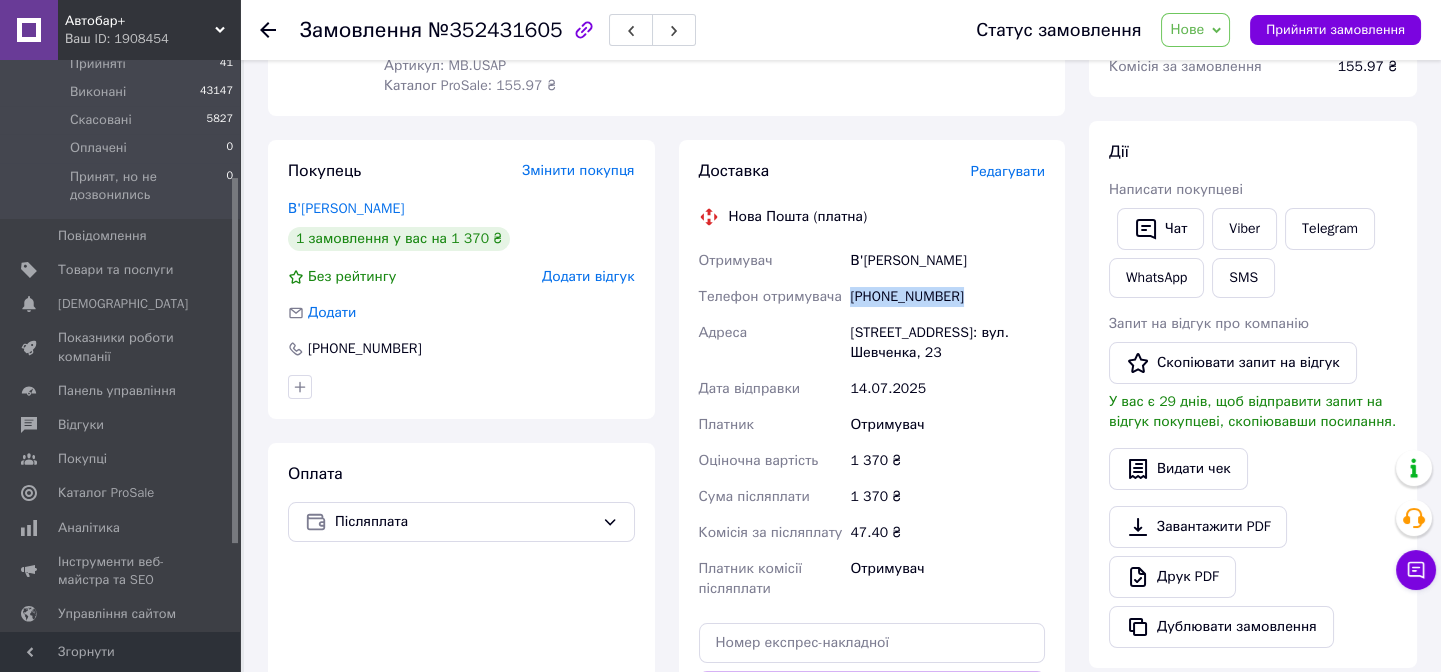 click on "[PHONE_NUMBER]" at bounding box center [947, 297] 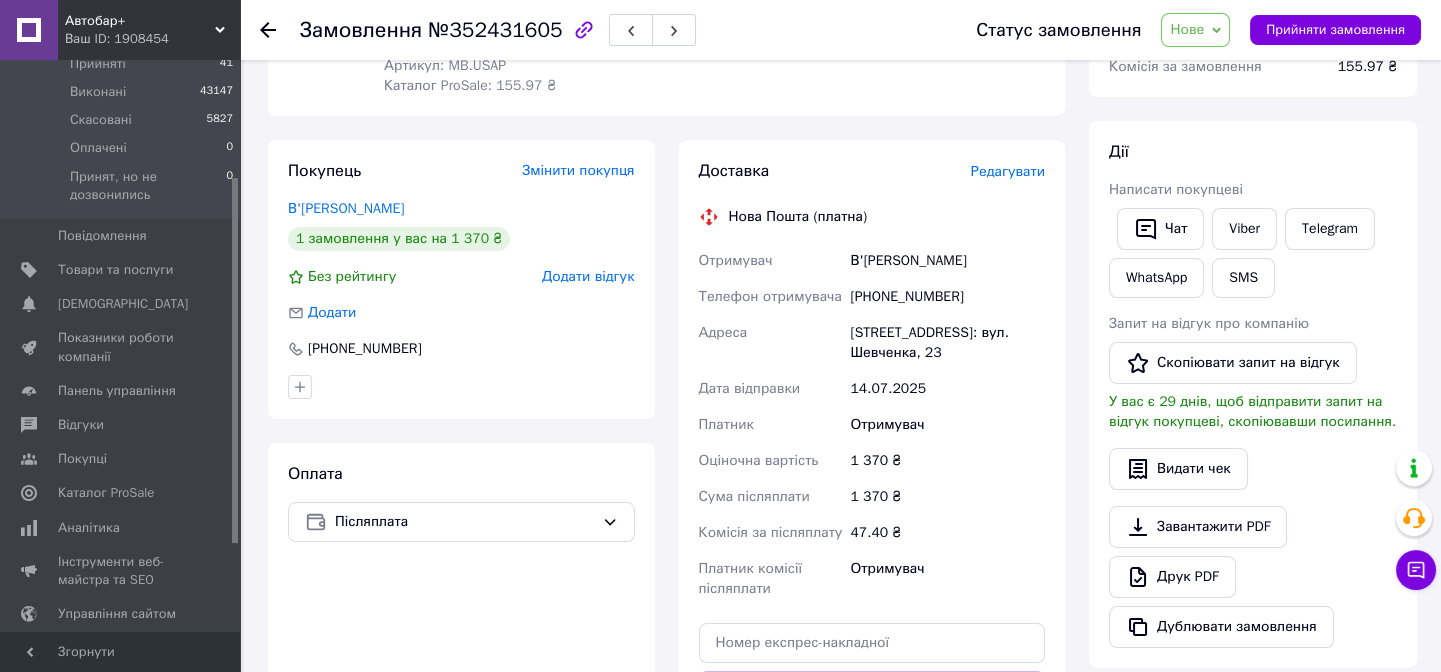 click on "Покупець Змінити покупця В'[PERSON_NAME]  1 замовлення у вас на 1 370 ₴ Без рейтингу   Додати відгук Додати [PHONE_NUMBER]" at bounding box center [461, 279] 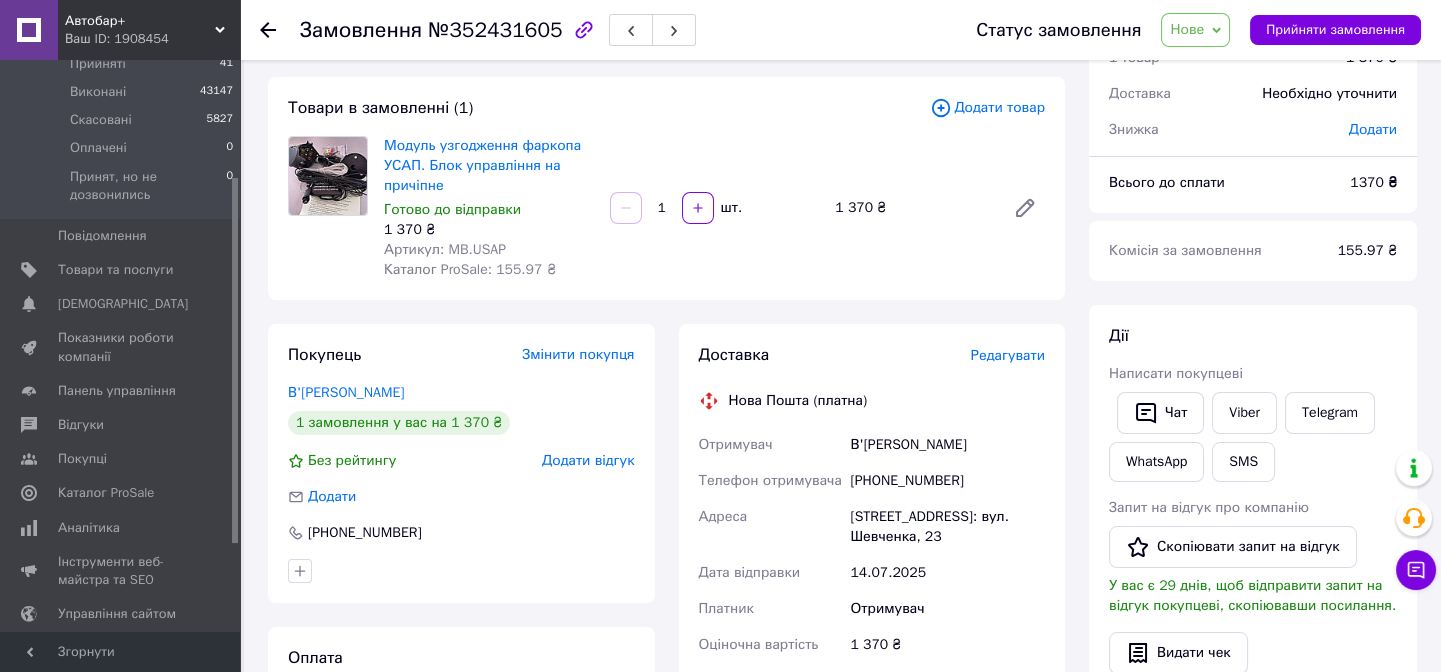 scroll, scrollTop: 0, scrollLeft: 0, axis: both 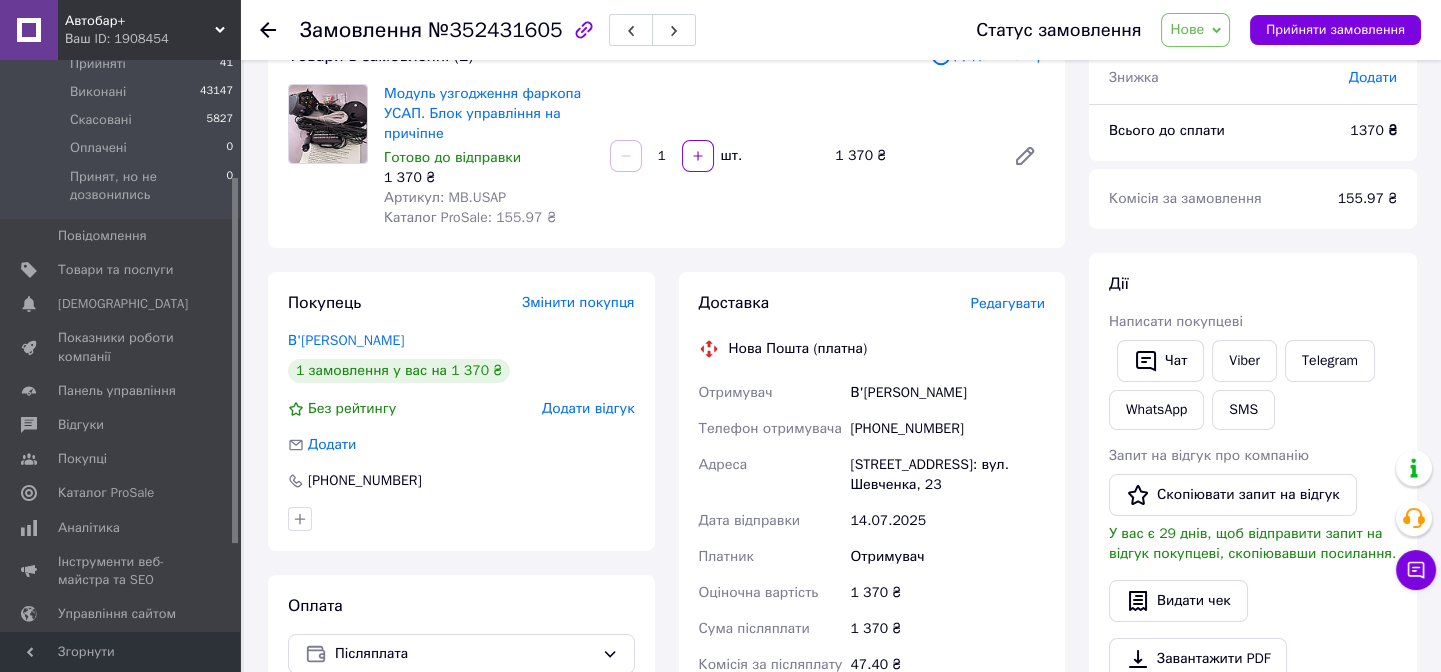 click on "[STREET_ADDRESS]: вул. Шевченка, 23" at bounding box center [947, 475] 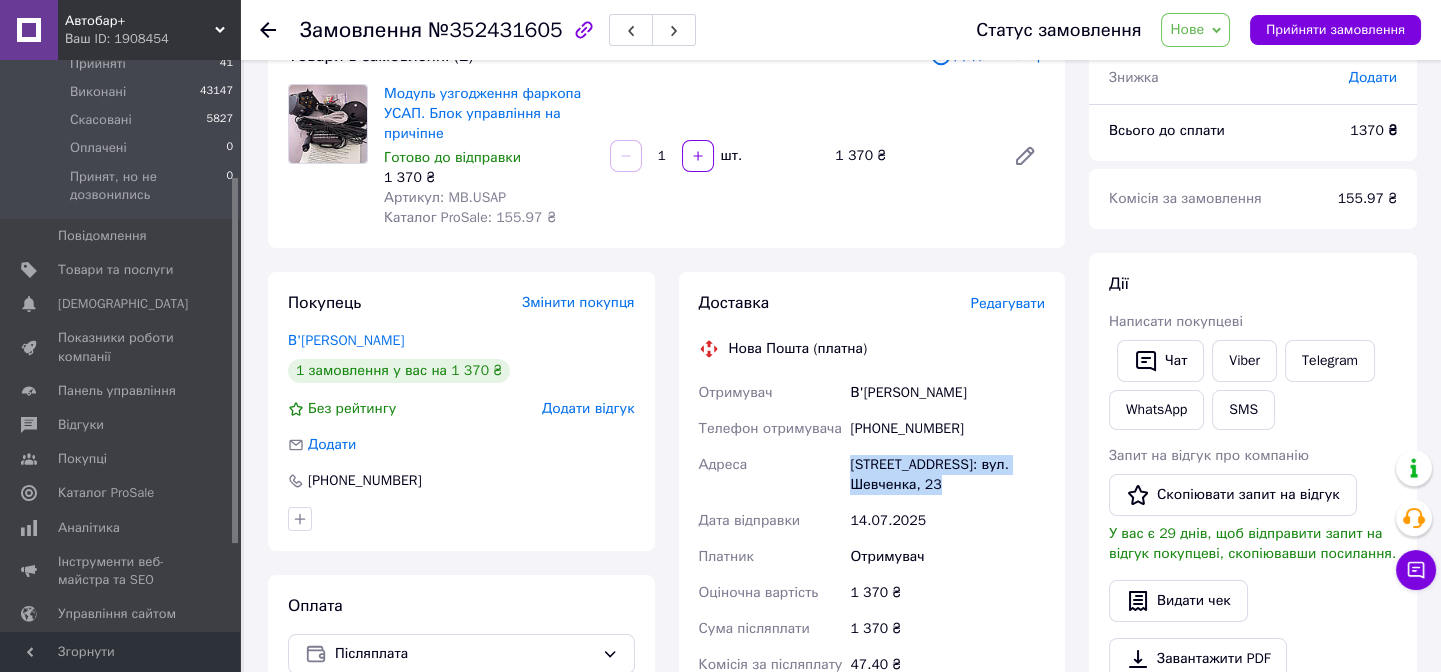 click on "[STREET_ADDRESS]: вул. Шевченка, 23" at bounding box center (947, 475) 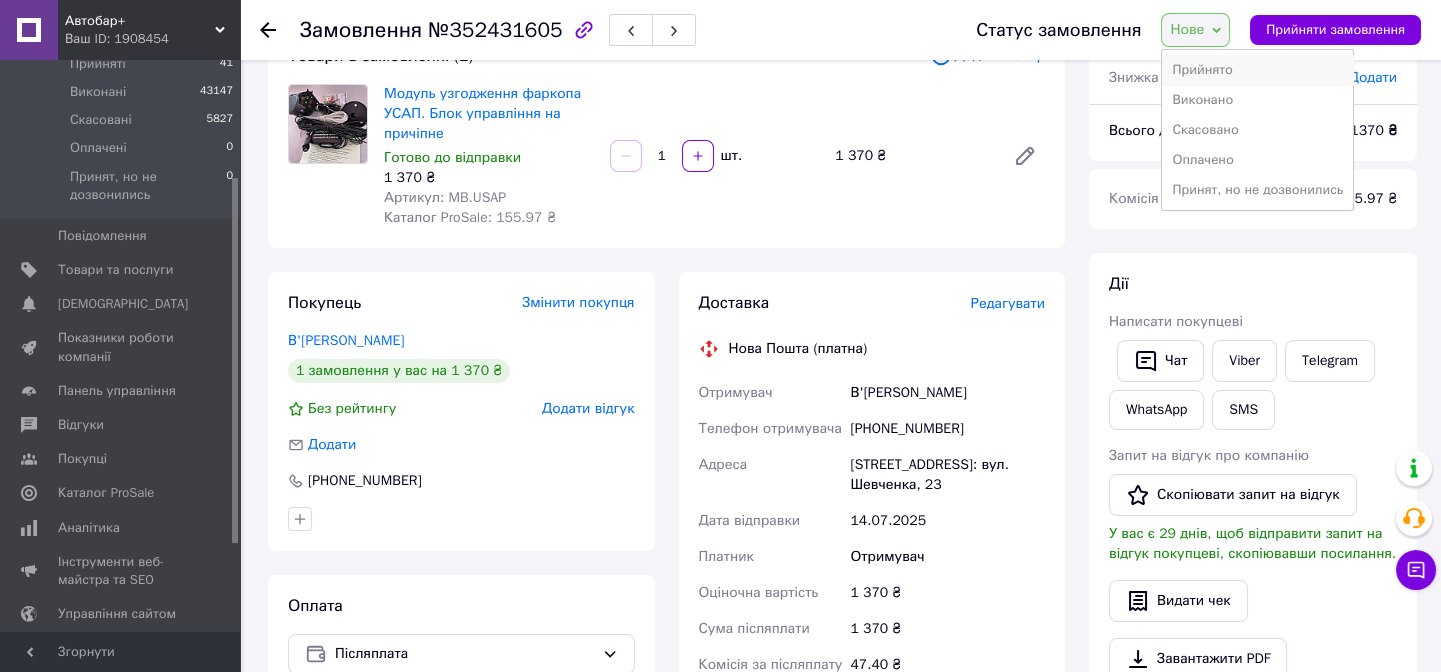 click on "Прийнято" at bounding box center (1257, 70) 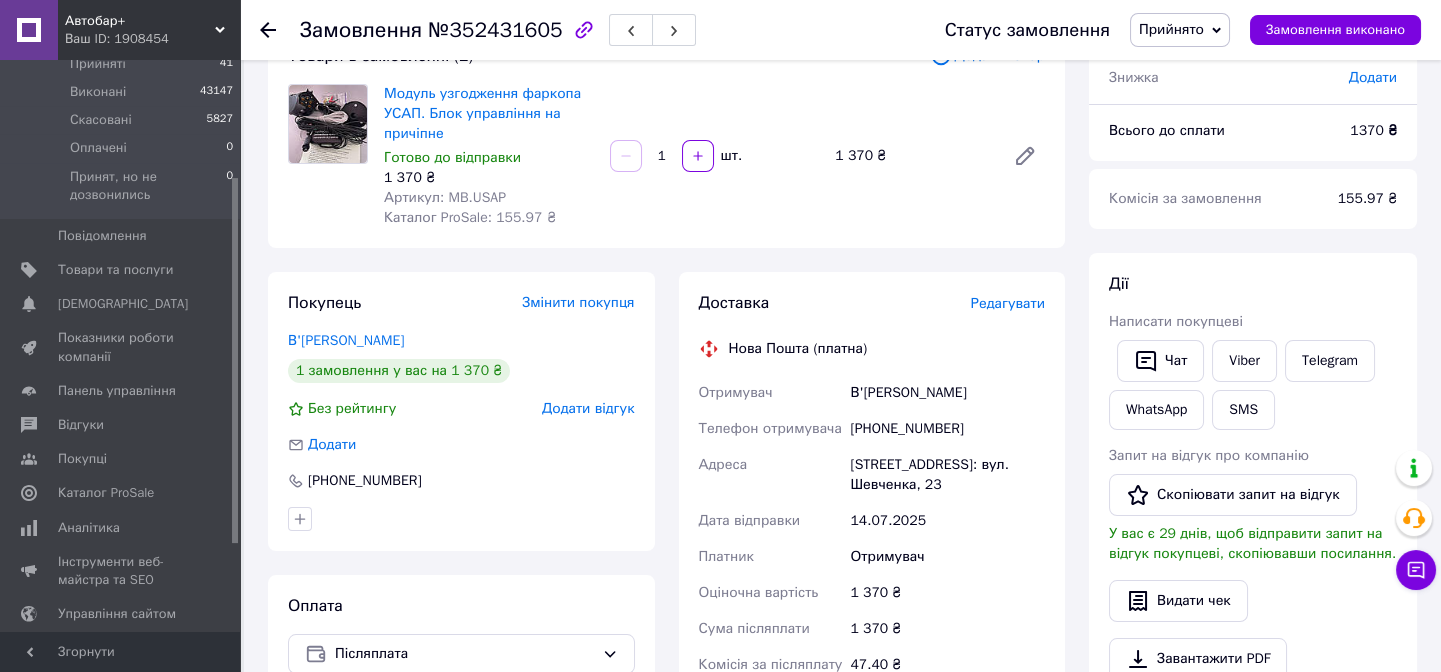 click on "В'[PERSON_NAME]" at bounding box center (947, 393) 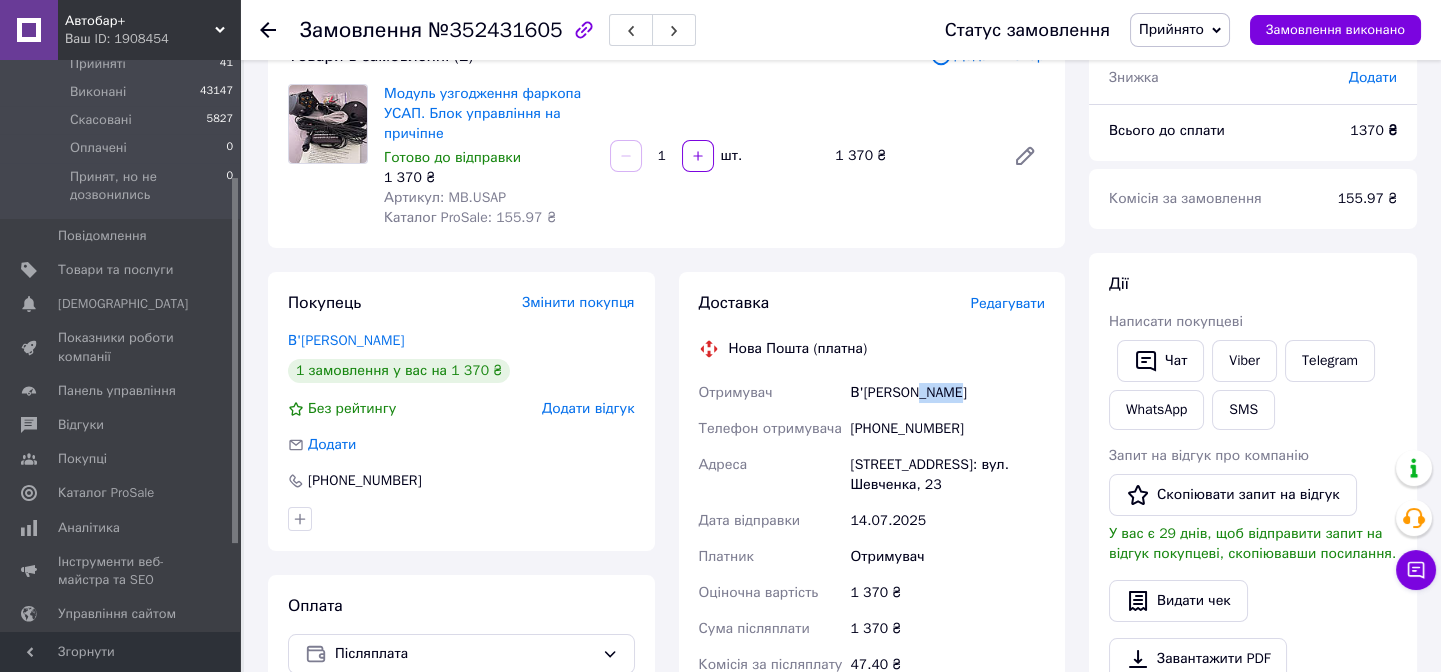 click on "В'[PERSON_NAME]" at bounding box center (947, 393) 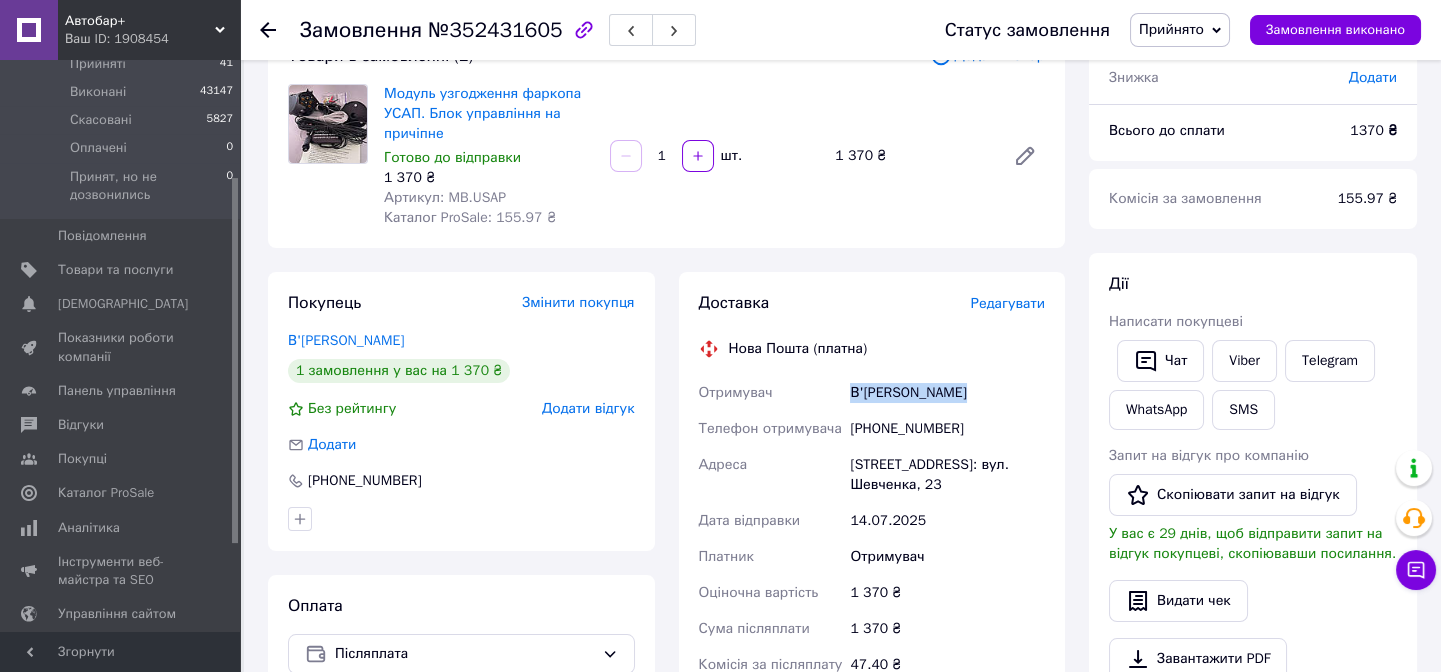 click on "В'[PERSON_NAME]" at bounding box center [947, 393] 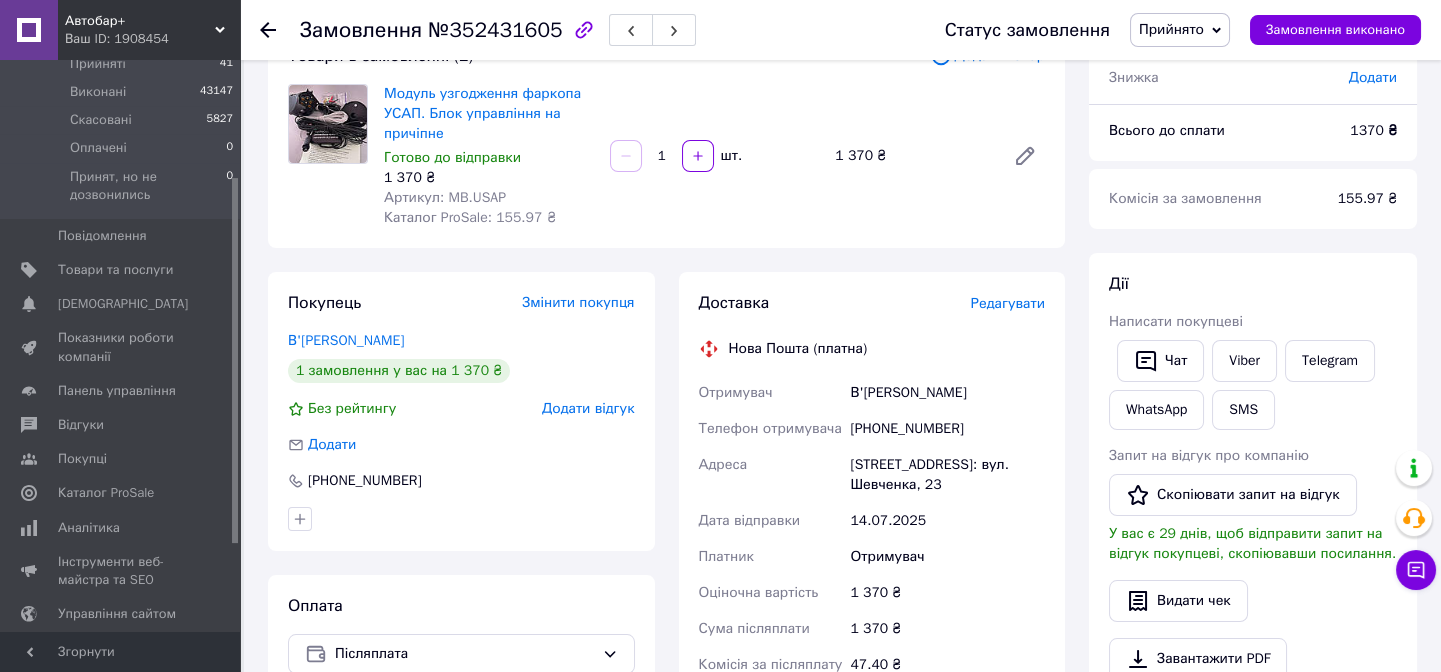 click on "[PHONE_NUMBER]" at bounding box center [947, 429] 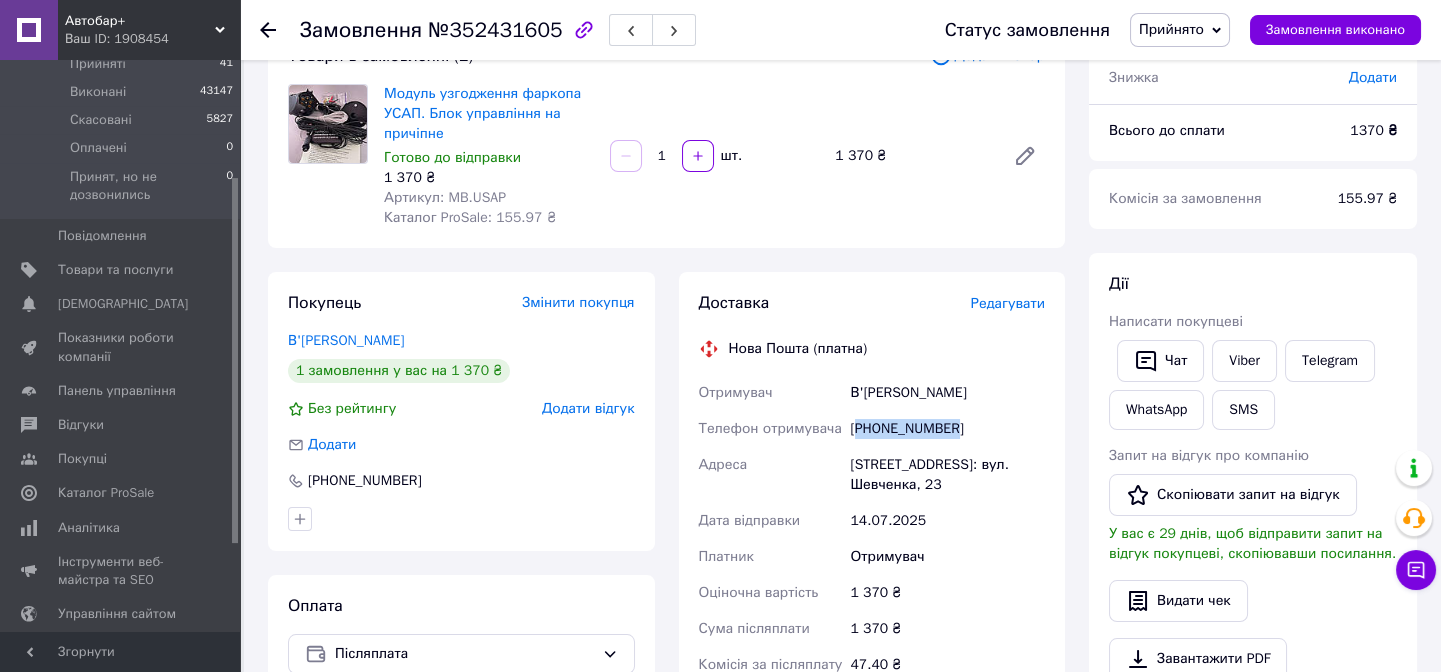 click on "[PHONE_NUMBER]" at bounding box center [947, 429] 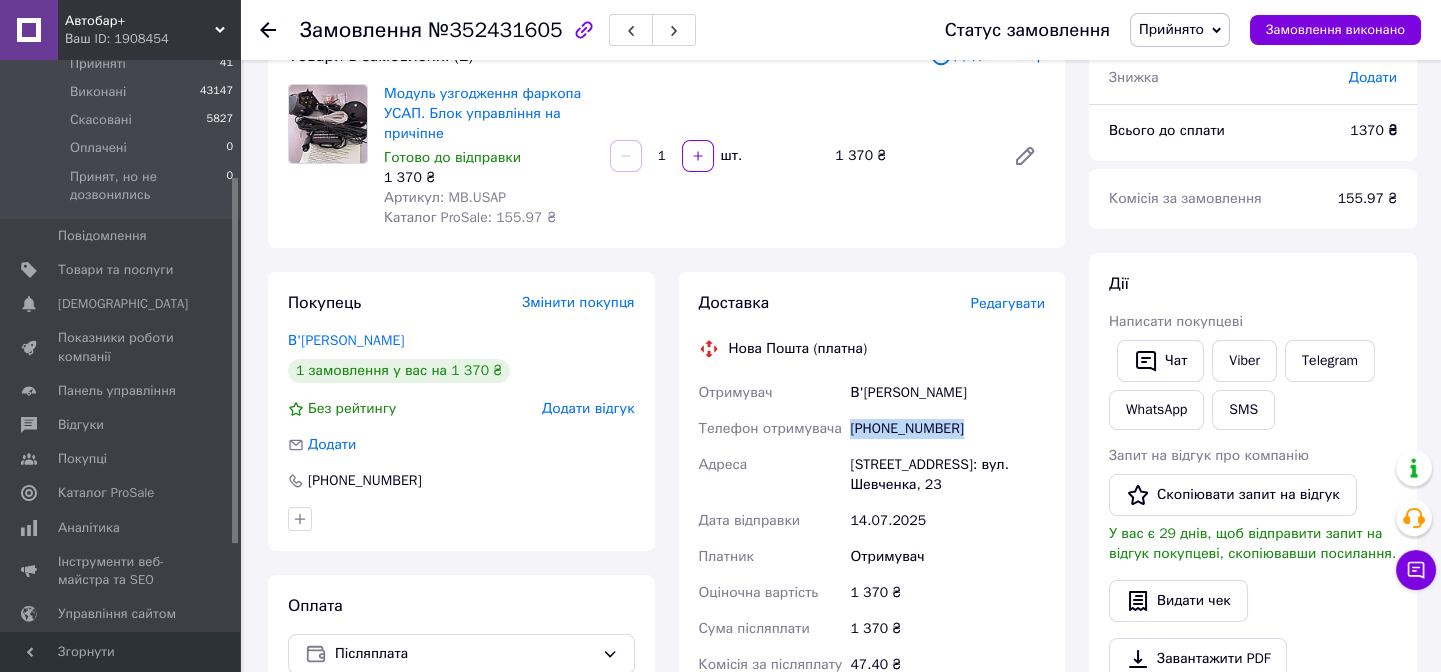 click on "[PHONE_NUMBER]" at bounding box center (947, 429) 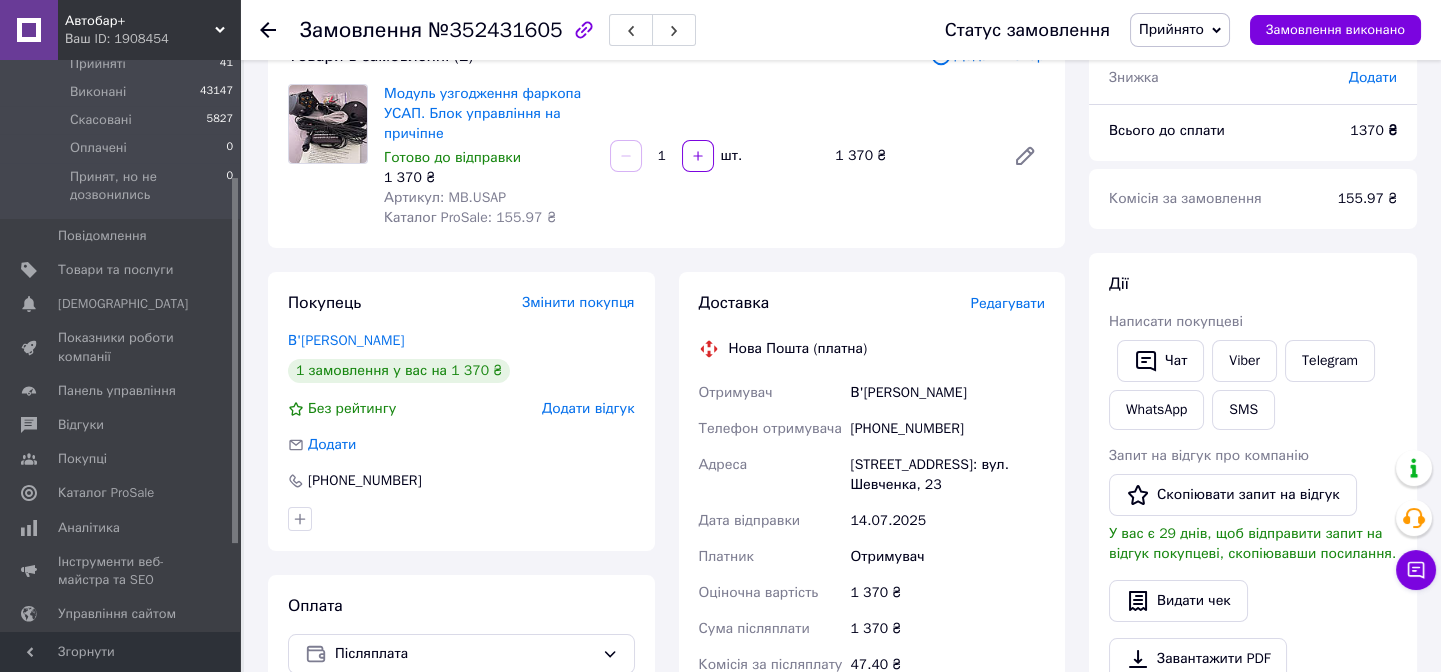 click at bounding box center [461, 519] 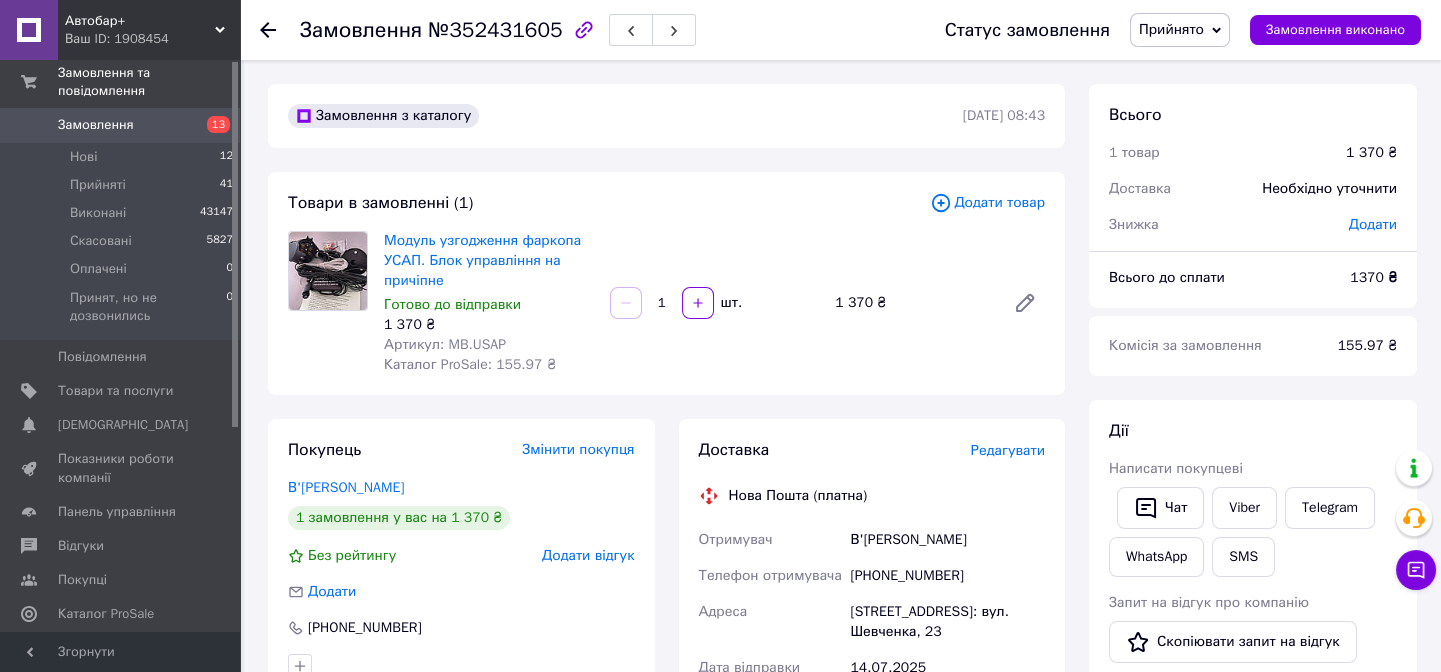 scroll, scrollTop: 0, scrollLeft: 0, axis: both 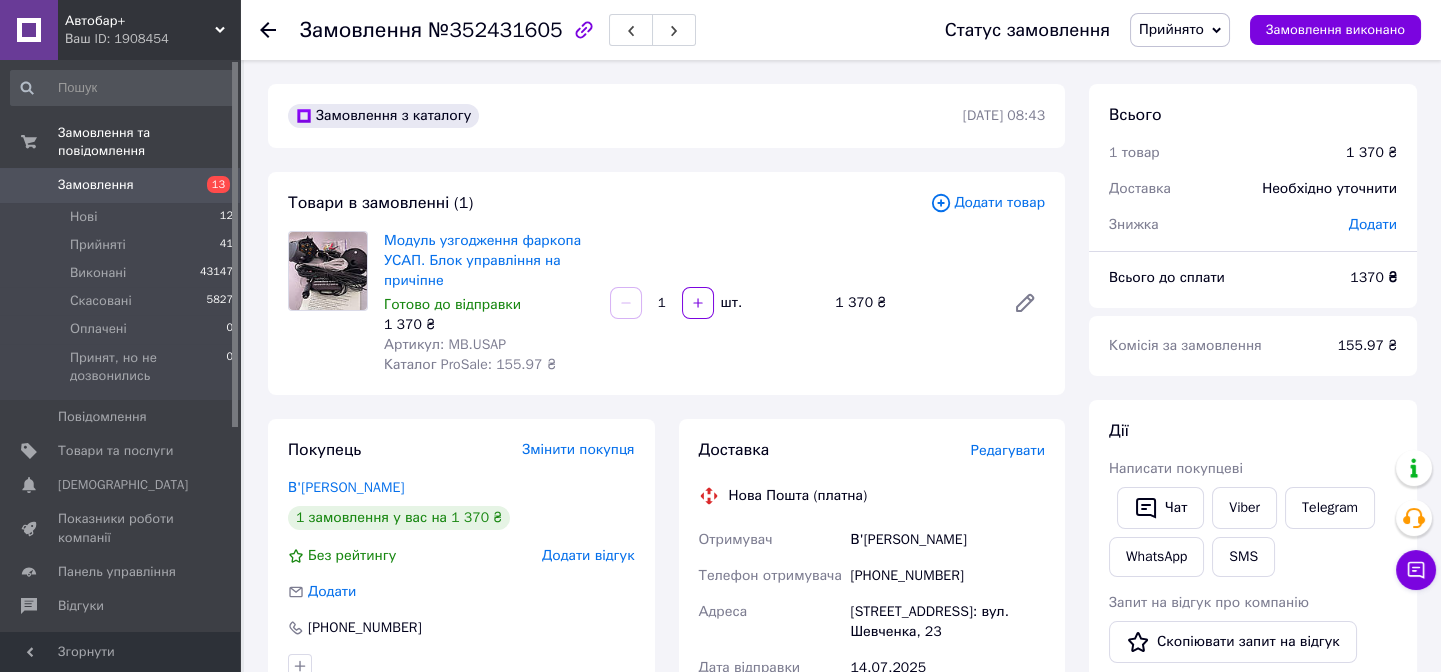 drag, startPoint x: 235, startPoint y: 249, endPoint x: 236, endPoint y: 50, distance: 199.00252 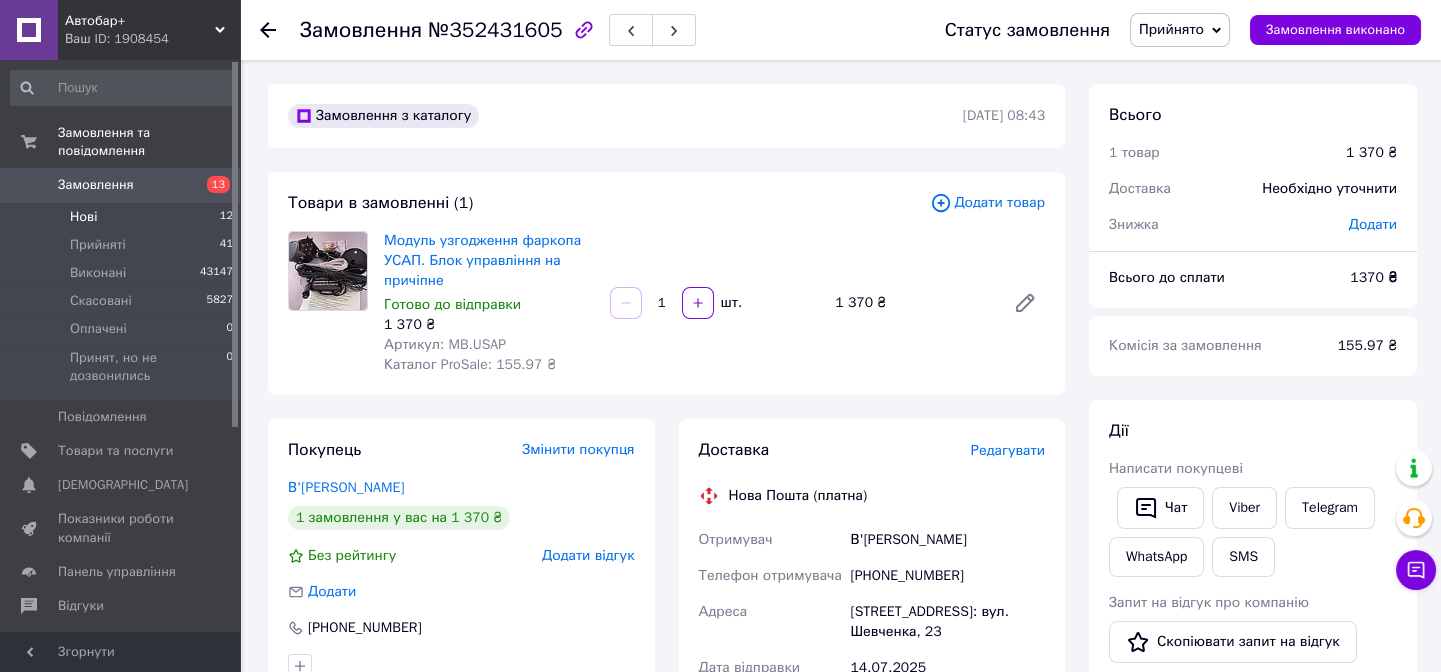 click on "Нові" at bounding box center (83, 217) 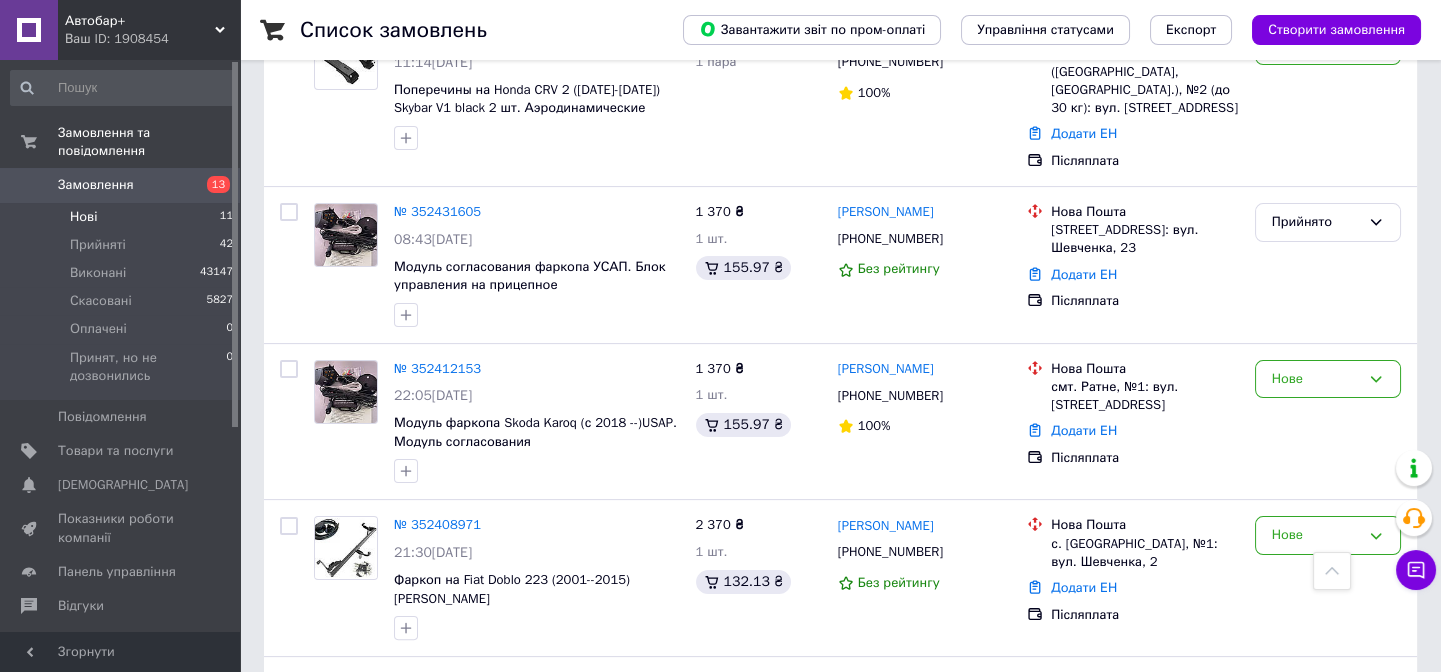 scroll, scrollTop: 1346, scrollLeft: 0, axis: vertical 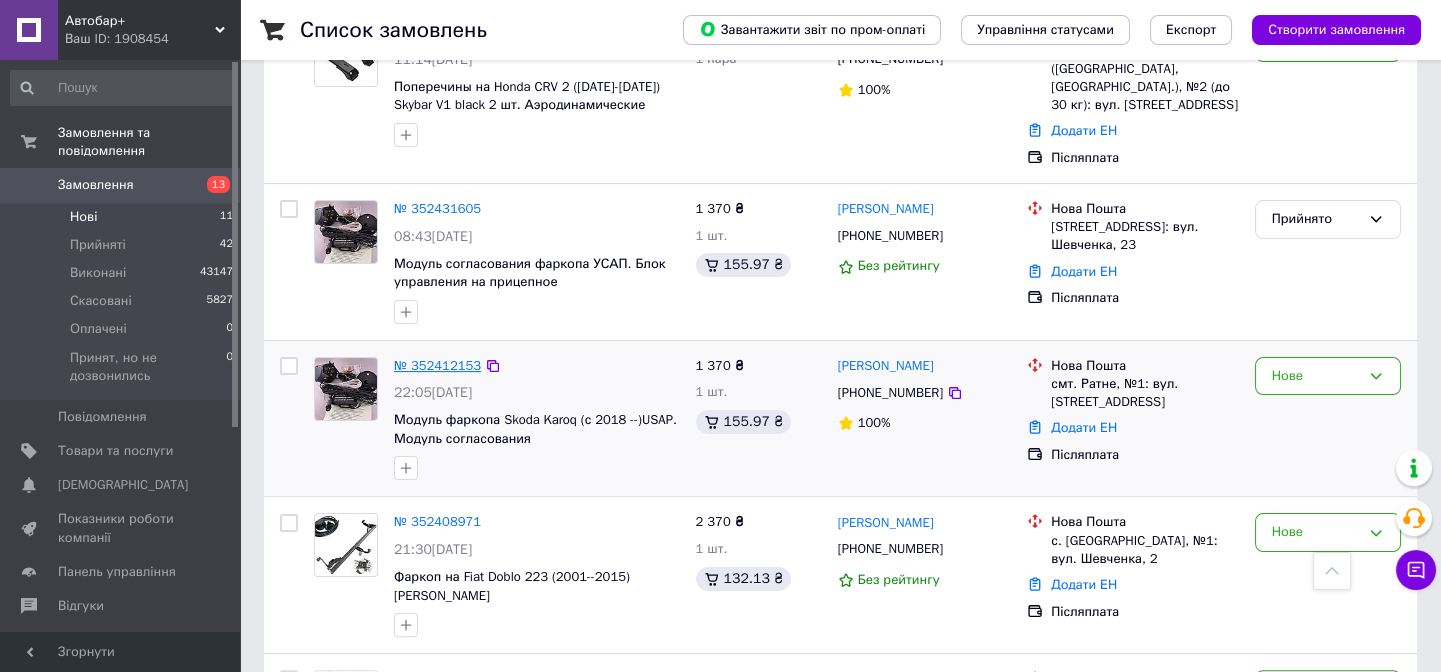 click on "№ 352412153" at bounding box center (437, 365) 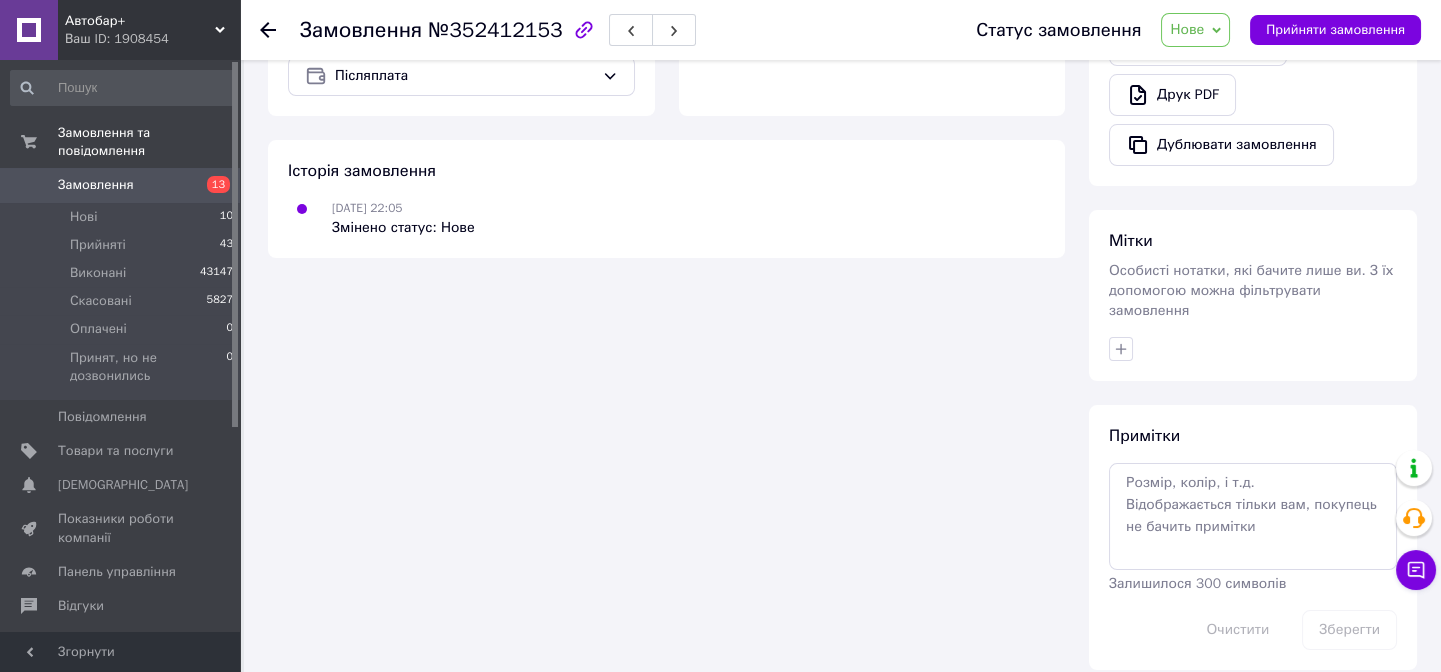 scroll, scrollTop: 760, scrollLeft: 0, axis: vertical 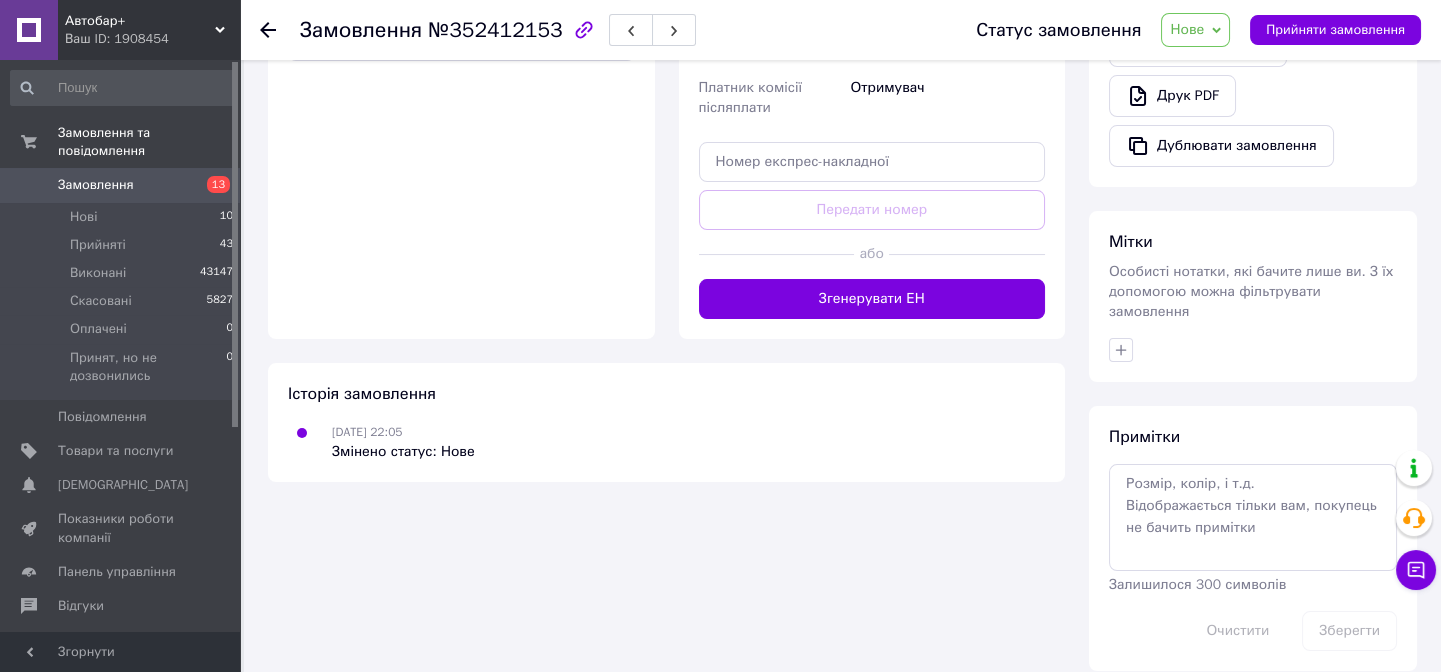 click on "Автобар+" at bounding box center (140, 21) 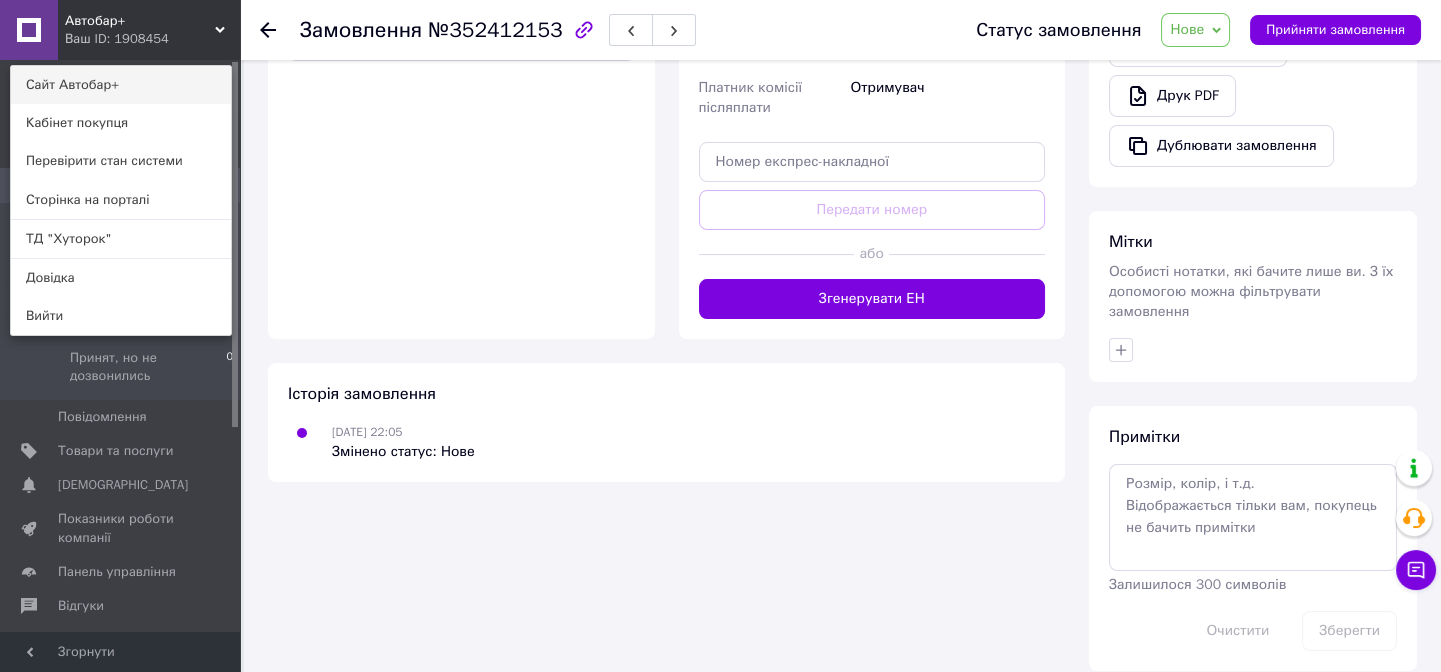 click on "Сайт Автобар+" at bounding box center [121, 85] 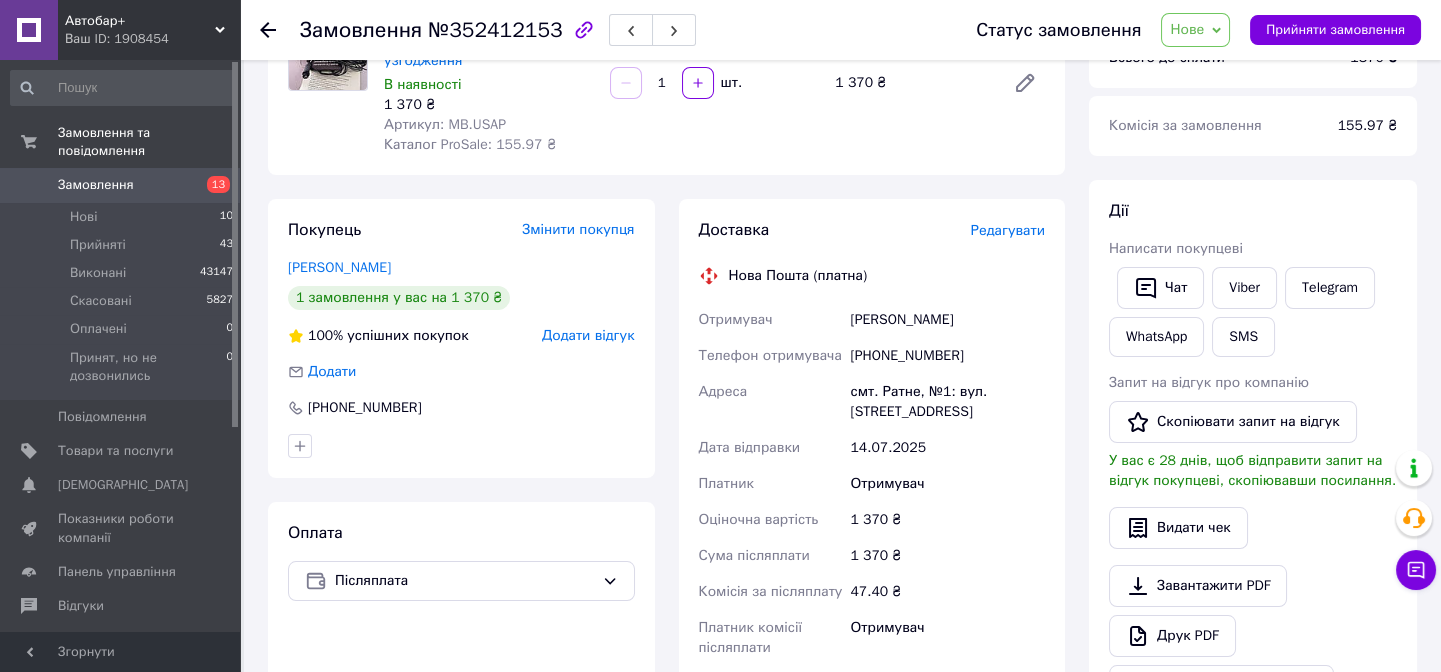 scroll, scrollTop: 224, scrollLeft: 0, axis: vertical 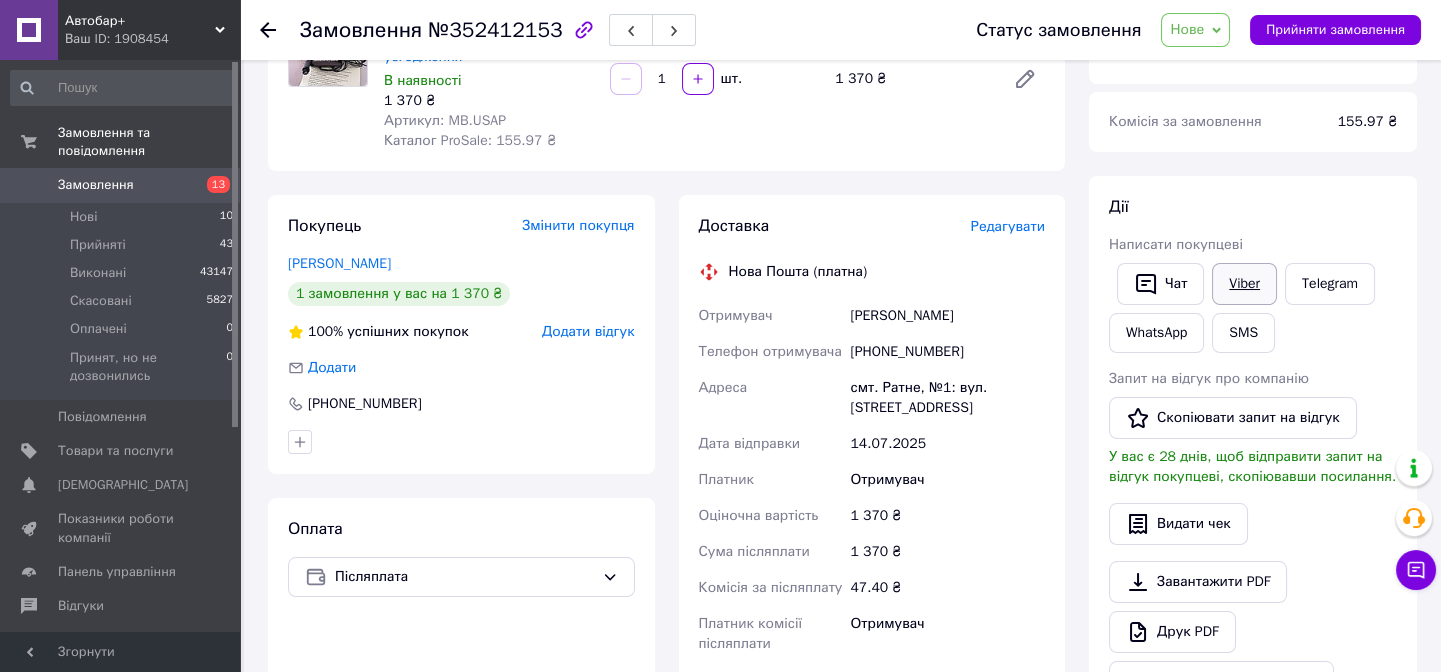 click on "Viber" at bounding box center (1244, 284) 